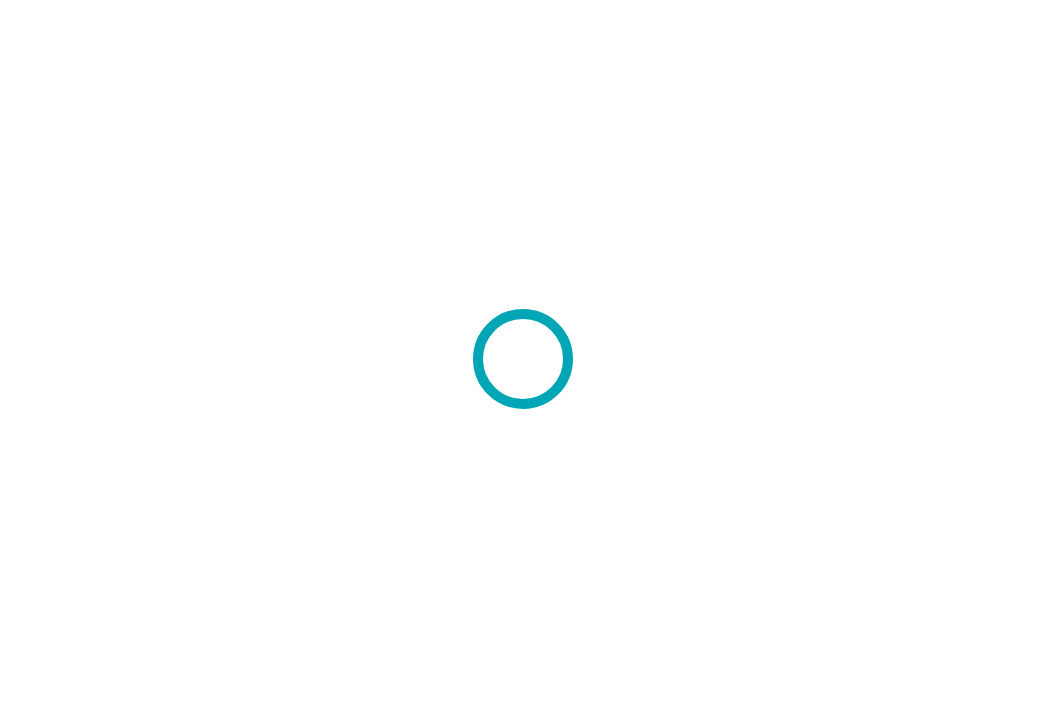 scroll, scrollTop: 0, scrollLeft: 0, axis: both 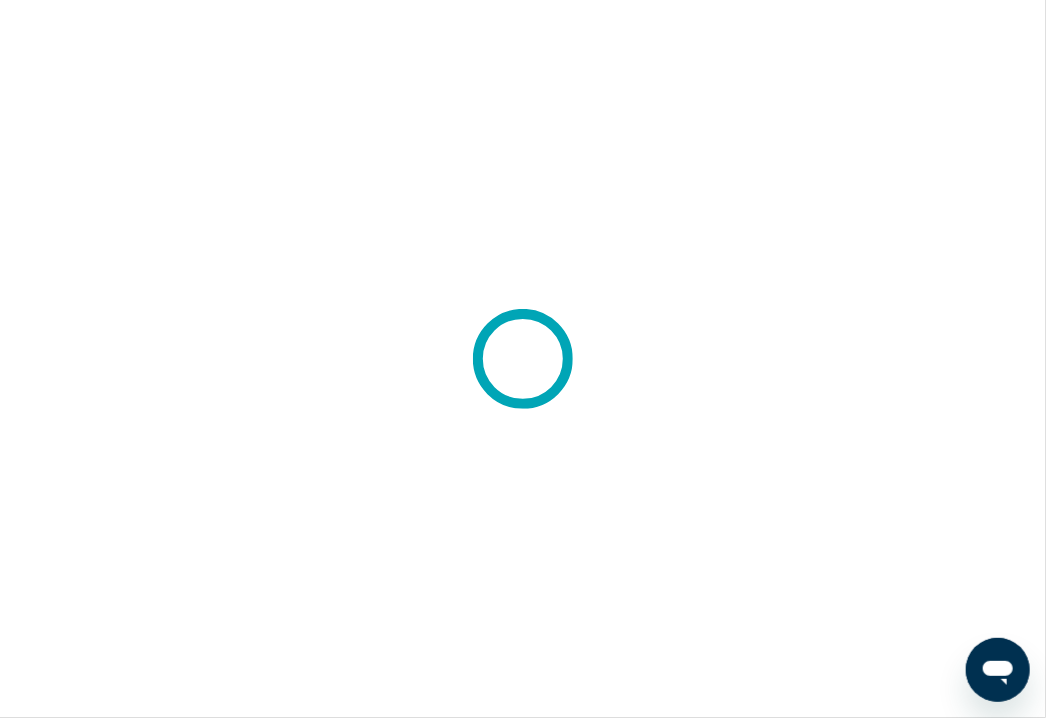 click 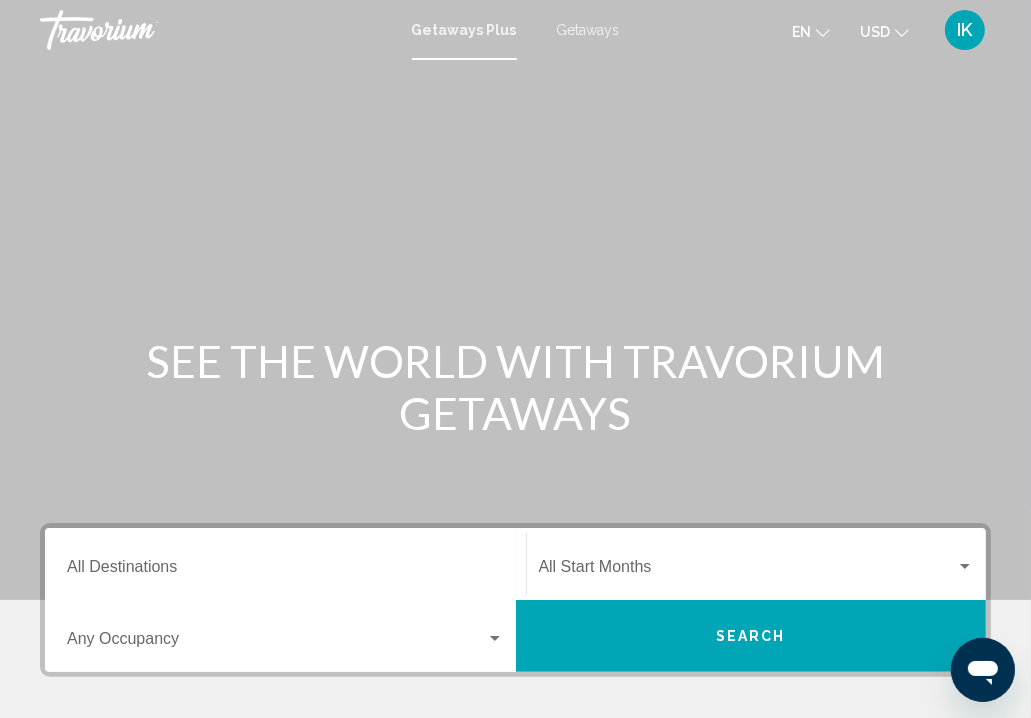 click at bounding box center (515, 300) 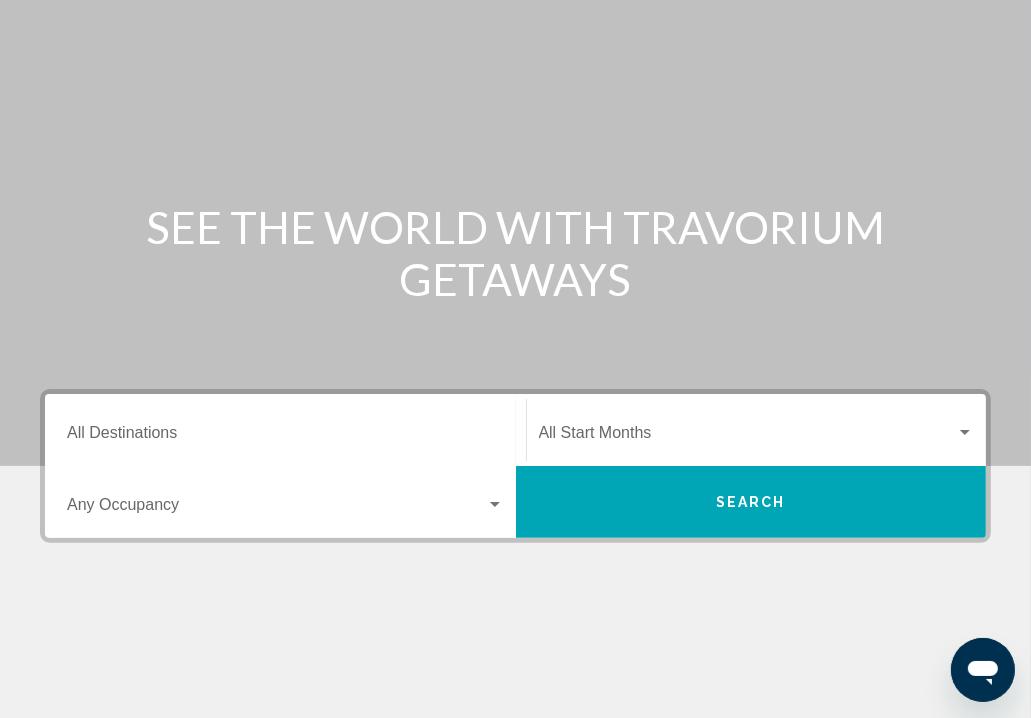 click on "Destination All Destinations" at bounding box center [285, 430] 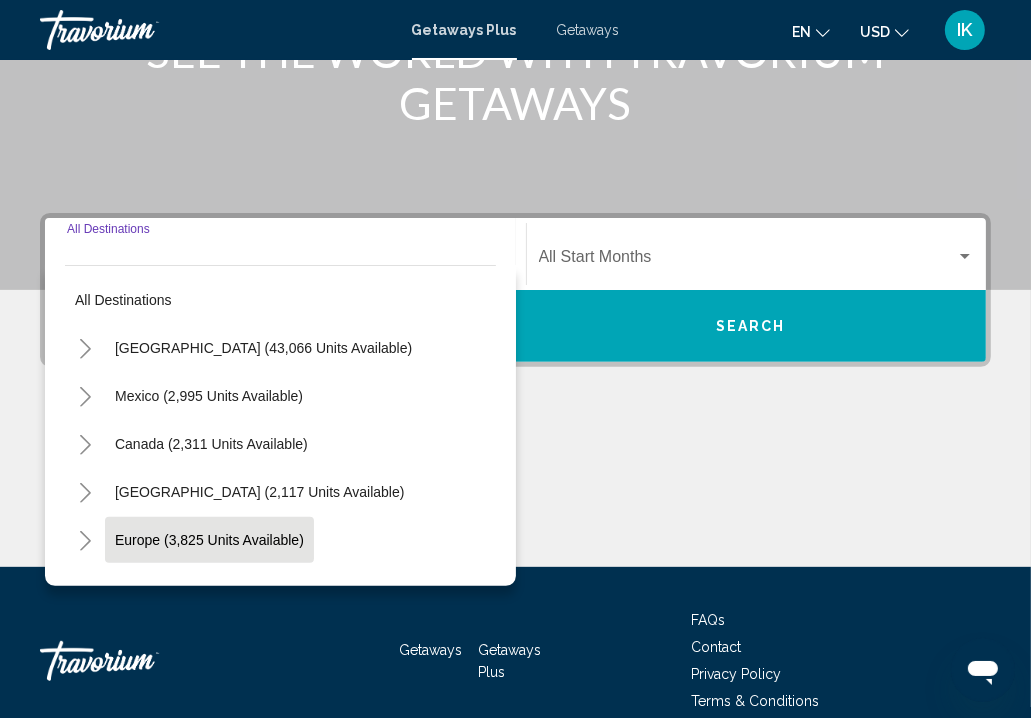 scroll, scrollTop: 403, scrollLeft: 0, axis: vertical 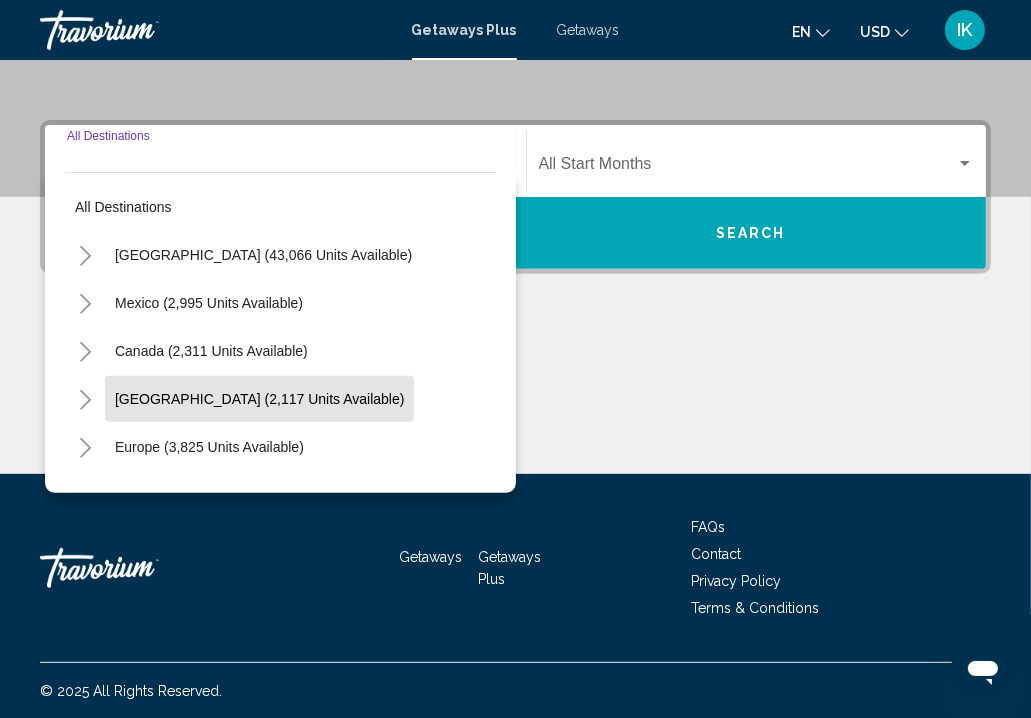 click on "[GEOGRAPHIC_DATA] (2,117 units available)" at bounding box center [209, 447] 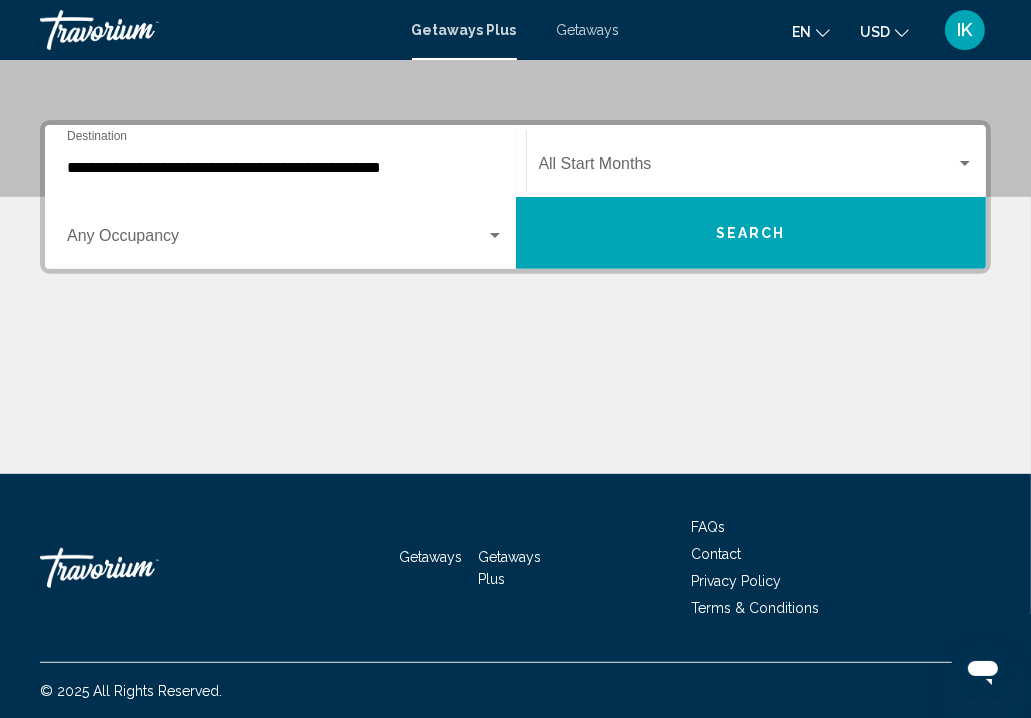 click at bounding box center [515, 399] 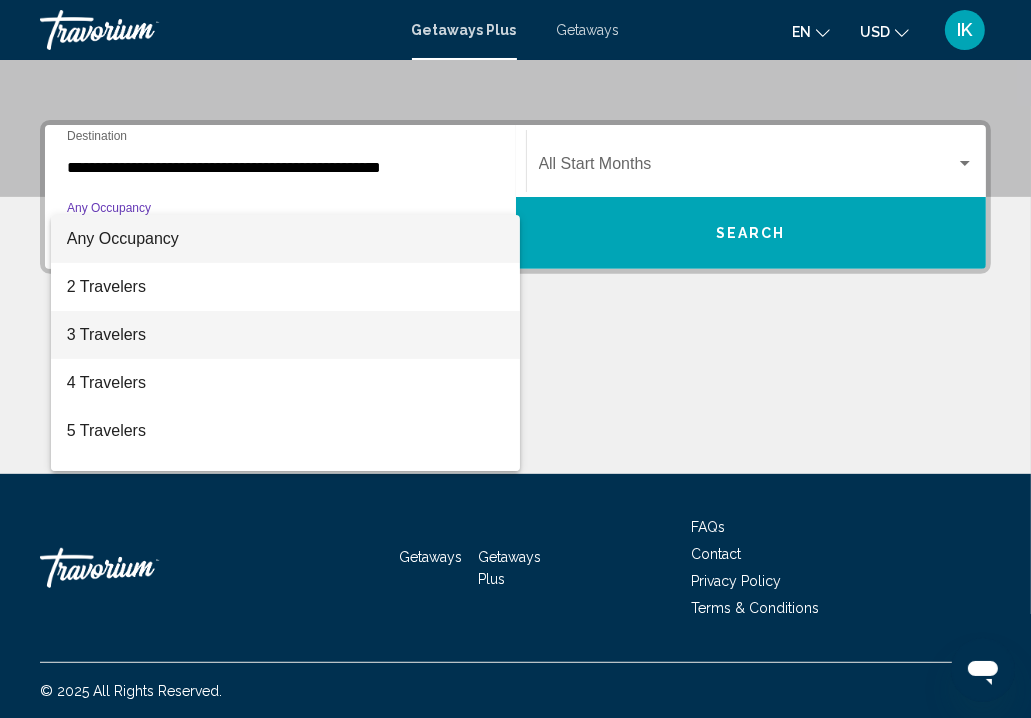 click on "3 Travelers" at bounding box center (285, 335) 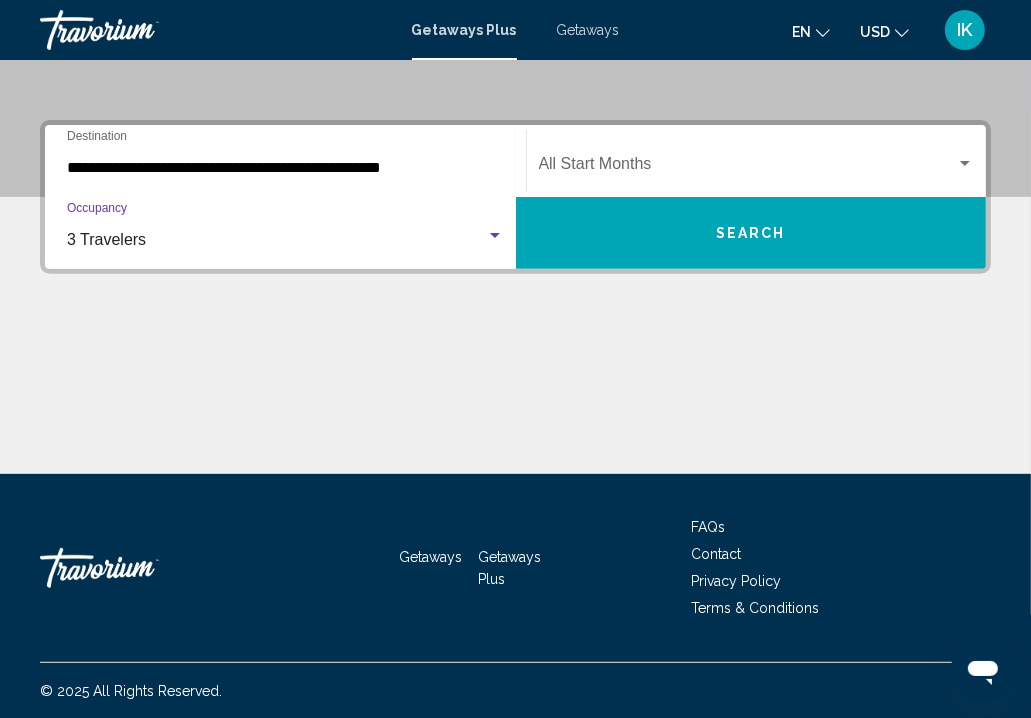 click at bounding box center [515, 399] 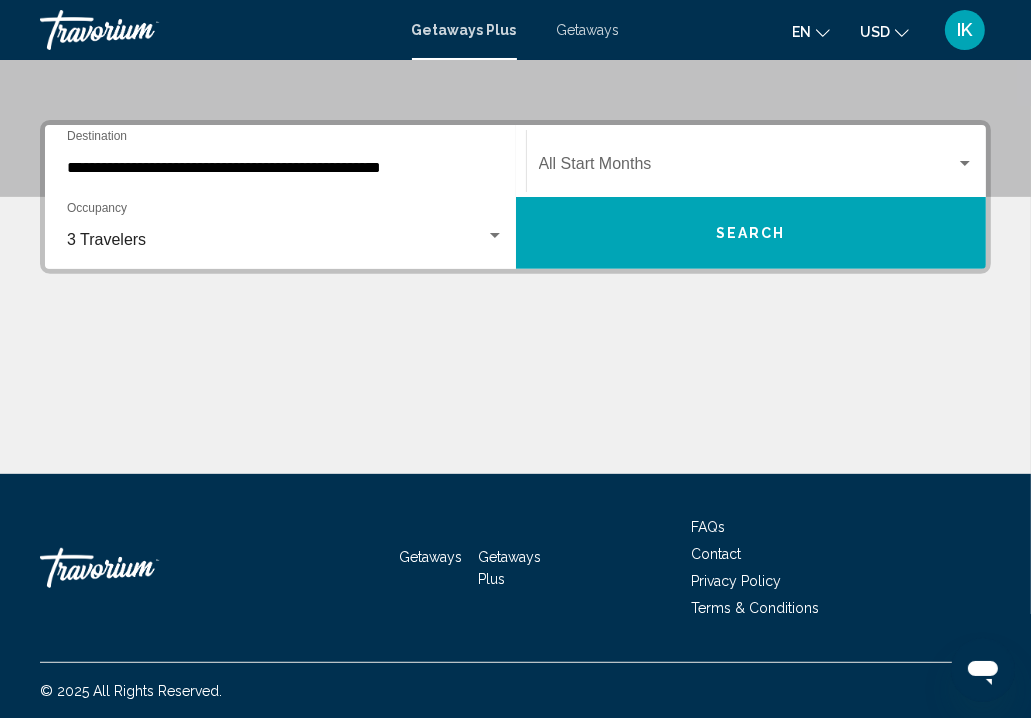 click at bounding box center (748, 168) 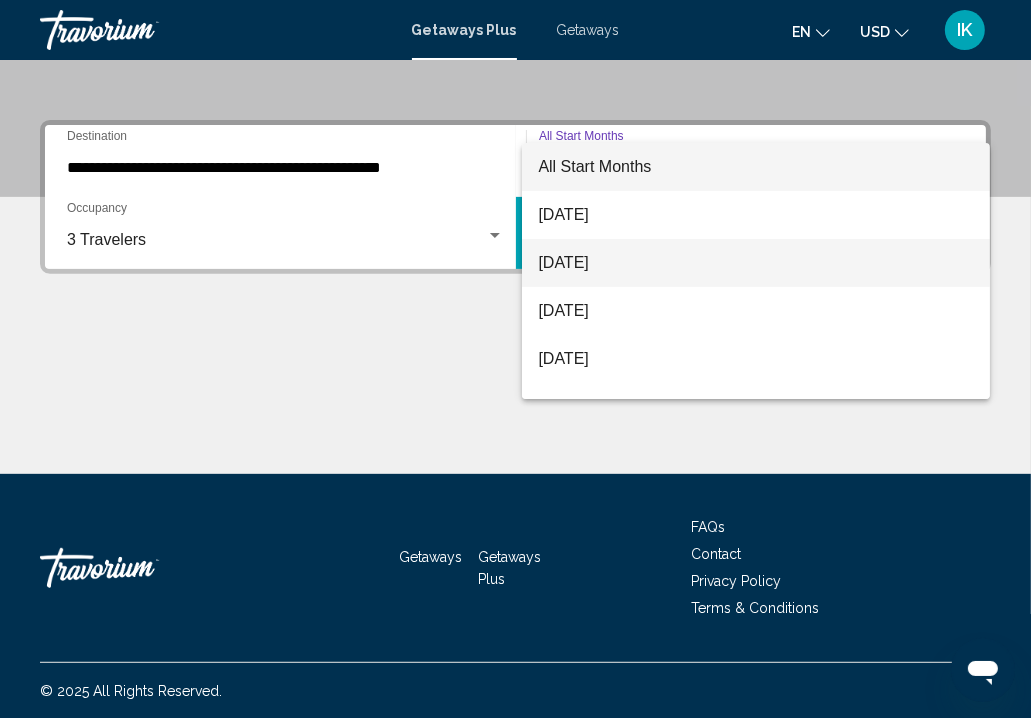 click on "[DATE]" at bounding box center (756, 263) 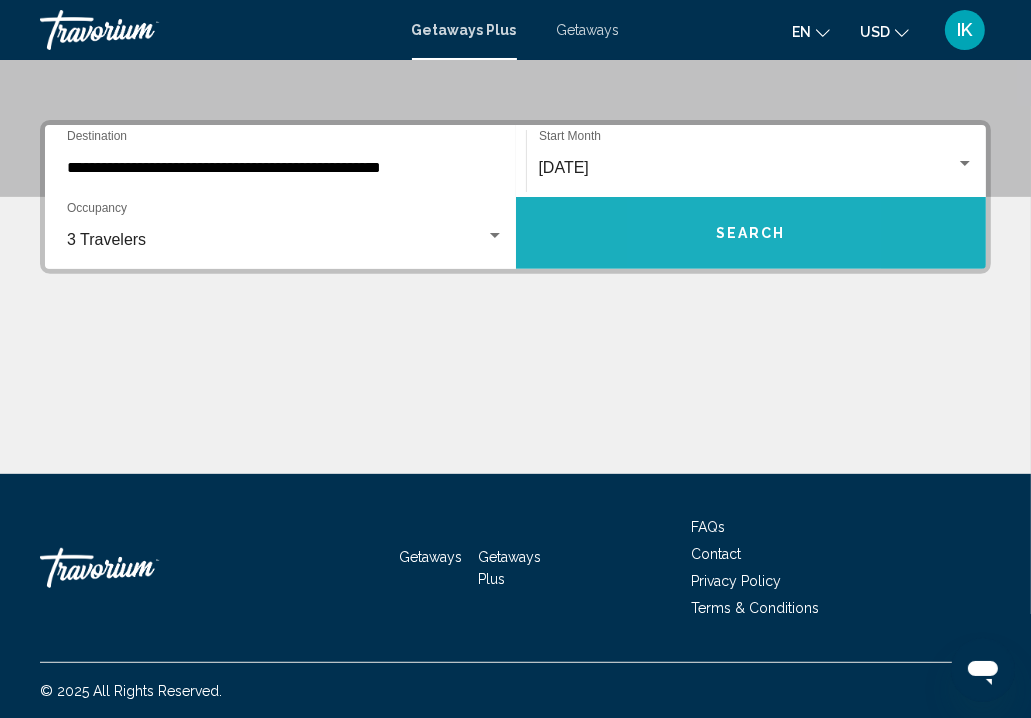 click on "Search" at bounding box center (751, 233) 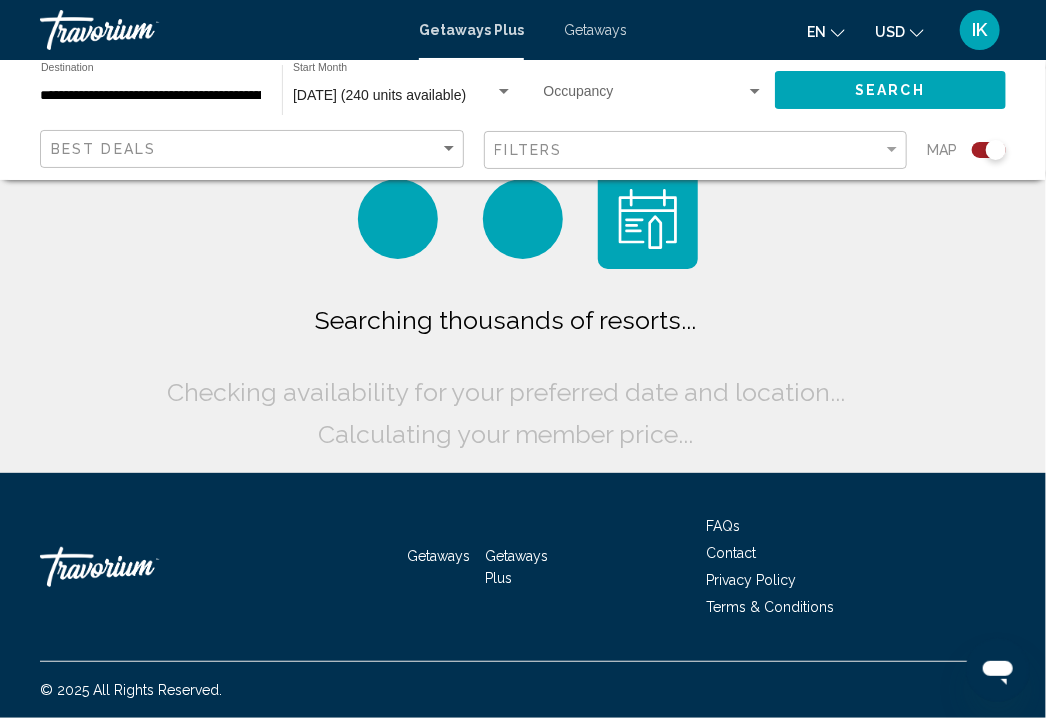 click on "Searching thousands of resorts...
Checking availability for your preferred date and location...
Calculating your member price..." 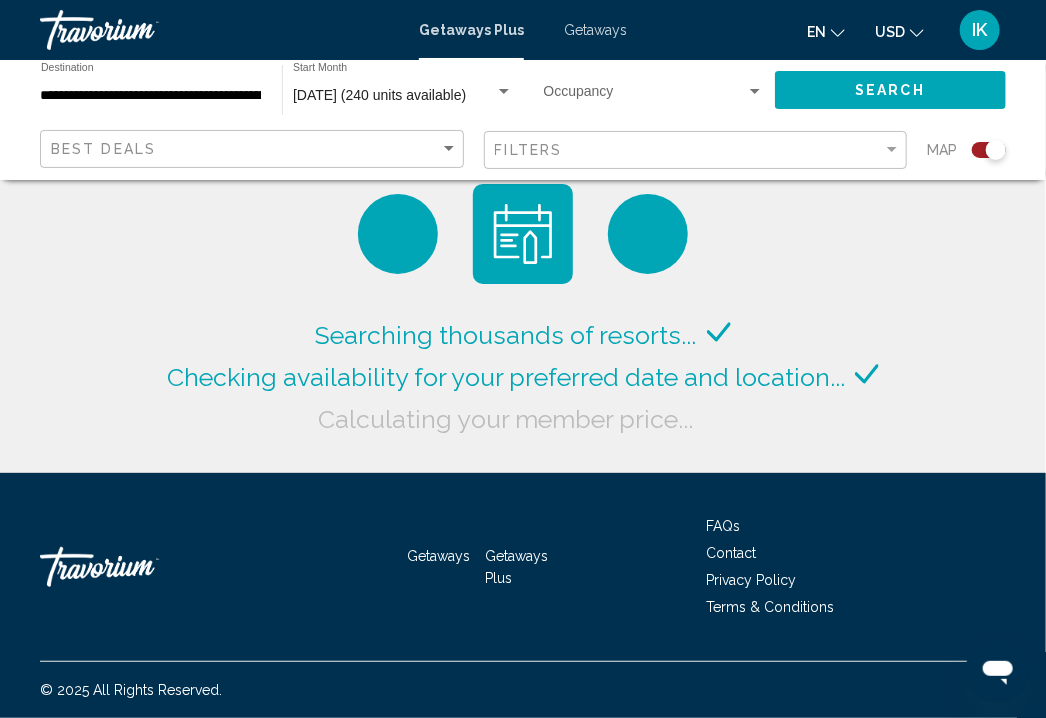 click on "USD
USD ($) MXN (Mex$) CAD (Can$) GBP (£) EUR (€) AUD (A$) NZD (NZ$) CNY (CN¥)" 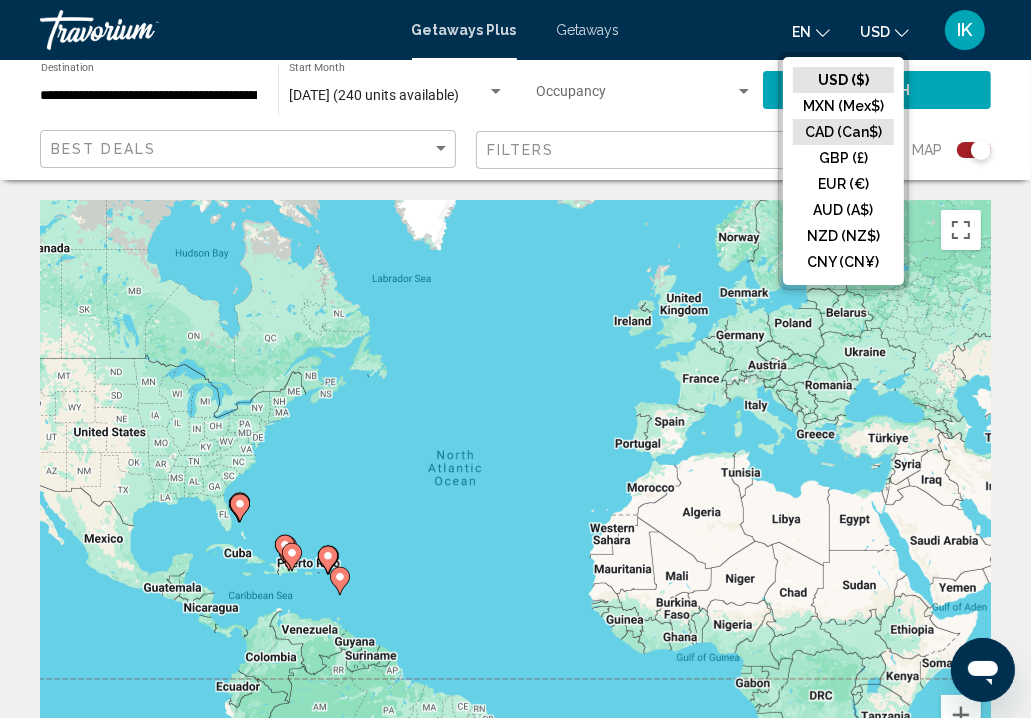 click on "CAD (Can$)" 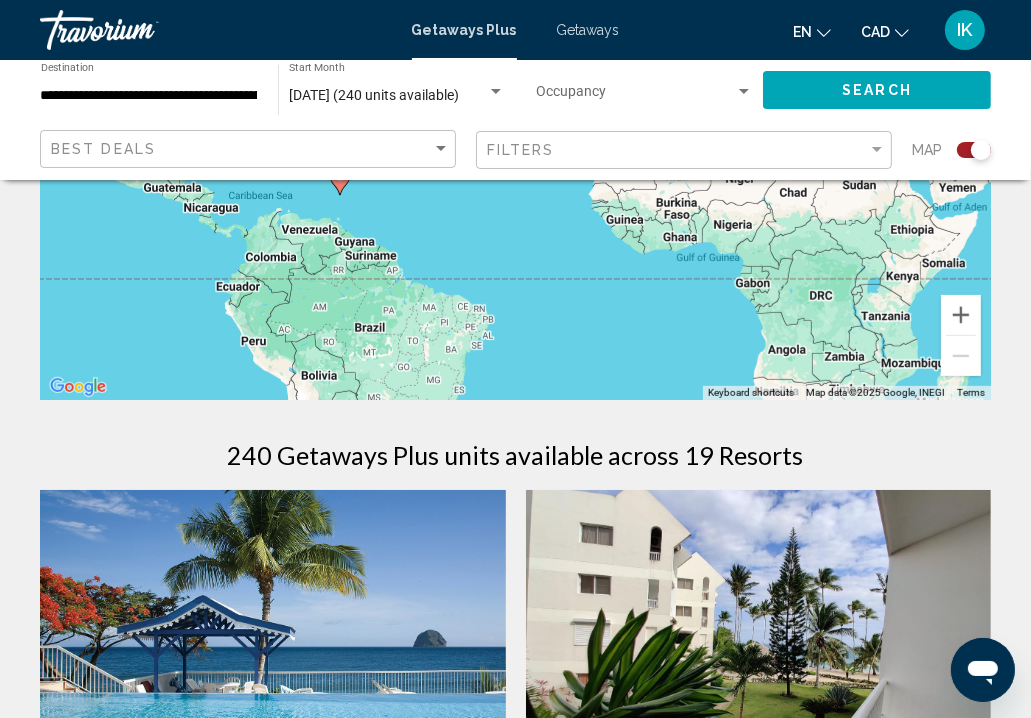 click at bounding box center [273, 650] 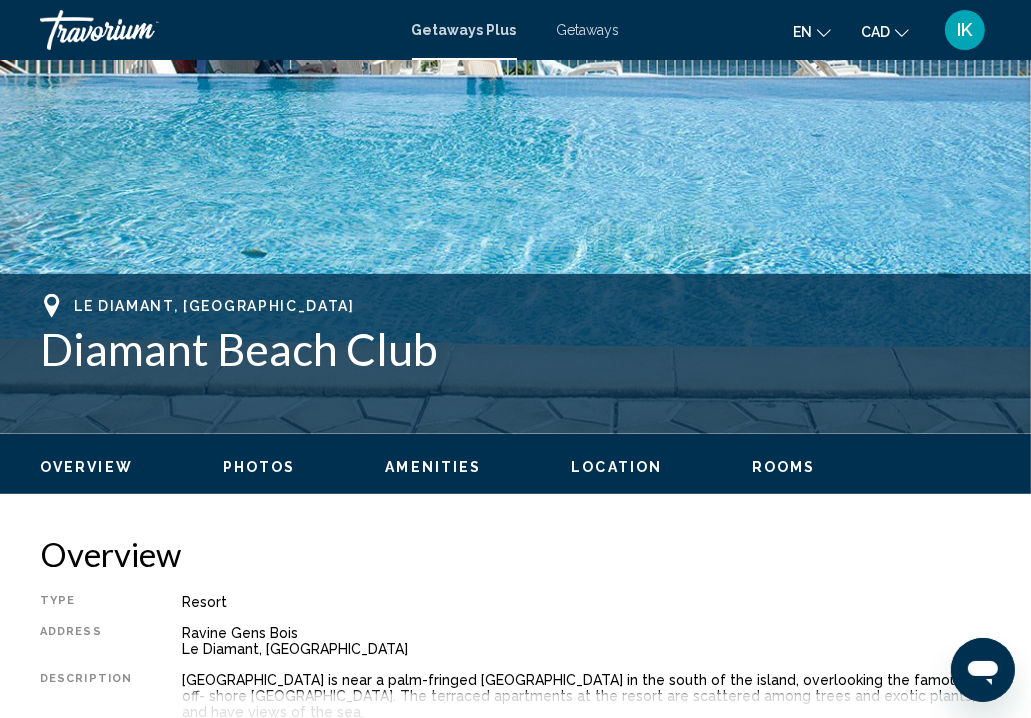 click on "Overview
Photos
Amenities
Location
Rooms
Search" 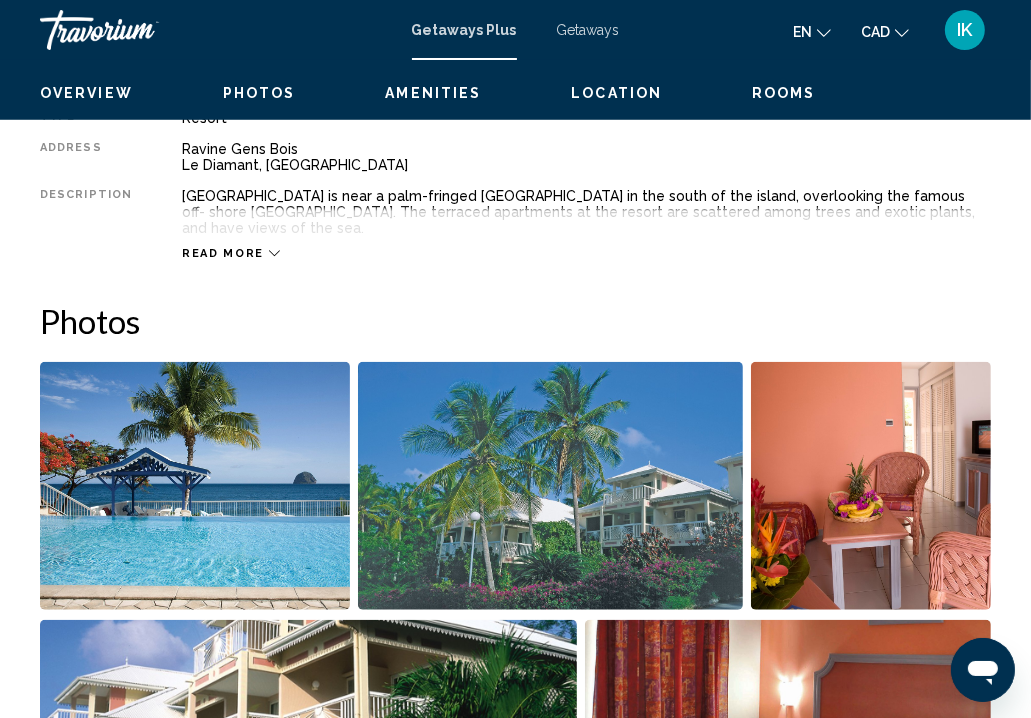 scroll, scrollTop: 1176, scrollLeft: 0, axis: vertical 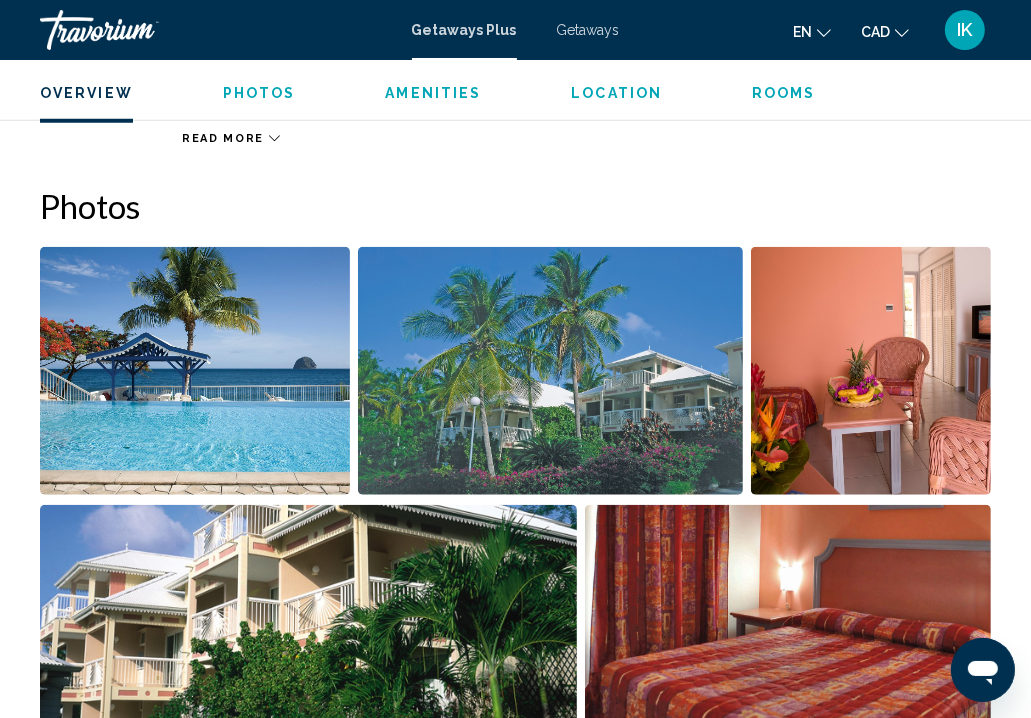 click at bounding box center [550, 371] 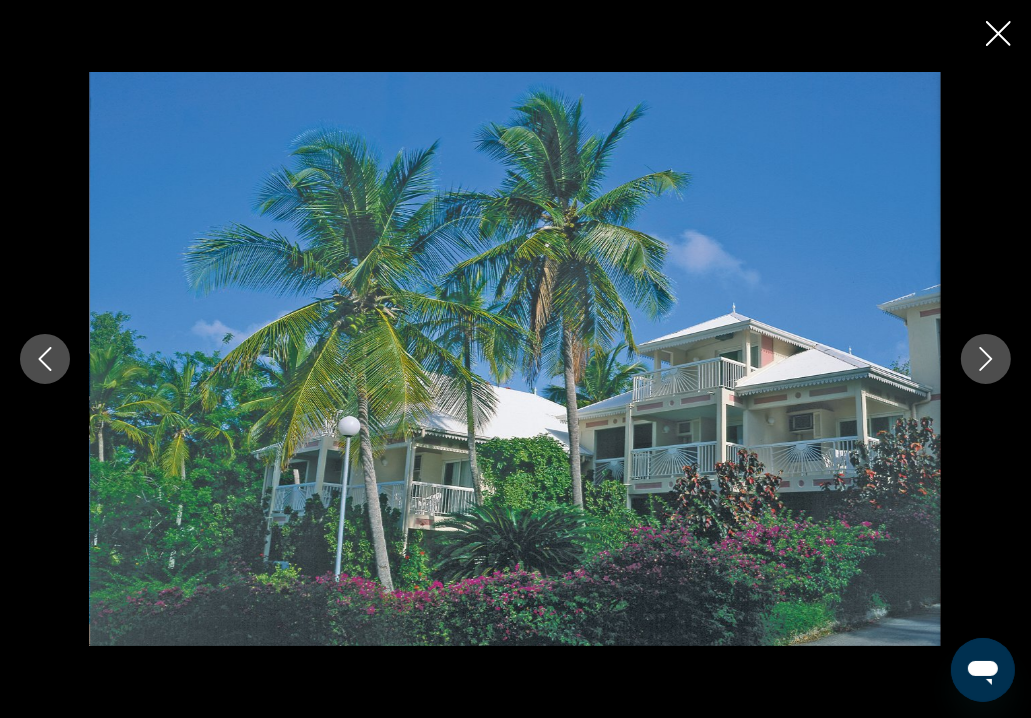 scroll, scrollTop: 776, scrollLeft: 0, axis: vertical 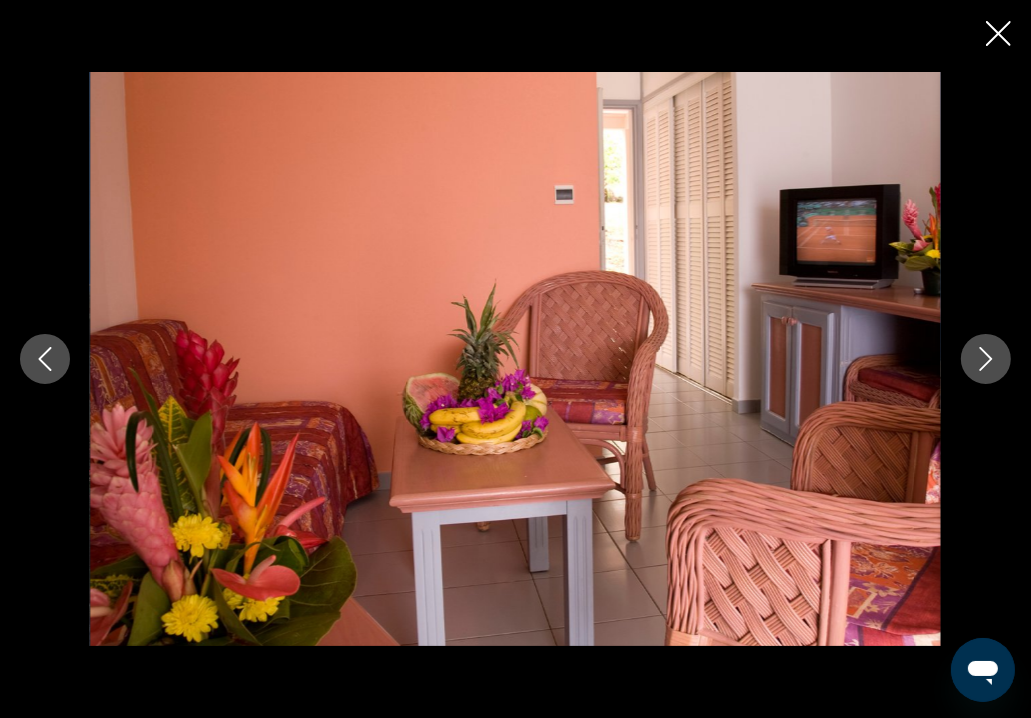 click at bounding box center [998, 35] 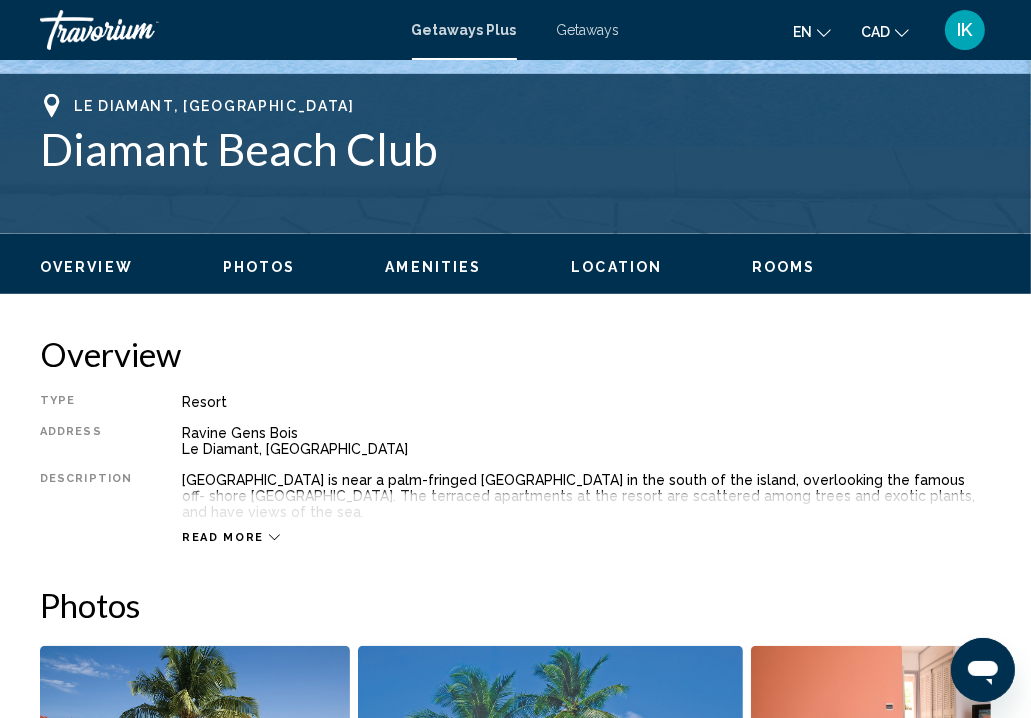 click on "Getaways Plus  Getaways en
English Español Français Italiano Português русский CAD
USD ($) MXN (Mex$) CAD (Can$) GBP (£) EUR (€) AUD (A$) NZD (NZ$) CNY (CN¥) IK Login" at bounding box center (515, 30) 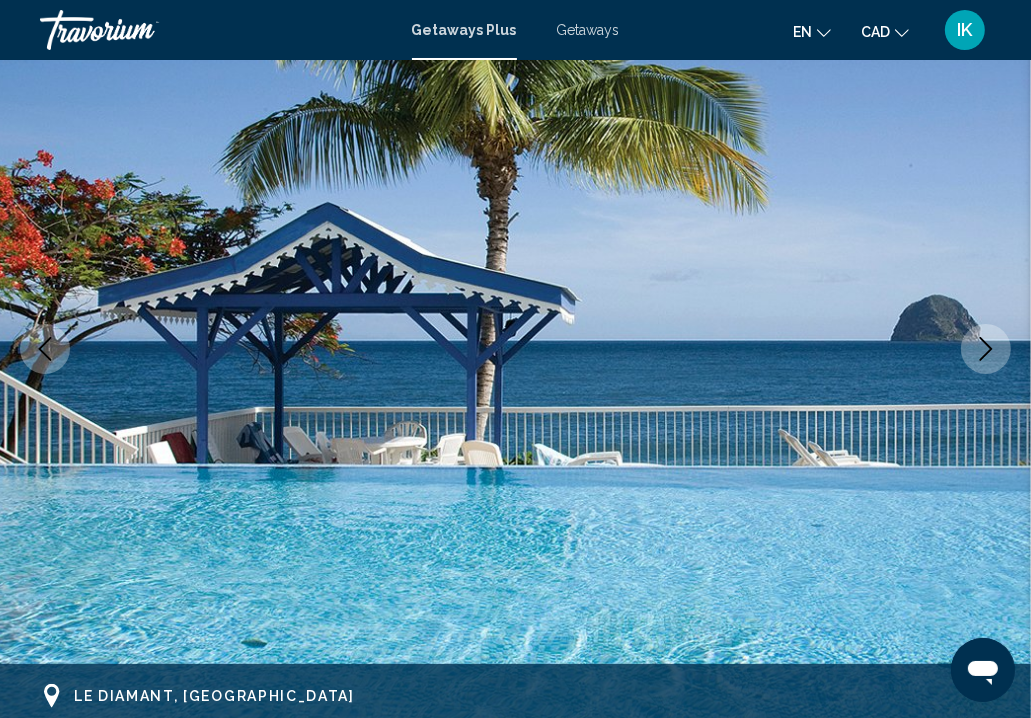 scroll, scrollTop: 176, scrollLeft: 0, axis: vertical 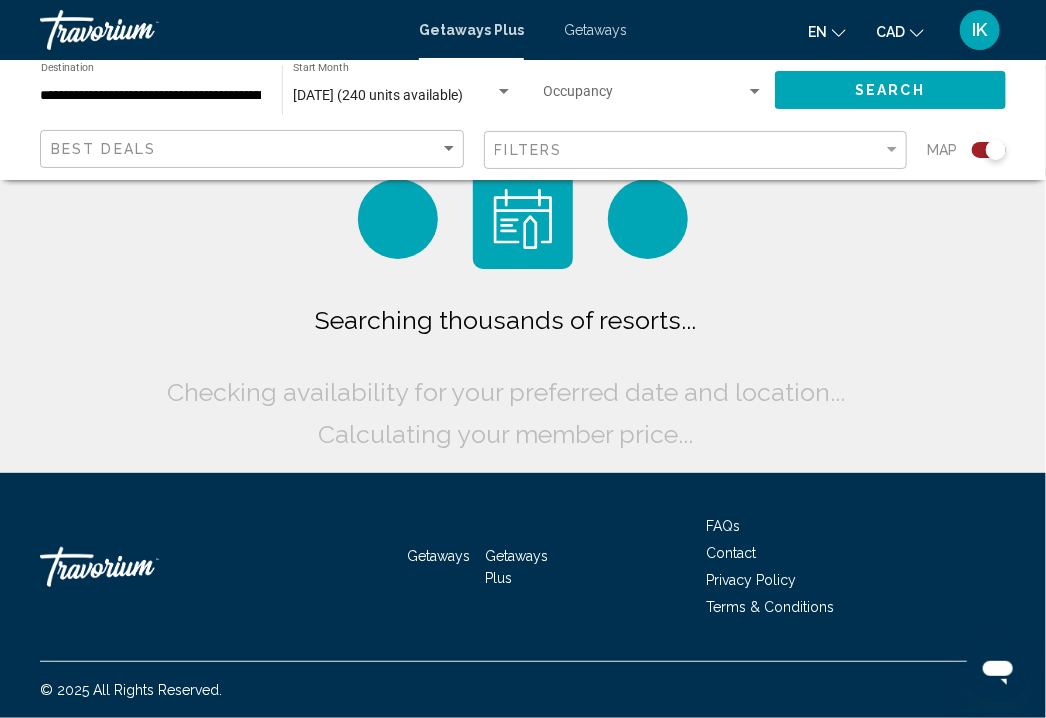 click on "Searching thousands of resorts...
Checking availability for your preferred date and location...
Calculating your member price..." 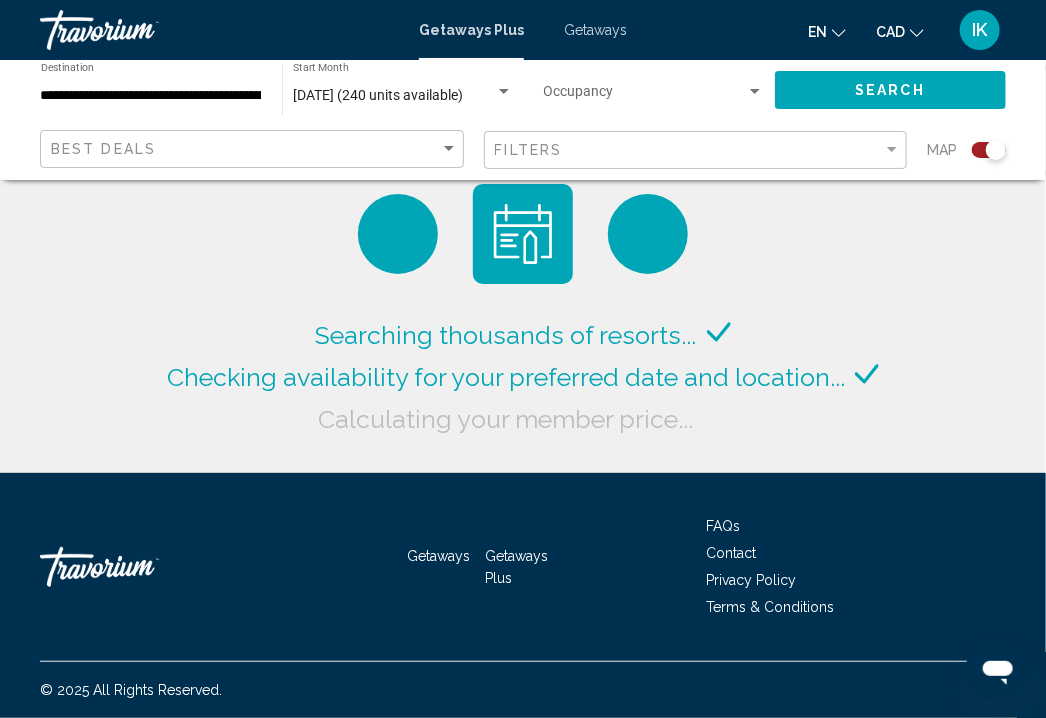 click on "Checking availability for your preferred date and location..." 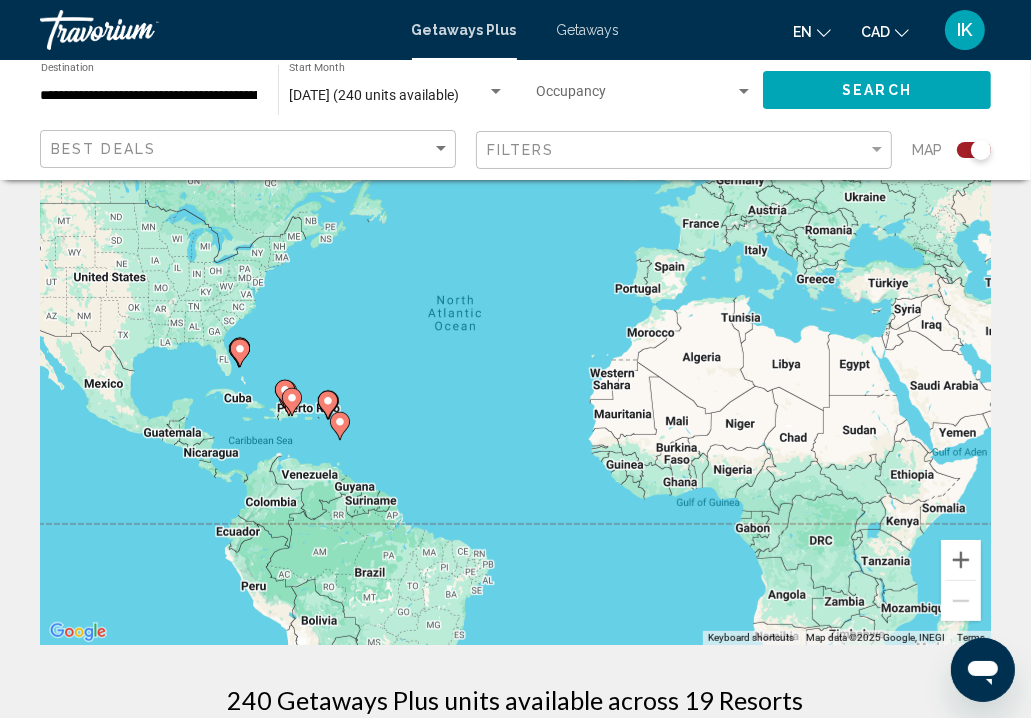 click on "To navigate, press the arrow keys. To activate drag with keyboard, press Alt + Enter. Once in keyboard drag state, use the arrow keys to move the marker. To complete the drag, press the Enter key. To cancel, press Escape." at bounding box center (515, 345) 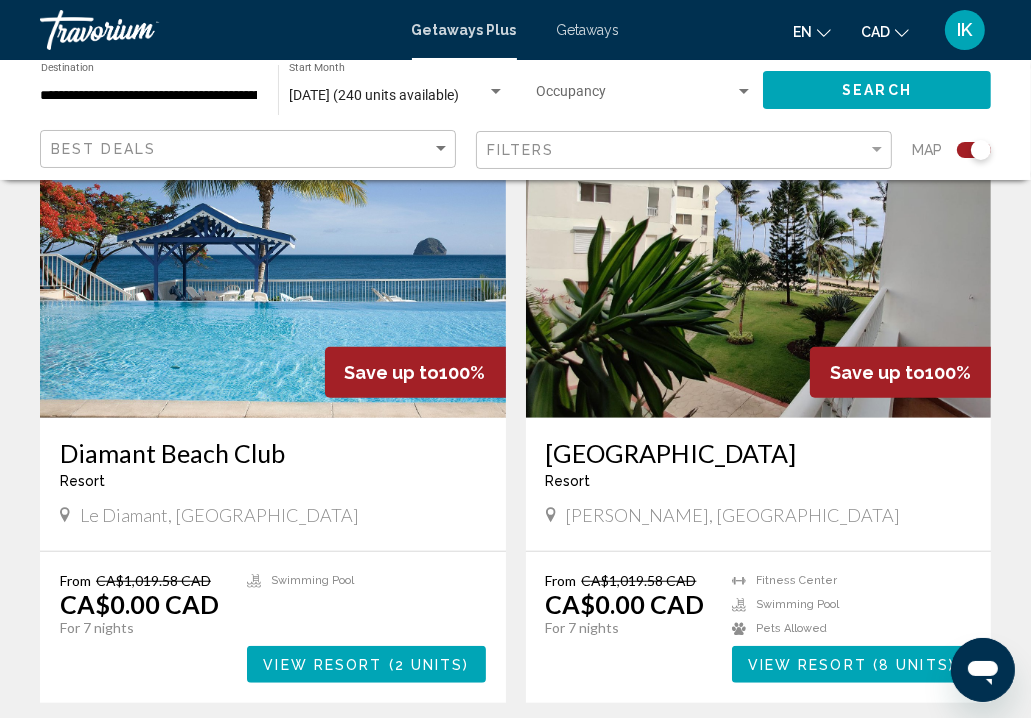 scroll, scrollTop: 800, scrollLeft: 0, axis: vertical 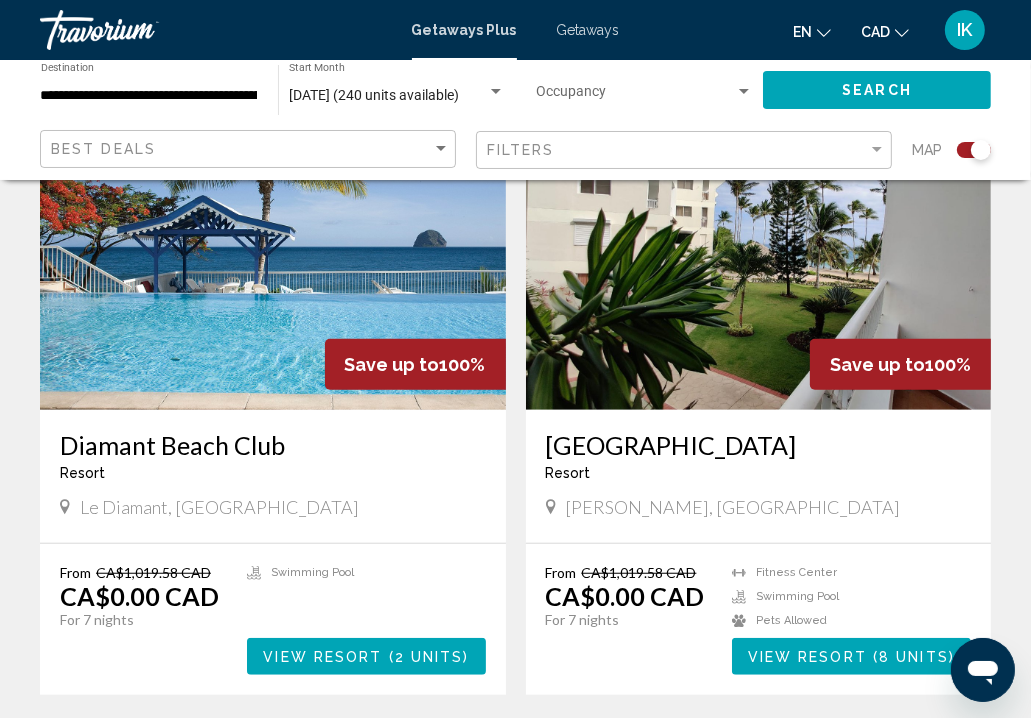 click on "Save up to  100%" at bounding box center (415, 364) 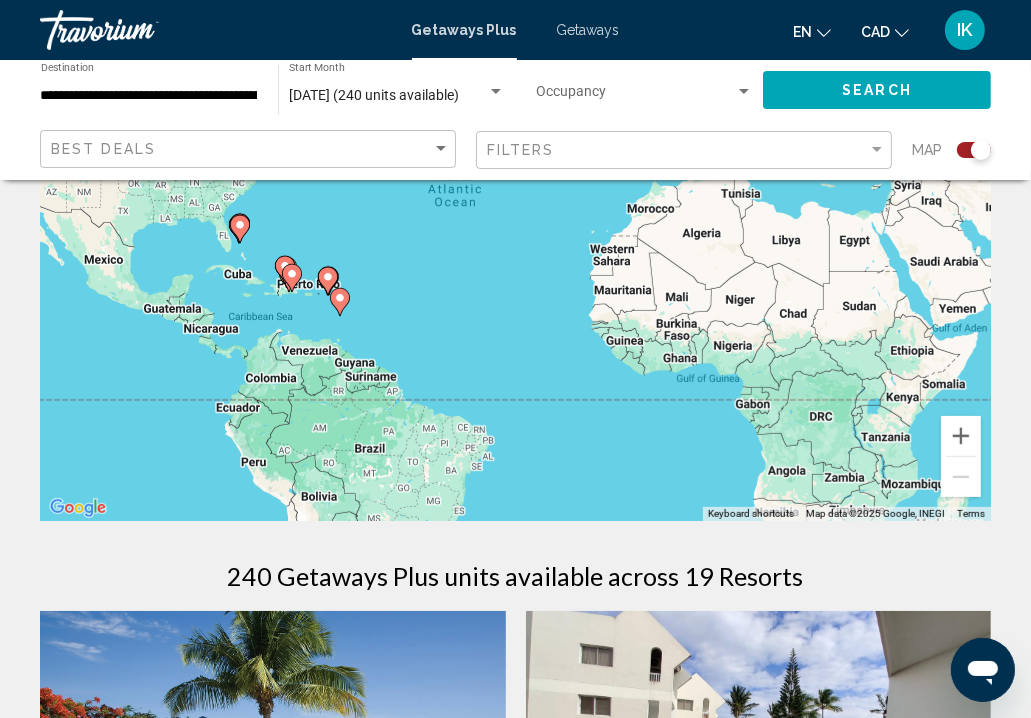 scroll, scrollTop: 0, scrollLeft: 0, axis: both 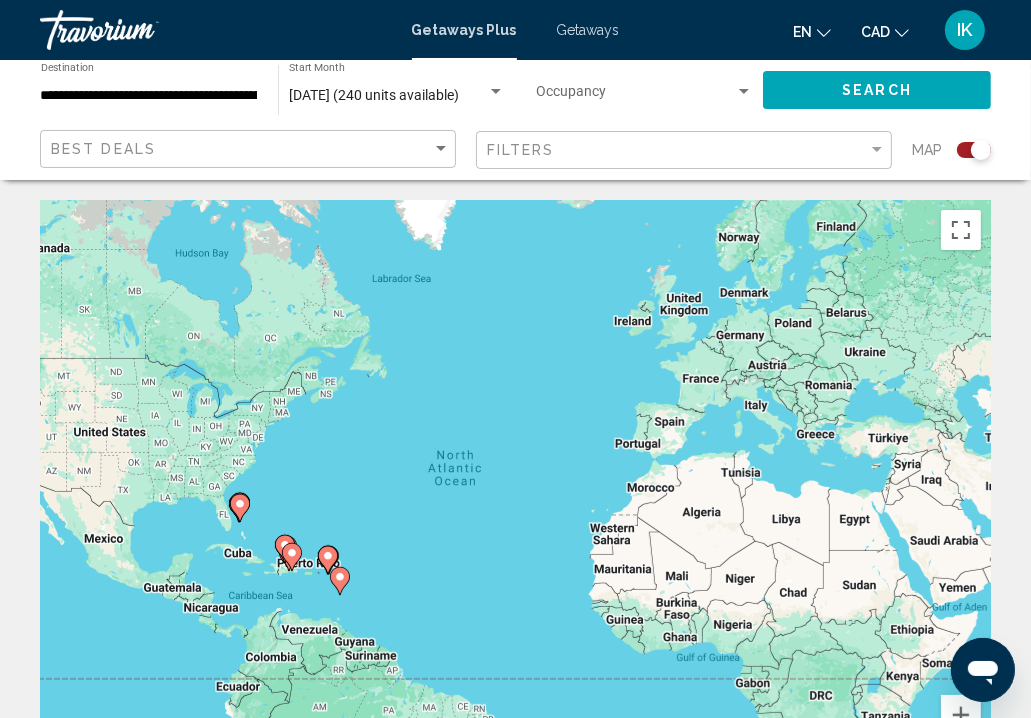 click on "To navigate, press the arrow keys. To activate drag with keyboard, press Alt + Enter. Once in keyboard drag state, use the arrow keys to move the marker. To complete the drag, press the Enter key. To cancel, press Escape." at bounding box center [515, 500] 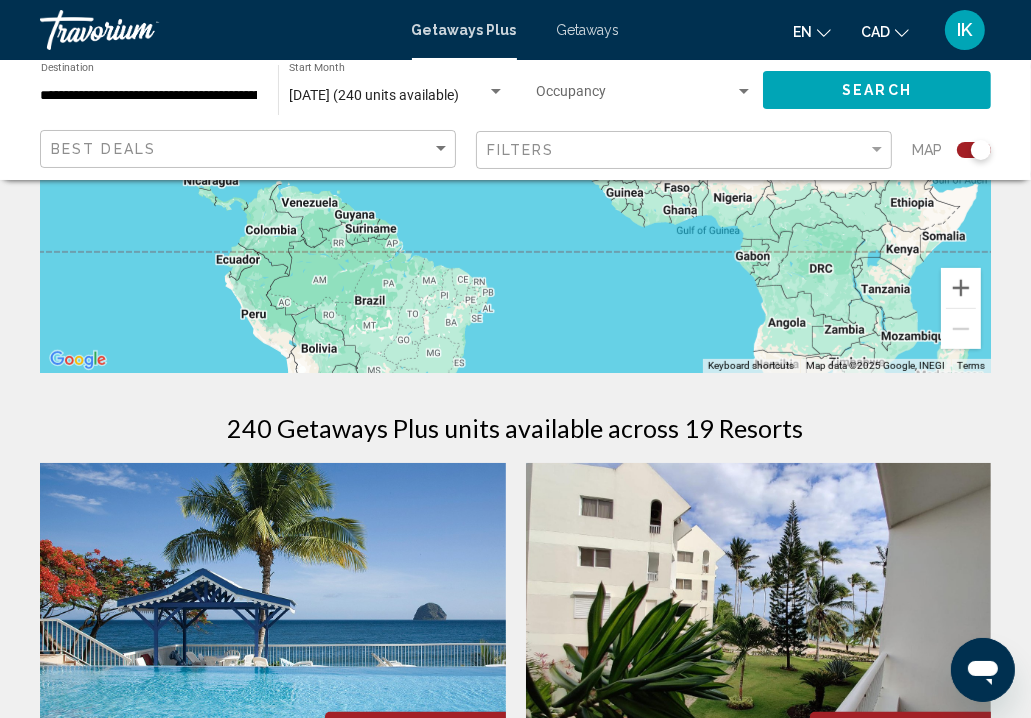 scroll, scrollTop: 600, scrollLeft: 0, axis: vertical 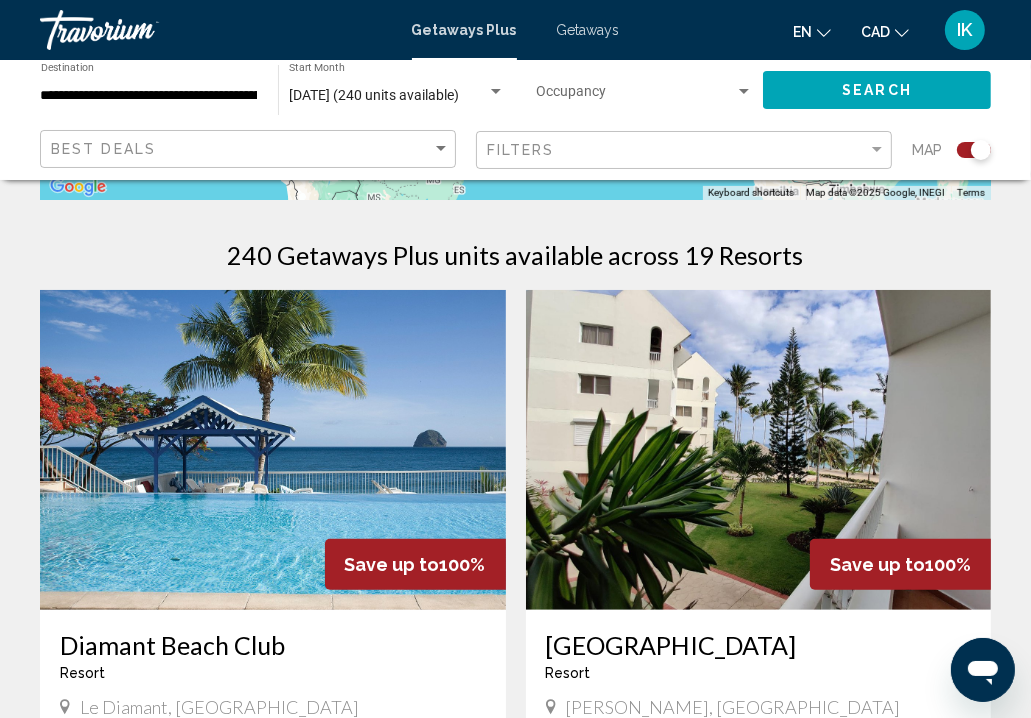 click at bounding box center [273, 450] 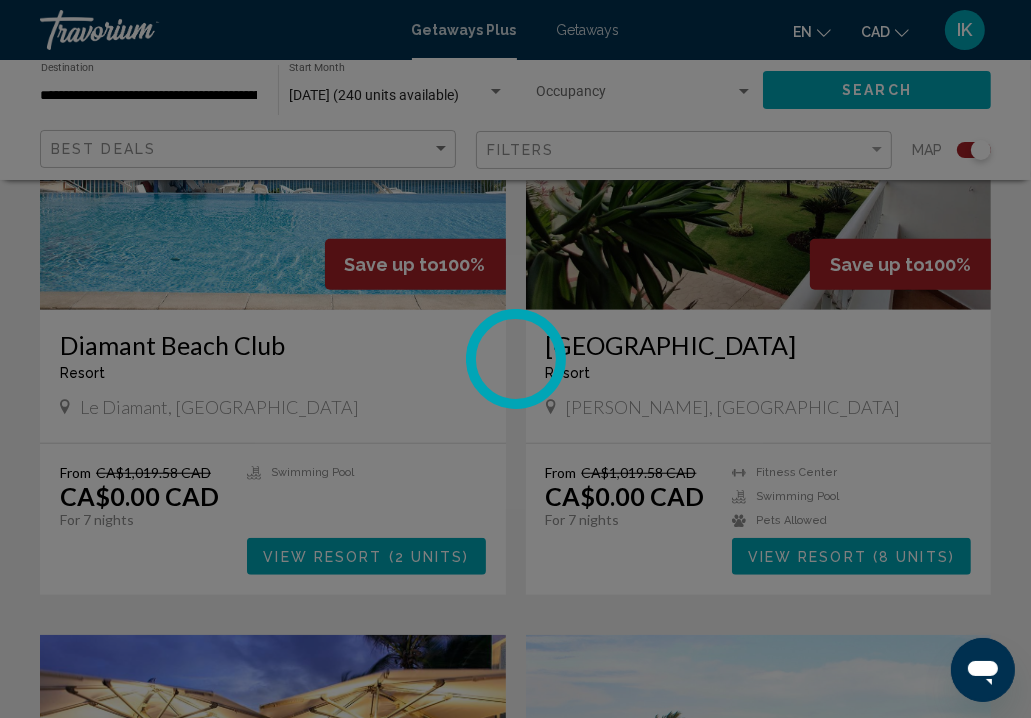 scroll, scrollTop: 176, scrollLeft: 0, axis: vertical 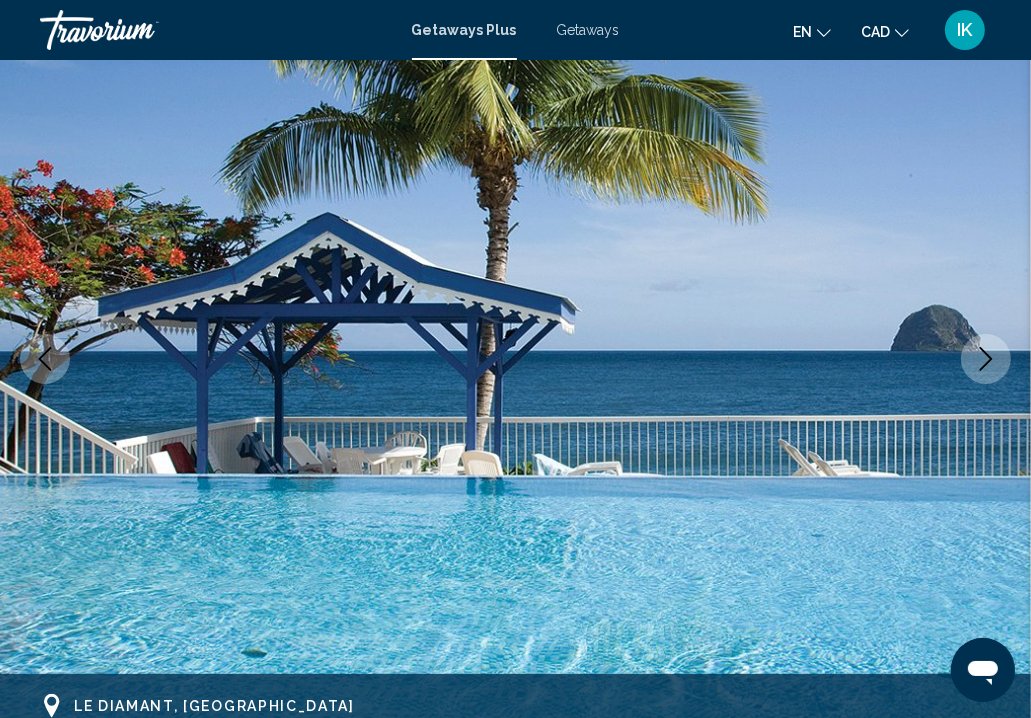 click on "Getaways Plus  Getaways en
English Español Français Italiano Português русский CAD
USD ($) MXN (Mex$) CAD (Can$) GBP (£) EUR (€) AUD (A$) NZD (NZ$) CNY (CN¥) IK Login" at bounding box center (515, 30) 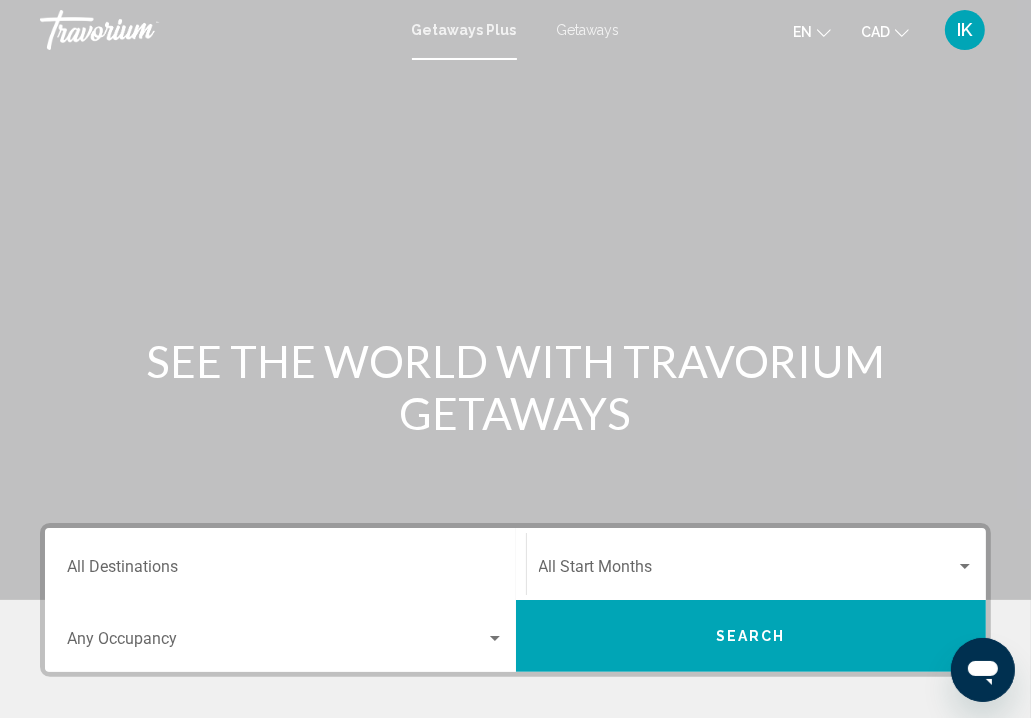 click on "SEE THE WORLD WITH TRAVORIUM GETAWAYS" at bounding box center [516, 387] 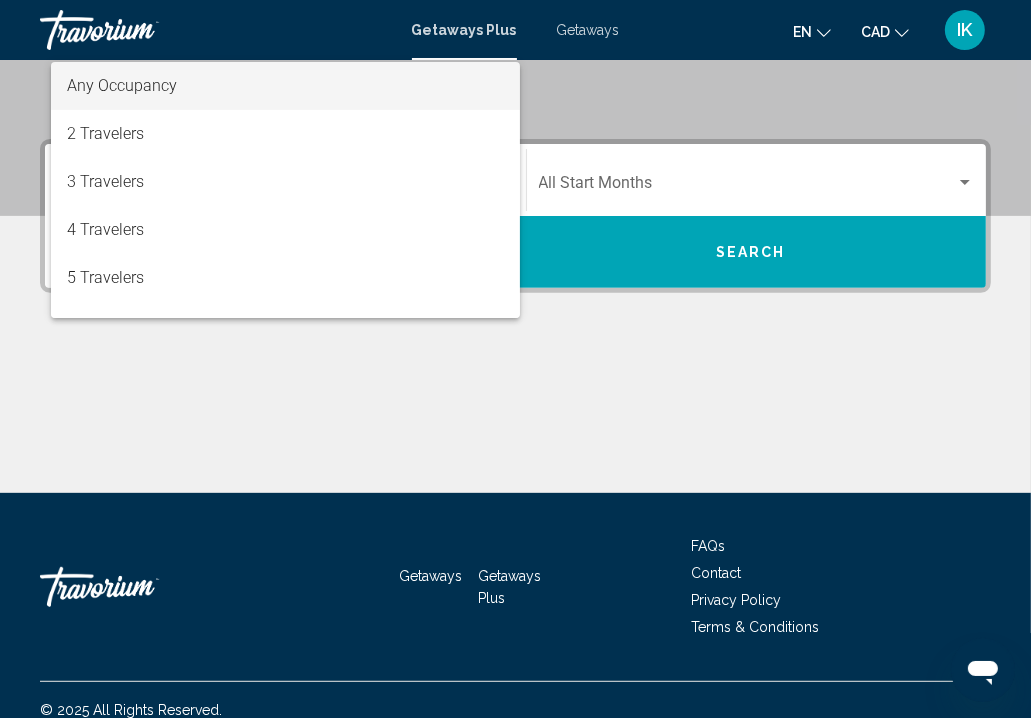 scroll, scrollTop: 403, scrollLeft: 0, axis: vertical 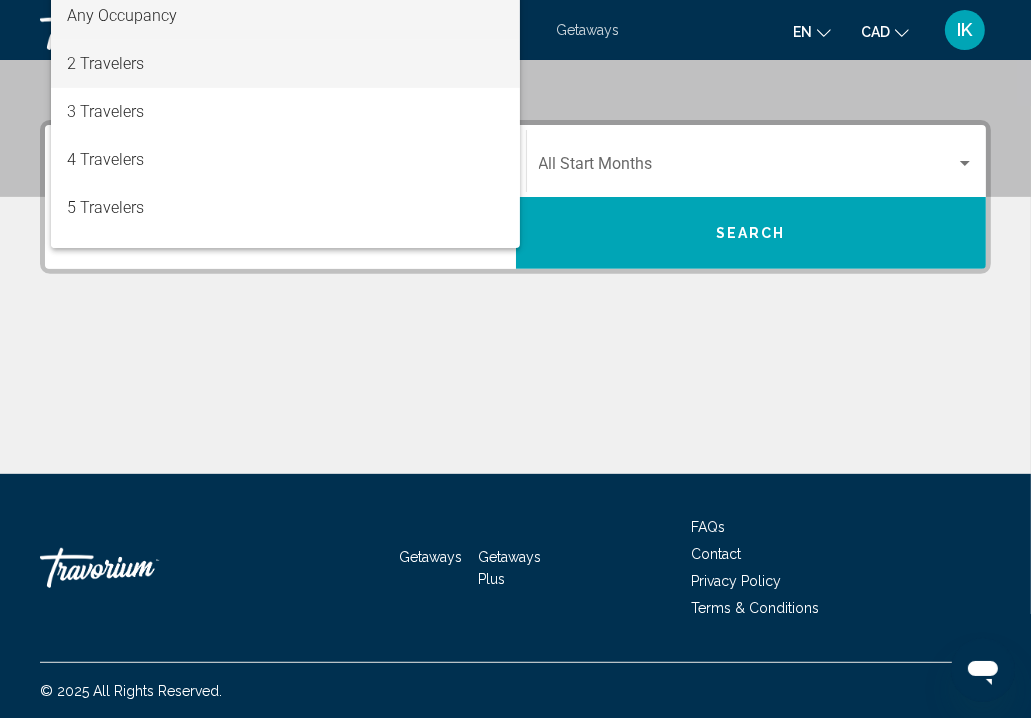 click on "2 Travelers" at bounding box center (285, 64) 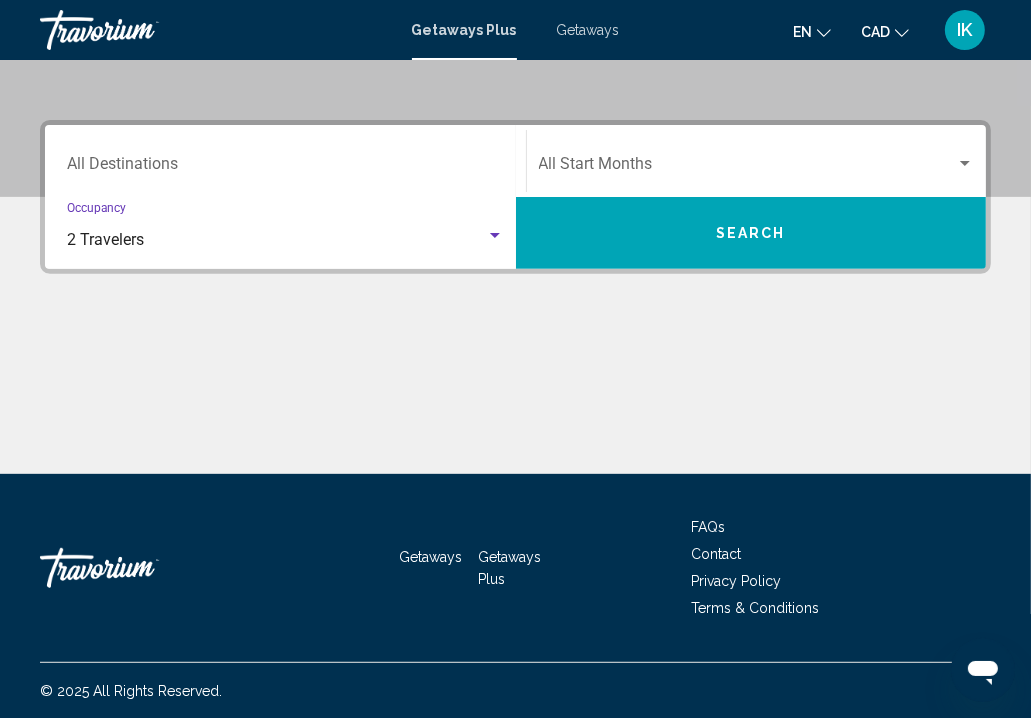 click on "Destination All Destinations" at bounding box center [285, 168] 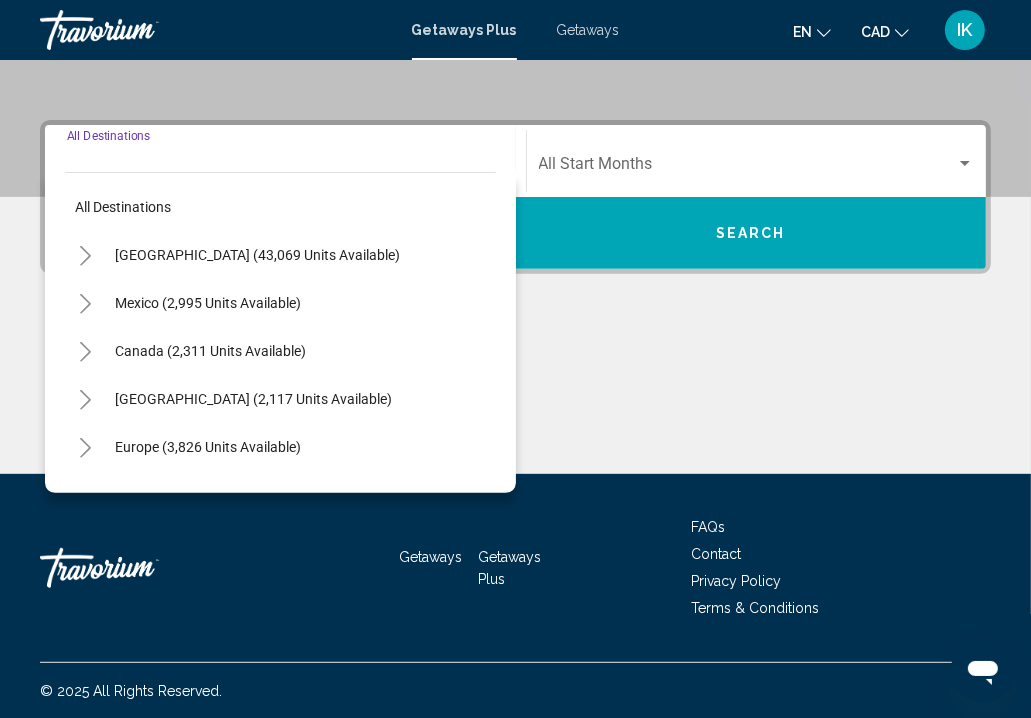 click on "Destination All Destinations" at bounding box center (285, 168) 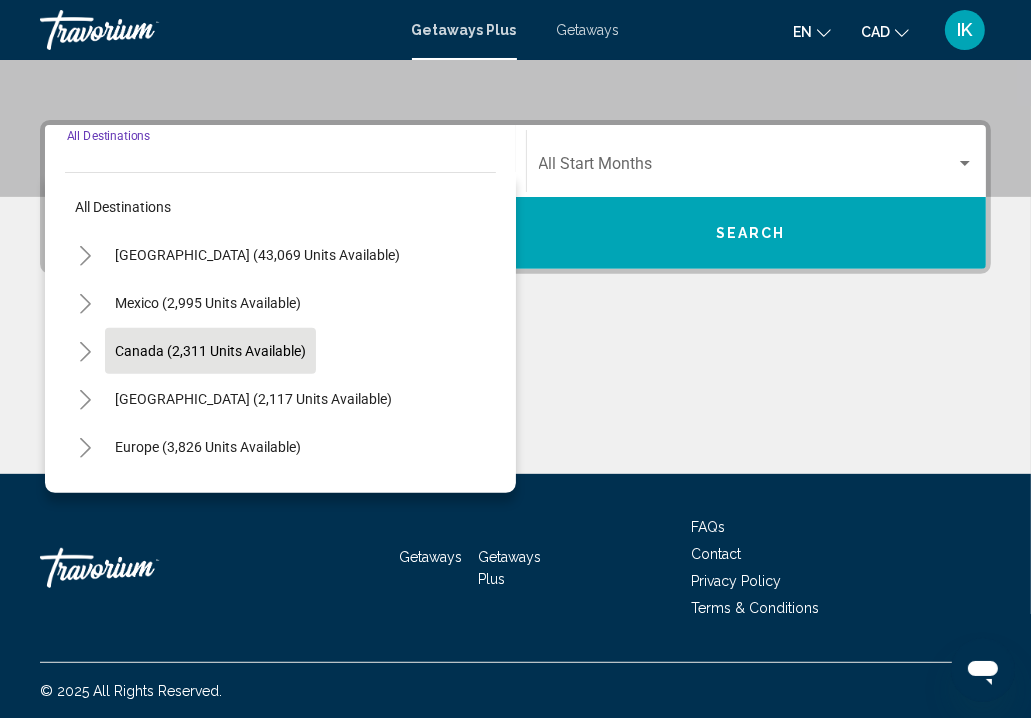 scroll, scrollTop: 99, scrollLeft: 0, axis: vertical 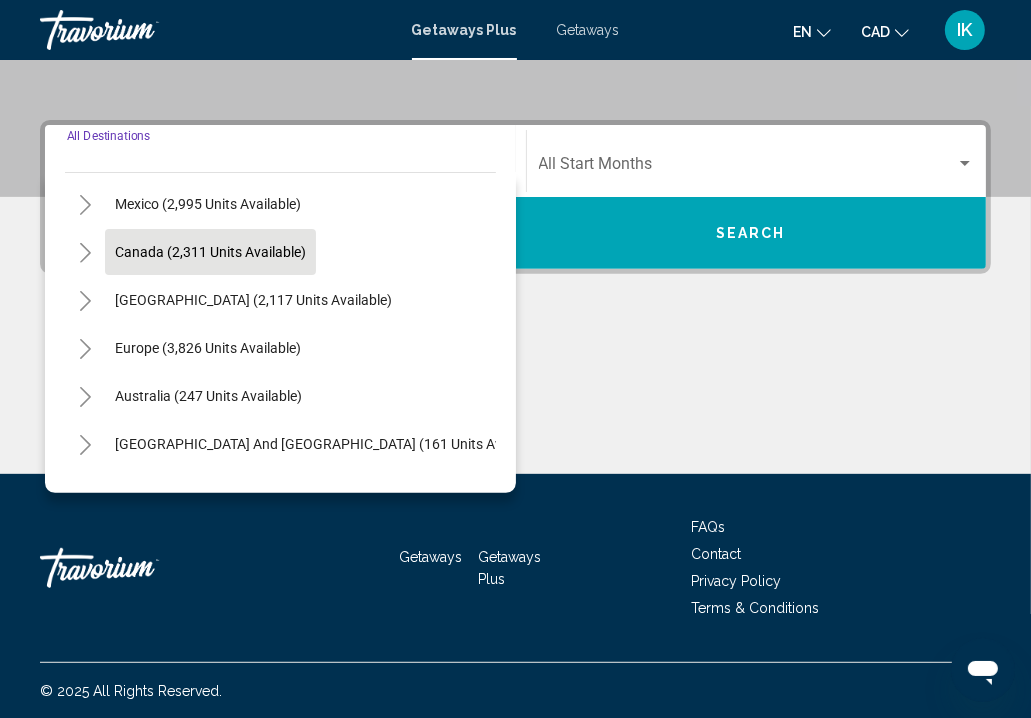 click on "[GEOGRAPHIC_DATA] and [GEOGRAPHIC_DATA] (161 units available)" at bounding box center (253, 492) 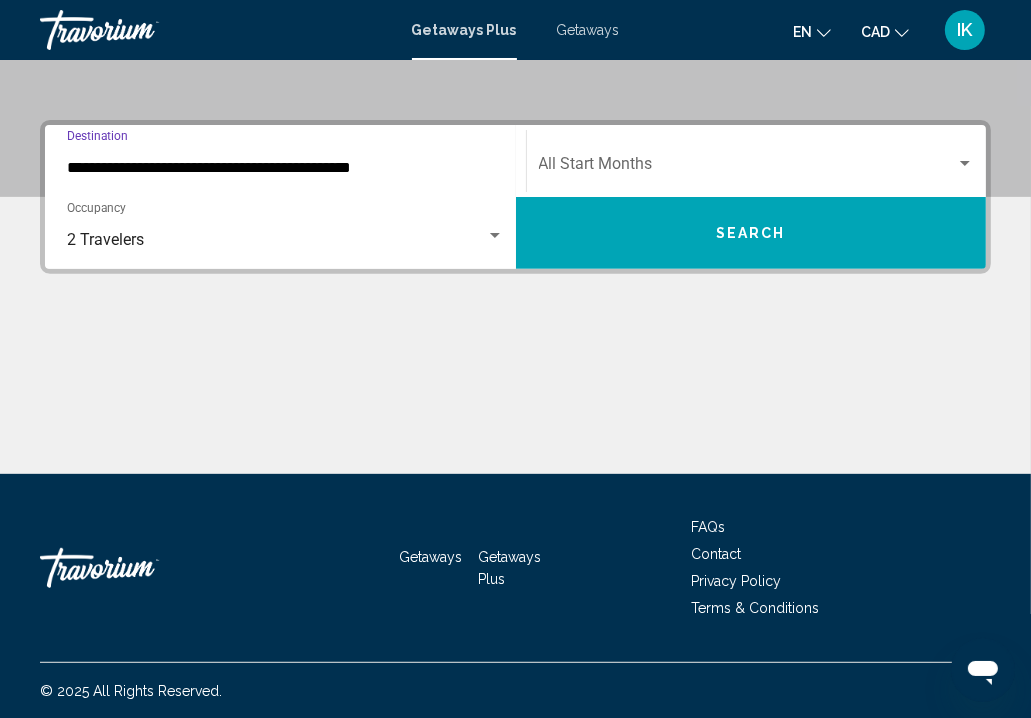 click on "**********" at bounding box center (285, 168) 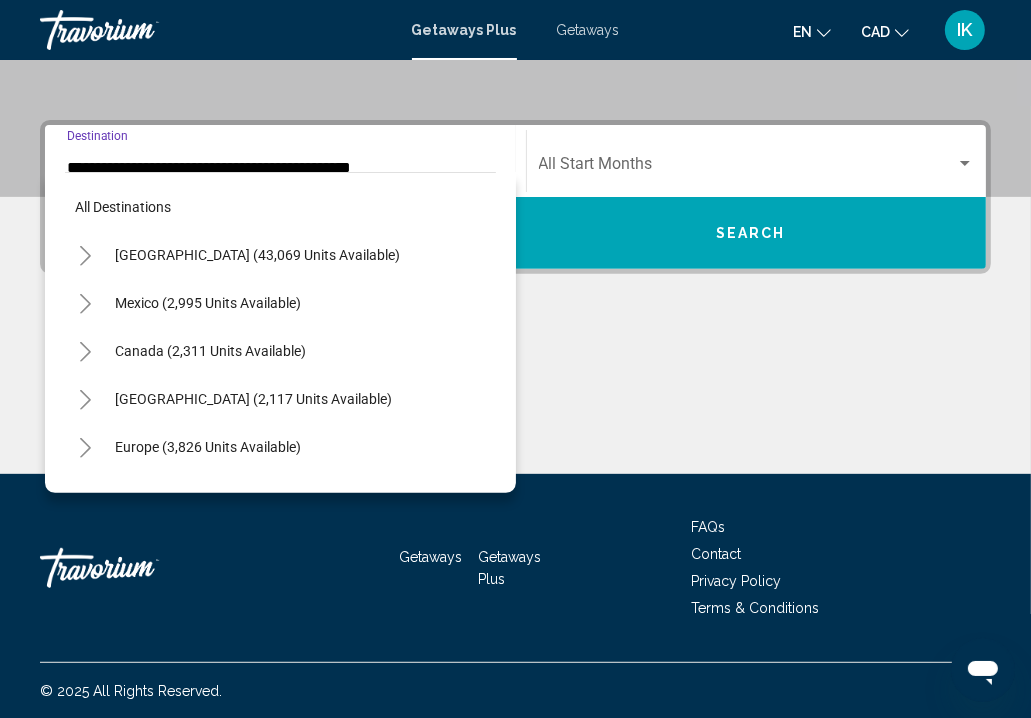 scroll, scrollTop: 371, scrollLeft: 0, axis: vertical 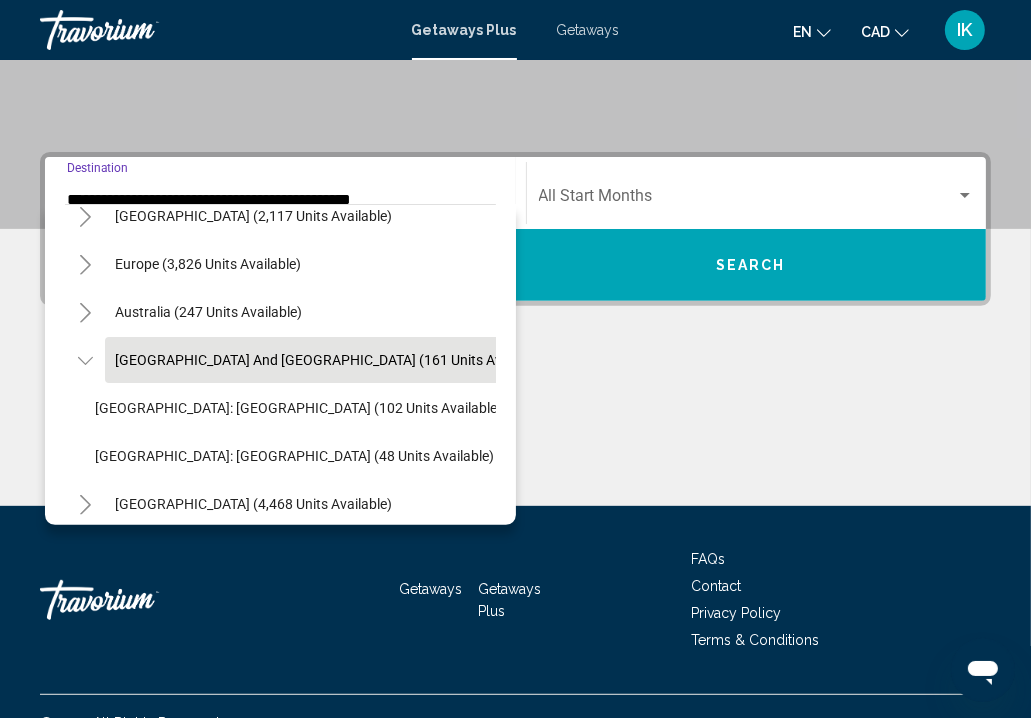 click on "Europe (3,826 units available)" at bounding box center [208, 312] 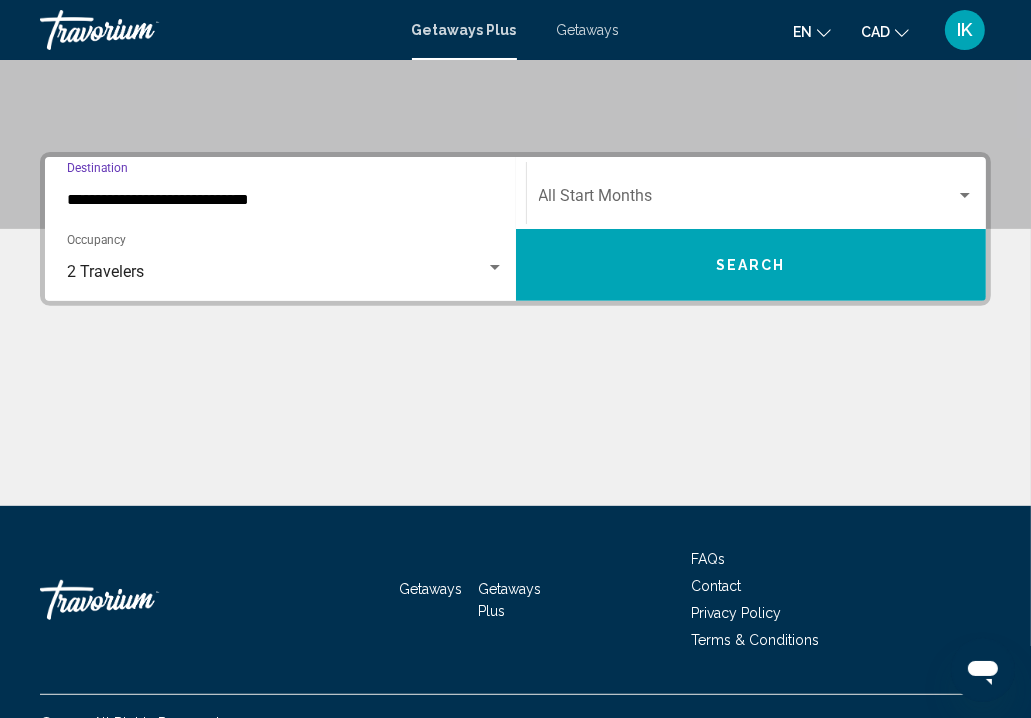 scroll, scrollTop: 403, scrollLeft: 0, axis: vertical 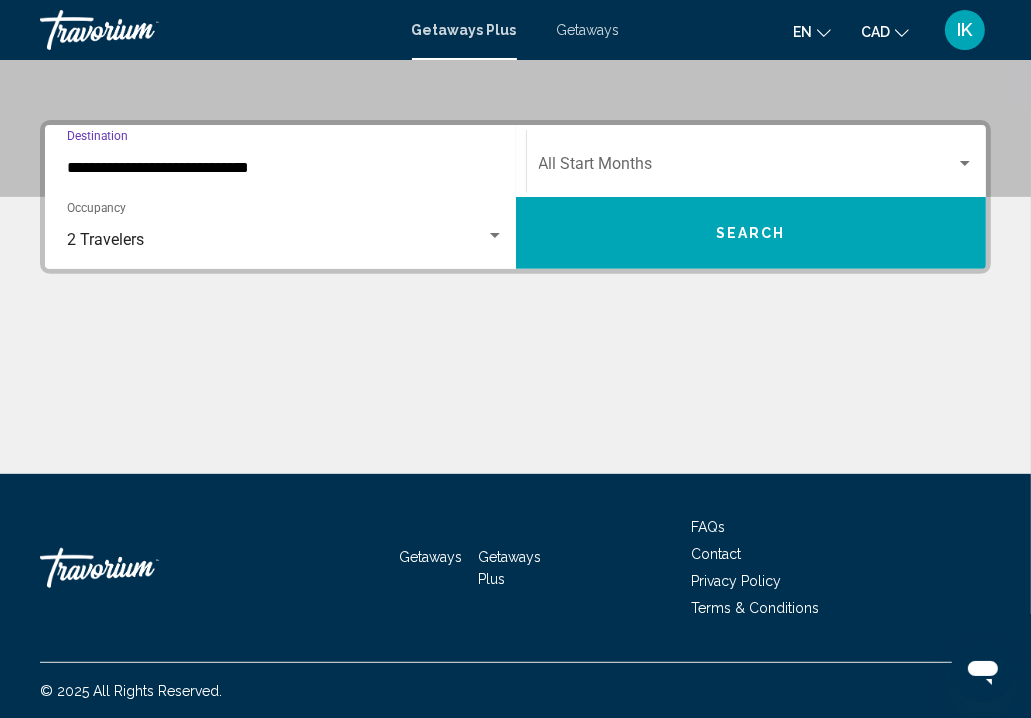 click on "**********" at bounding box center (285, 168) 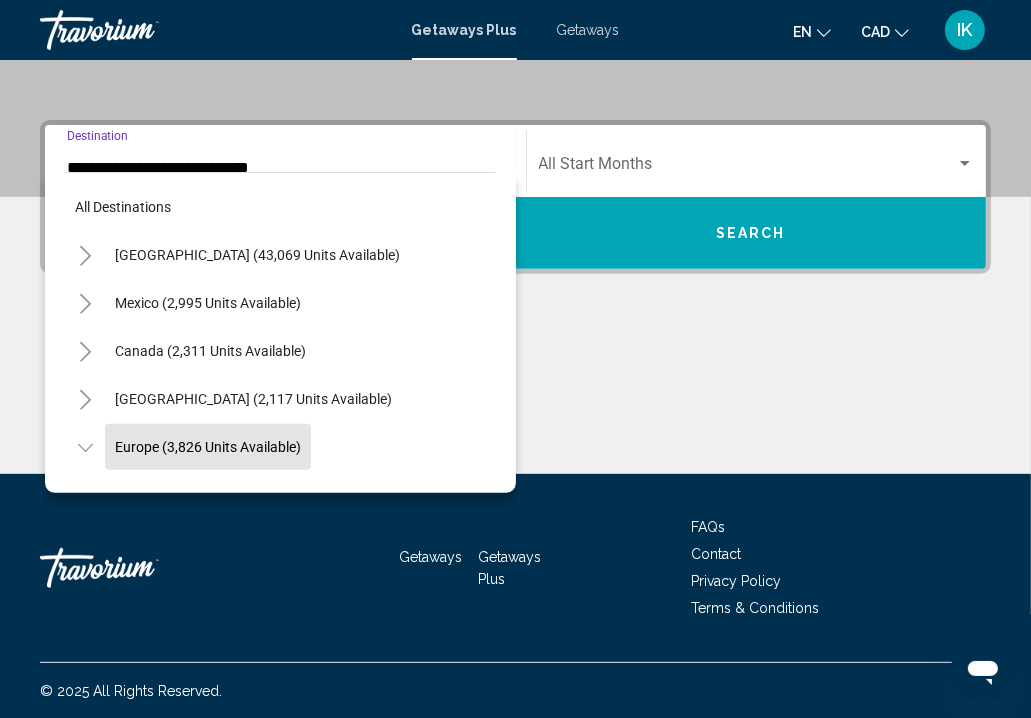 scroll, scrollTop: 371, scrollLeft: 0, axis: vertical 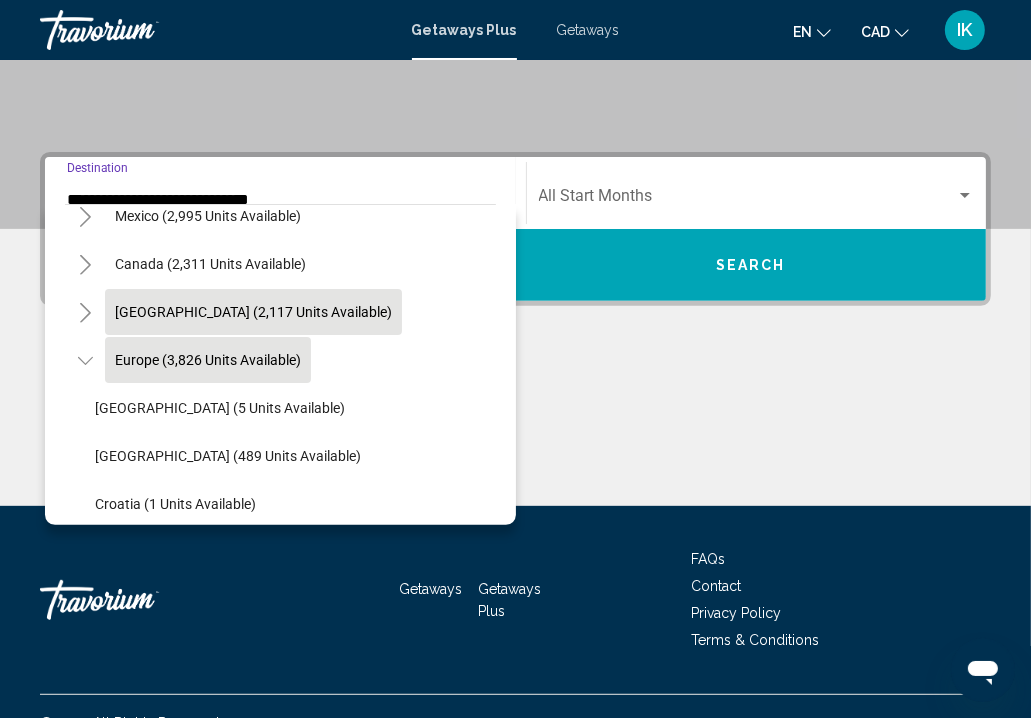 click on "[GEOGRAPHIC_DATA] (2,117 units available)" at bounding box center (208, 360) 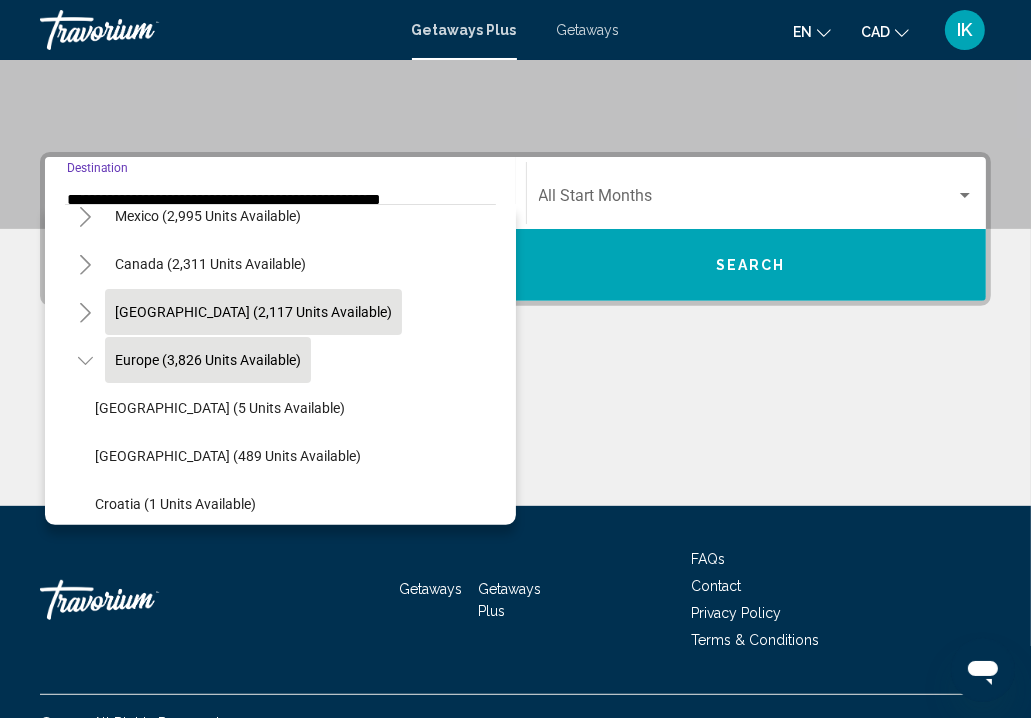 scroll, scrollTop: 403, scrollLeft: 0, axis: vertical 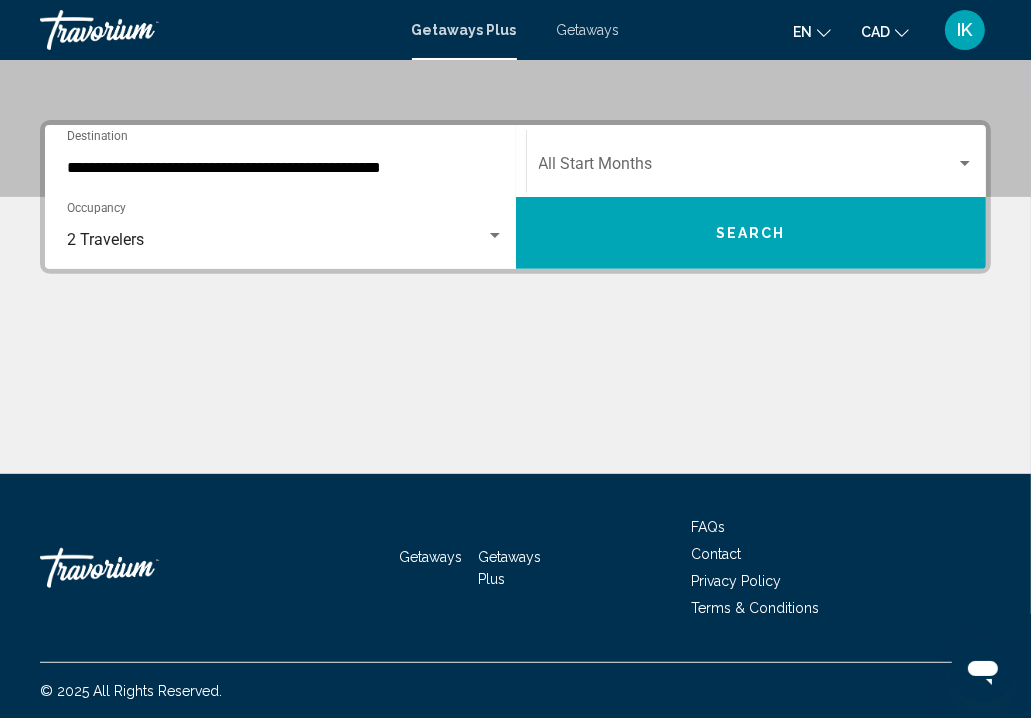 click on "**********" at bounding box center [515, 297] 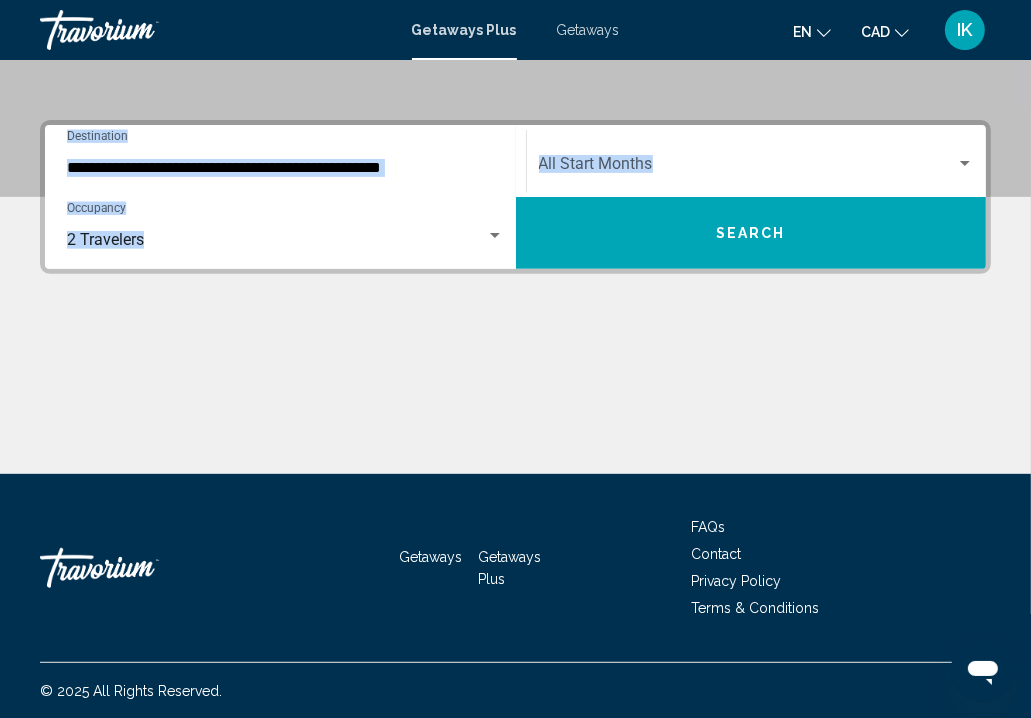 scroll, scrollTop: 0, scrollLeft: 0, axis: both 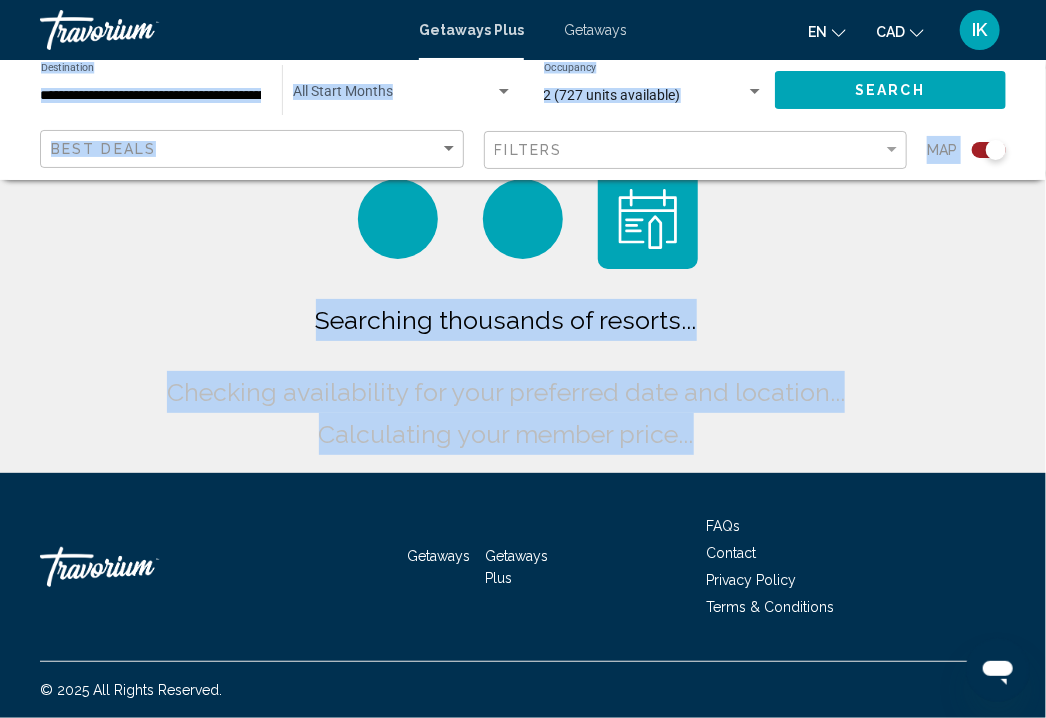 click 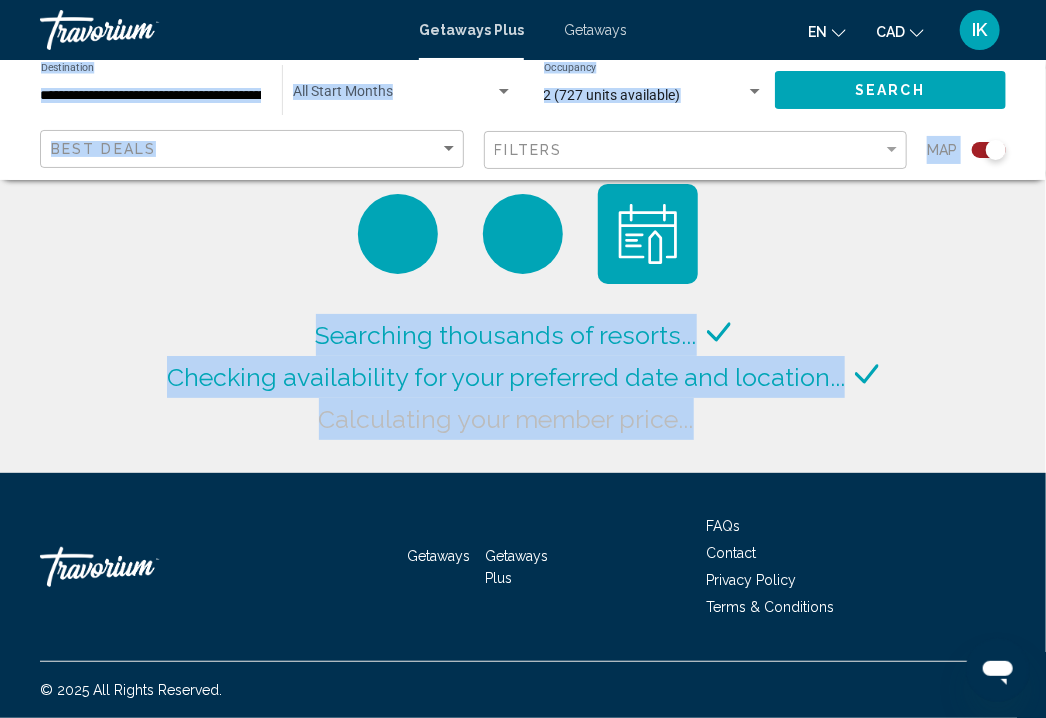click 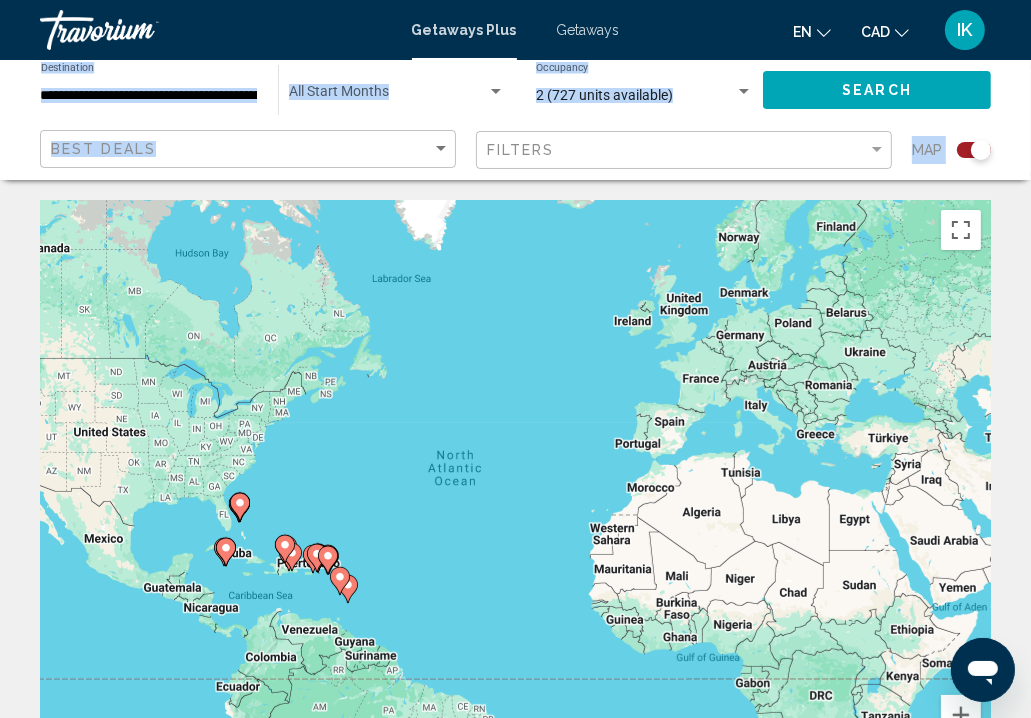 click on "Best Deals" 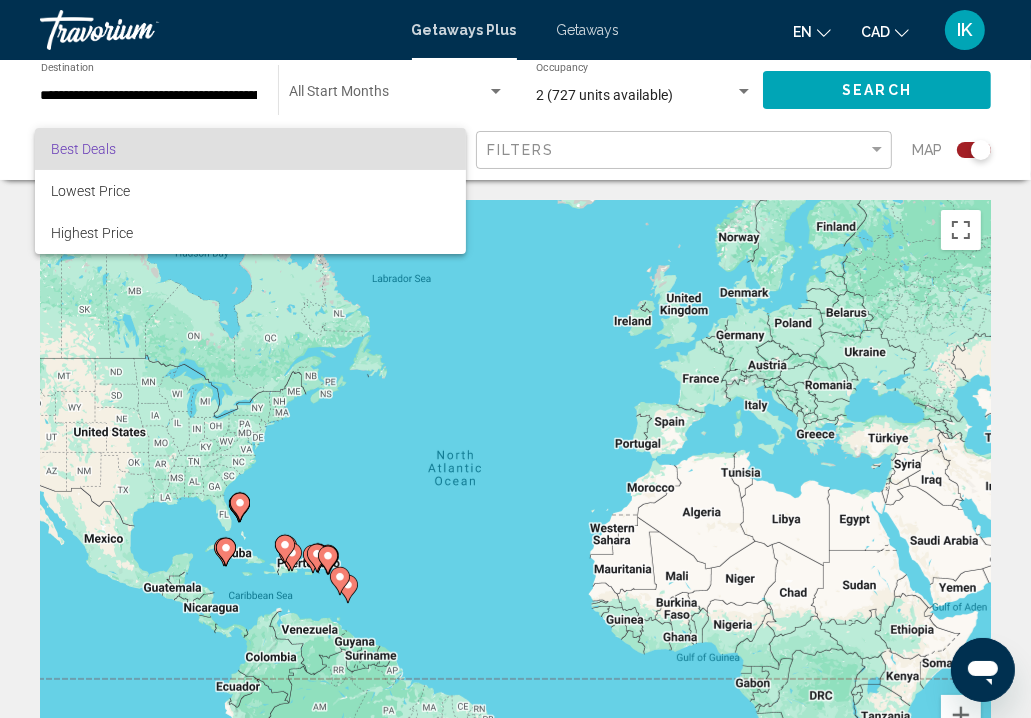 click at bounding box center [515, 359] 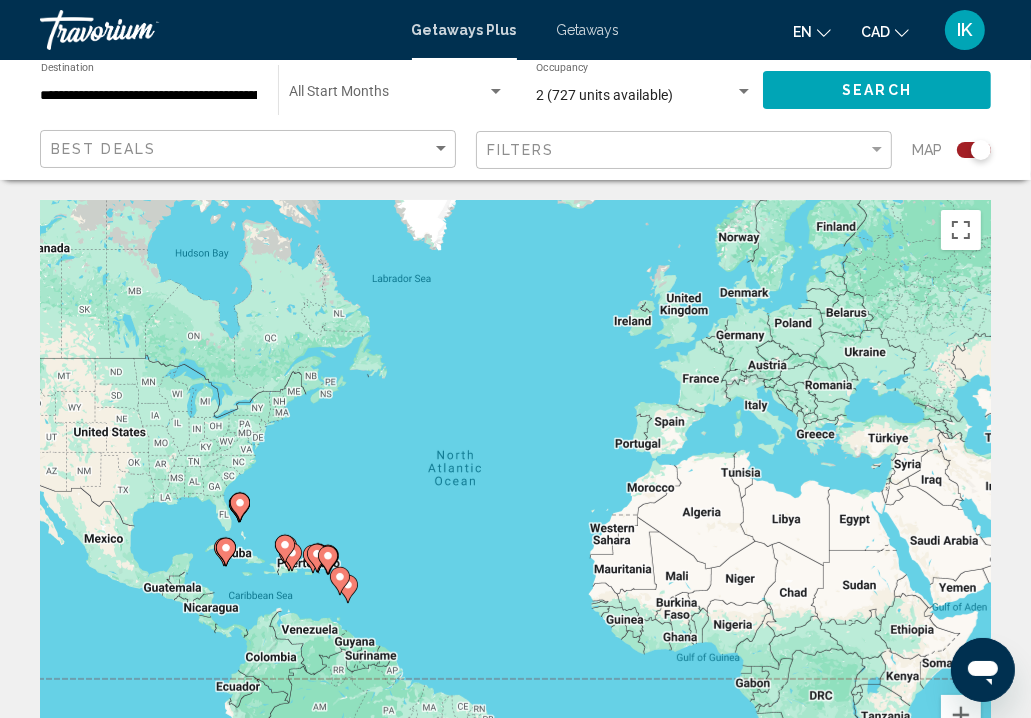 click on "**********" 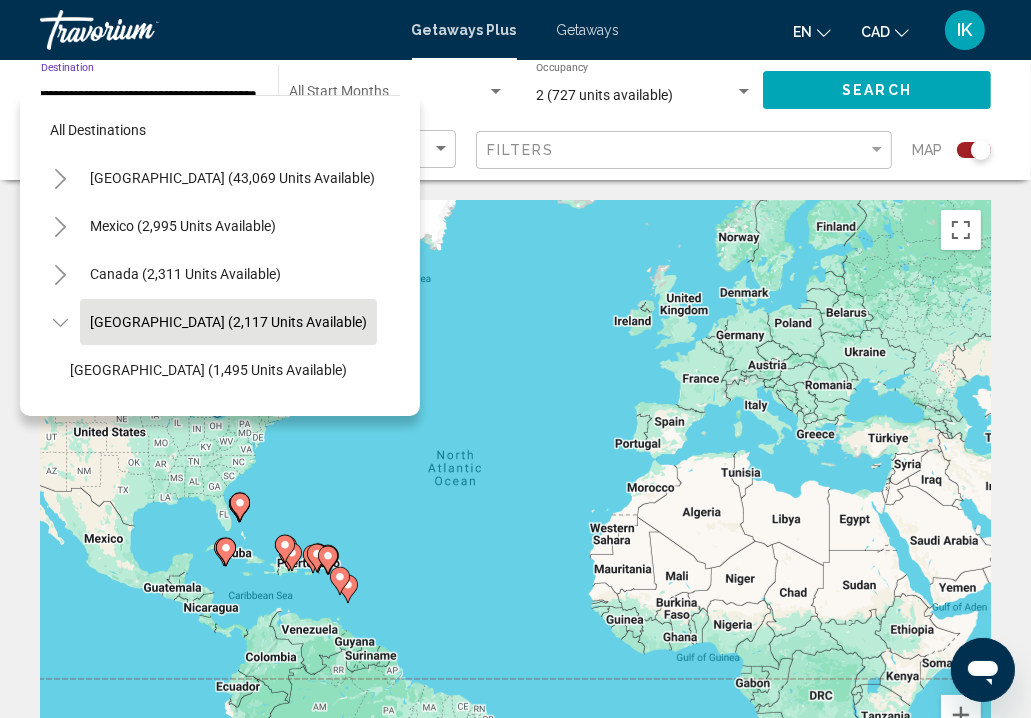 scroll, scrollTop: 78, scrollLeft: 32, axis: both 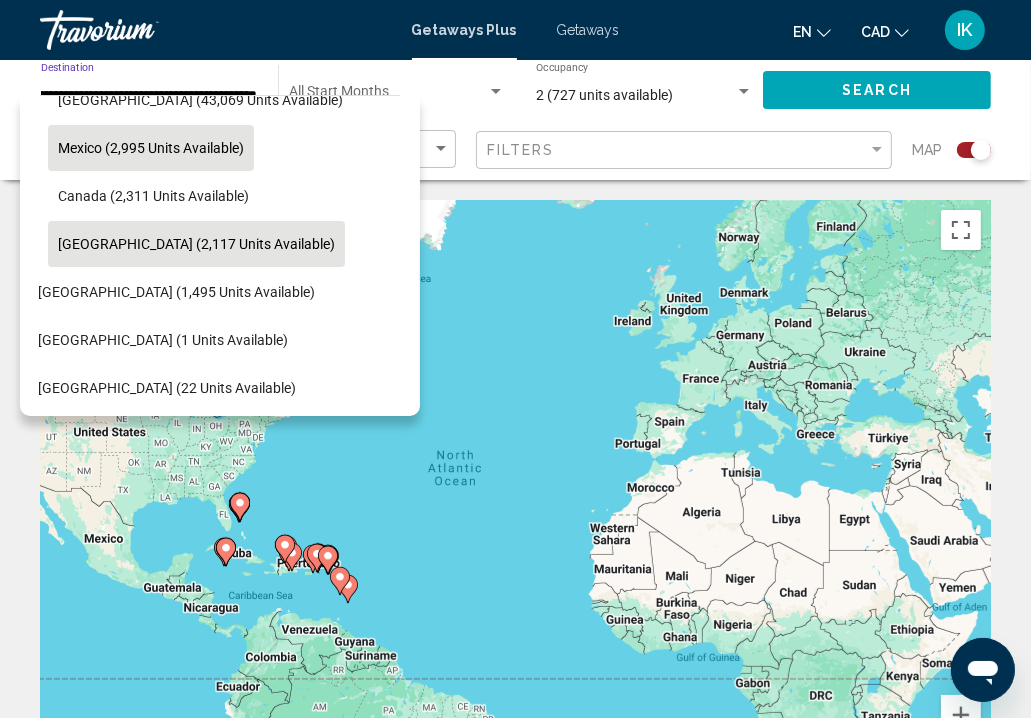 click on "[GEOGRAPHIC_DATA] (43,069 units available)" at bounding box center [188, 148] 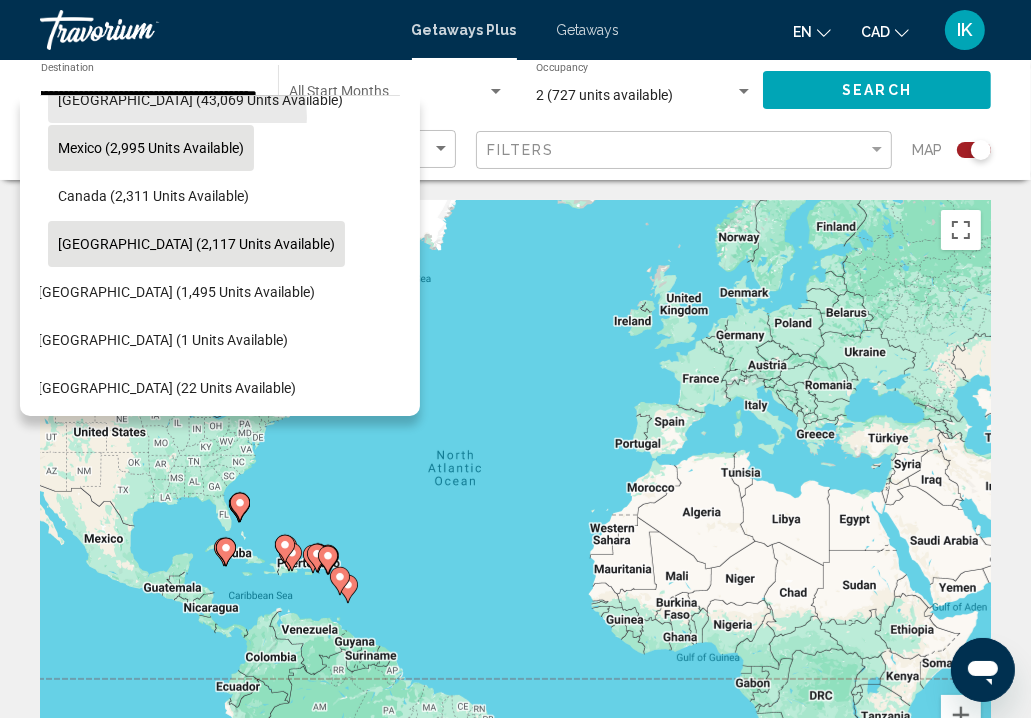 scroll, scrollTop: 0, scrollLeft: 0, axis: both 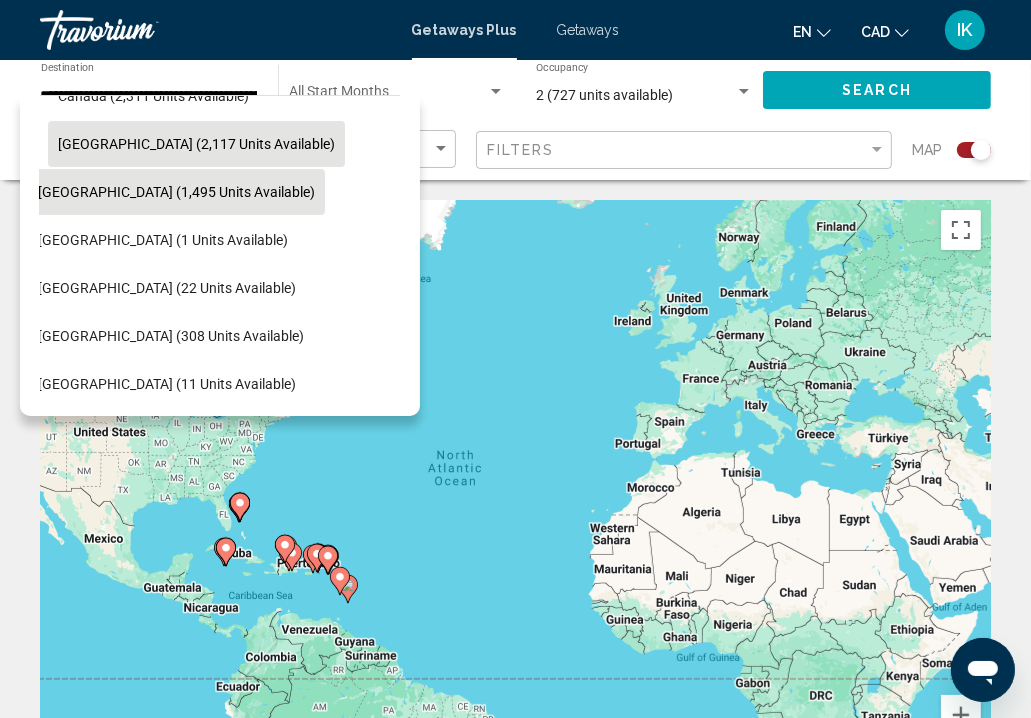 click on "[GEOGRAPHIC_DATA] (22 units available)" 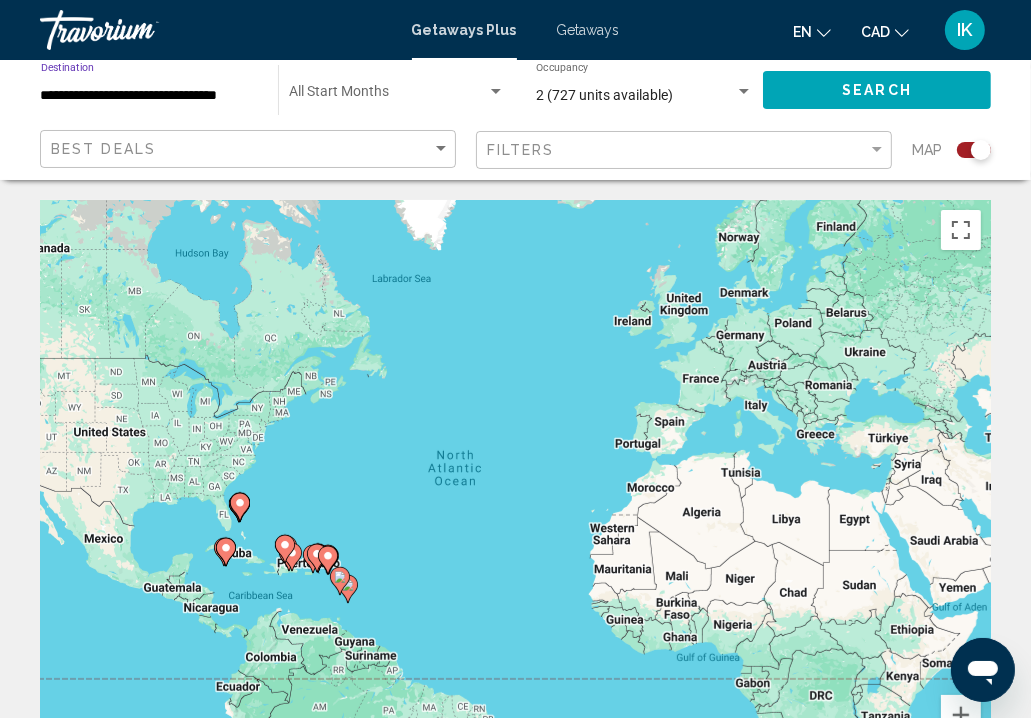 scroll, scrollTop: 0, scrollLeft: 4, axis: horizontal 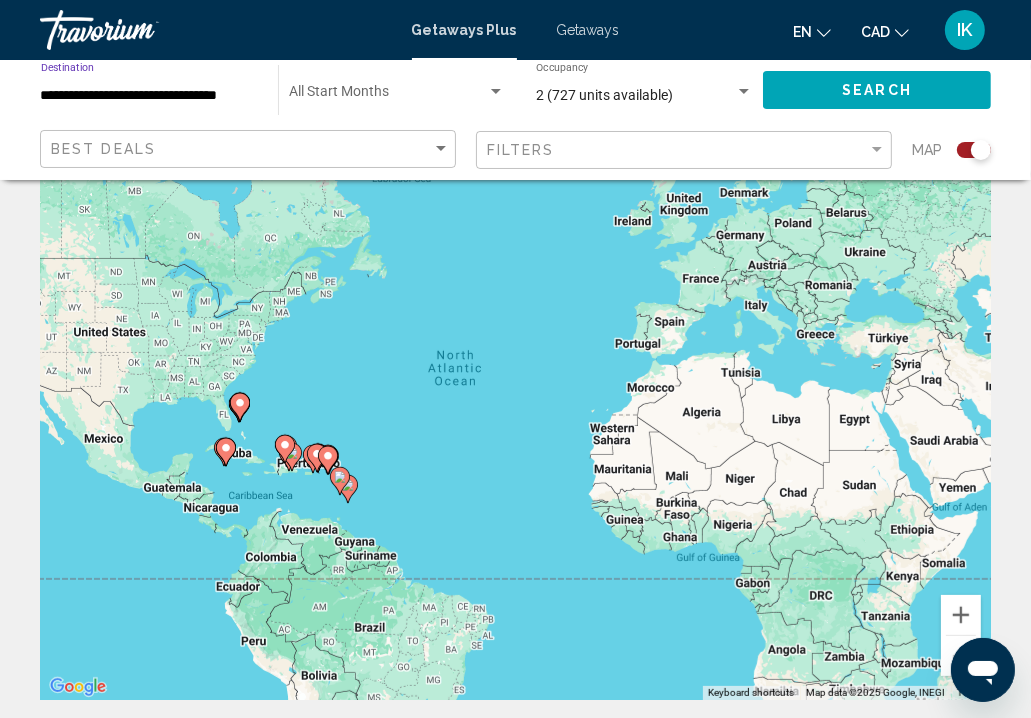click on "**********" at bounding box center (149, 96) 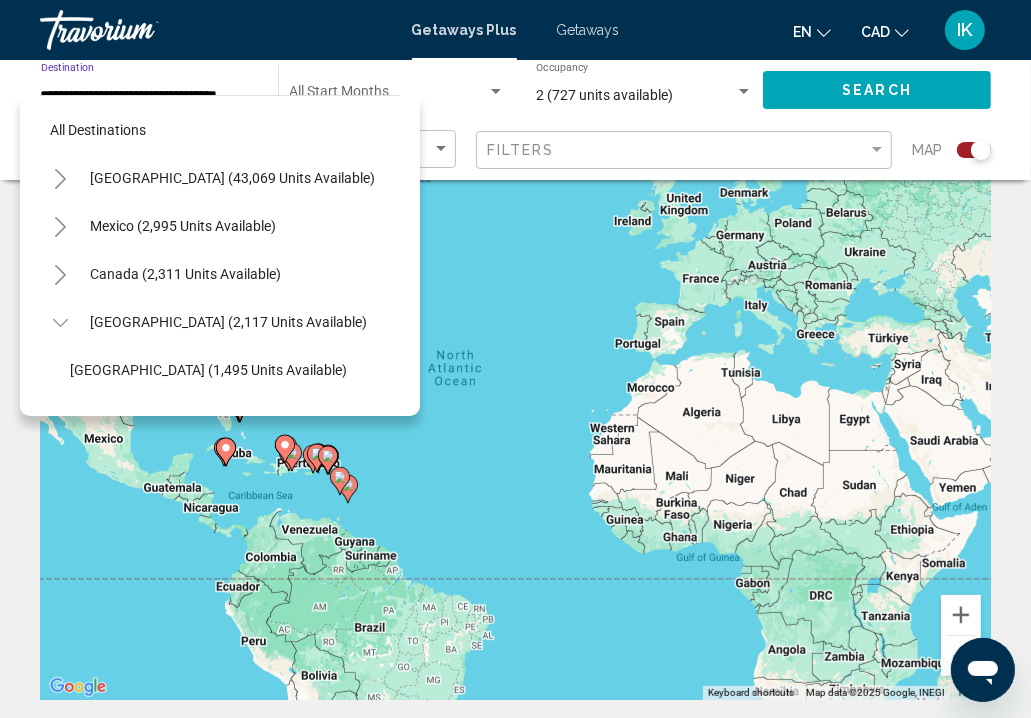 scroll, scrollTop: 222, scrollLeft: 0, axis: vertical 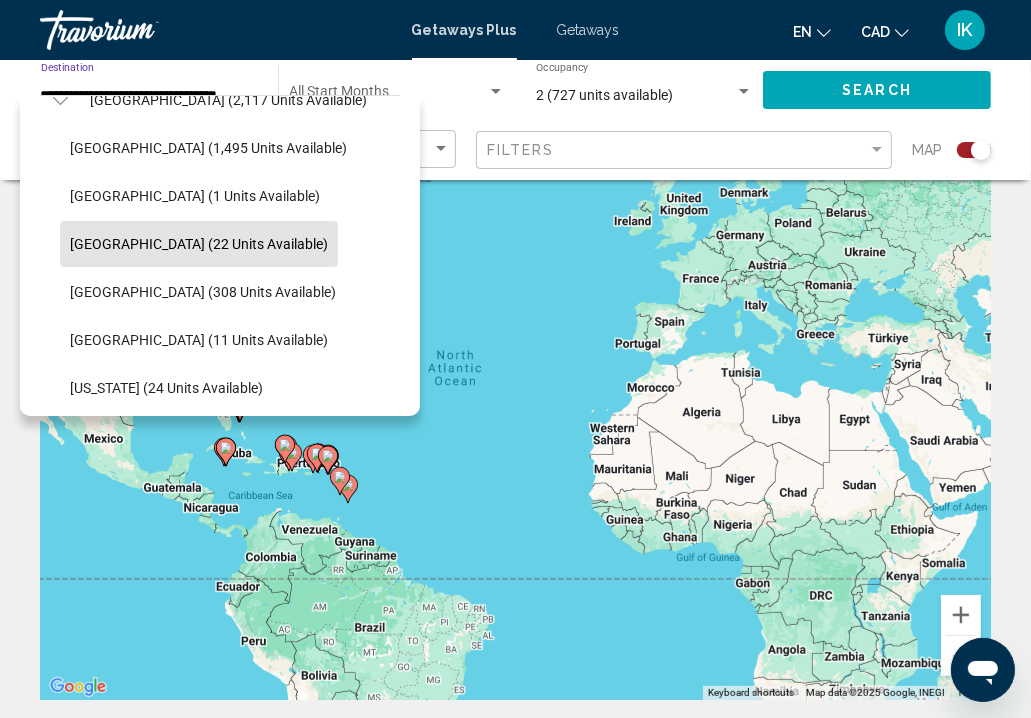 click on "[GEOGRAPHIC_DATA] (2,117 units available)" at bounding box center (183, 532) 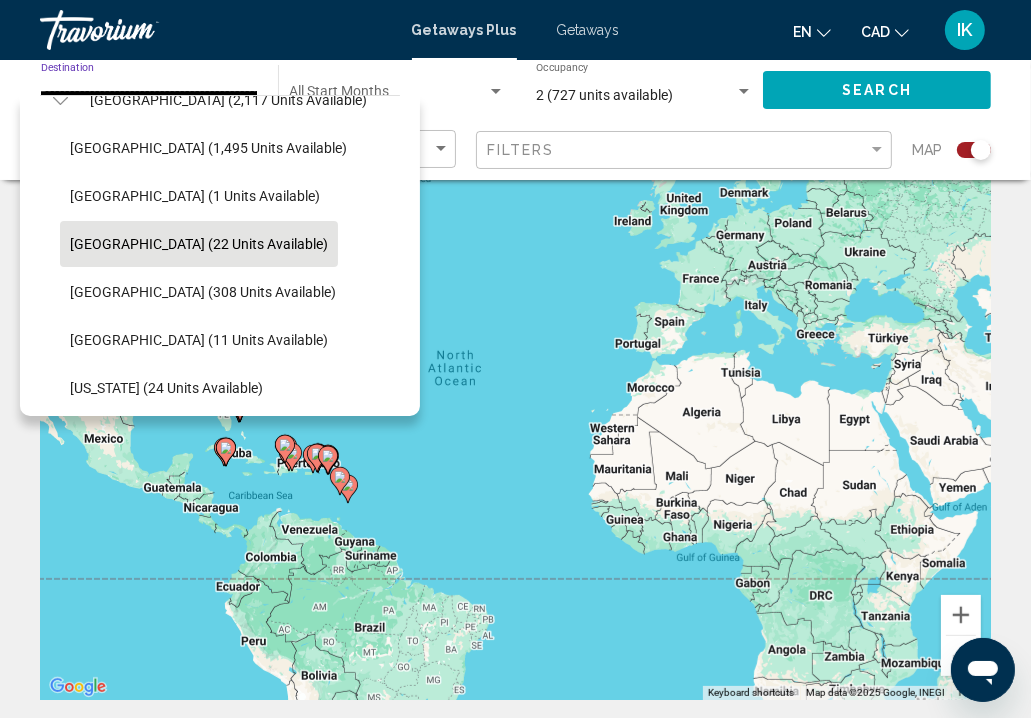 scroll, scrollTop: 0, scrollLeft: 0, axis: both 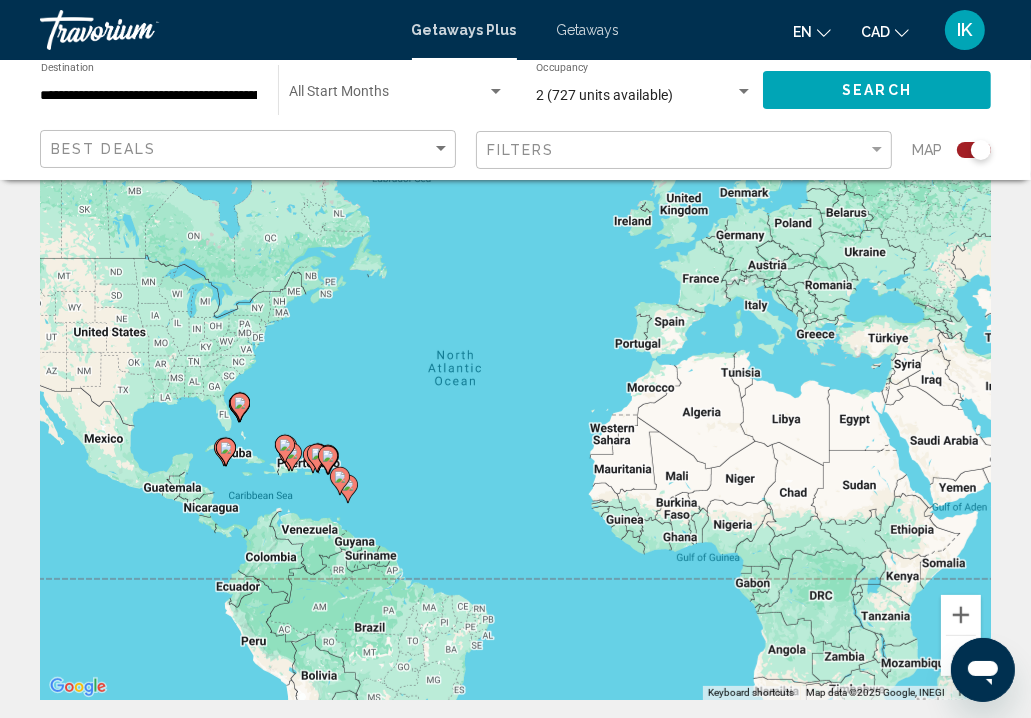 click on "**********" 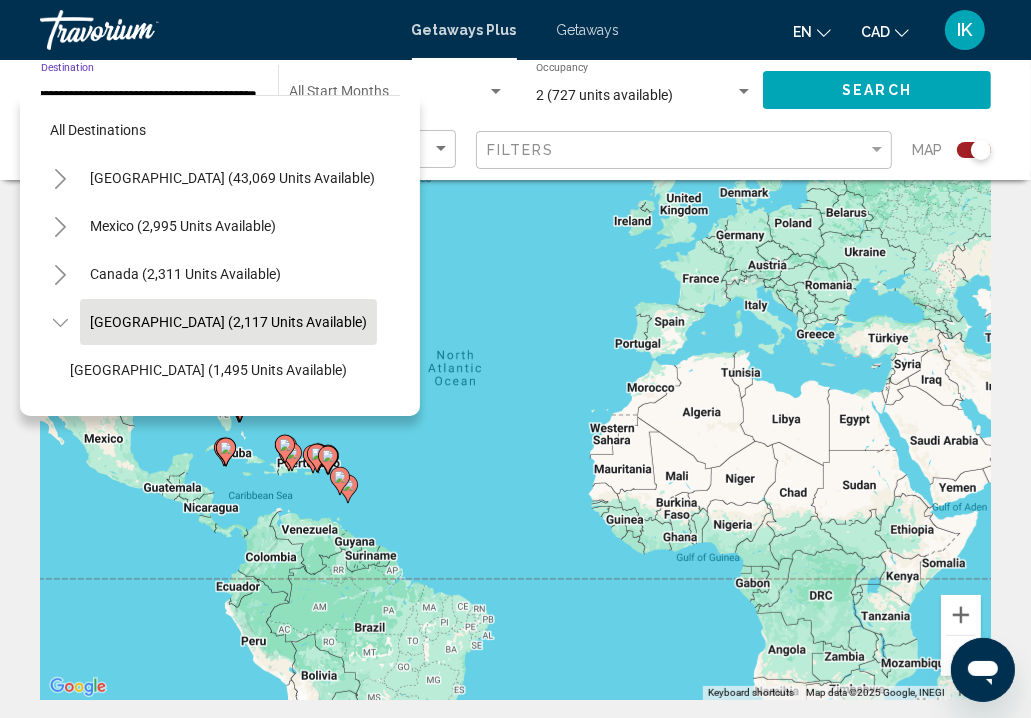 scroll, scrollTop: 78, scrollLeft: 32, axis: both 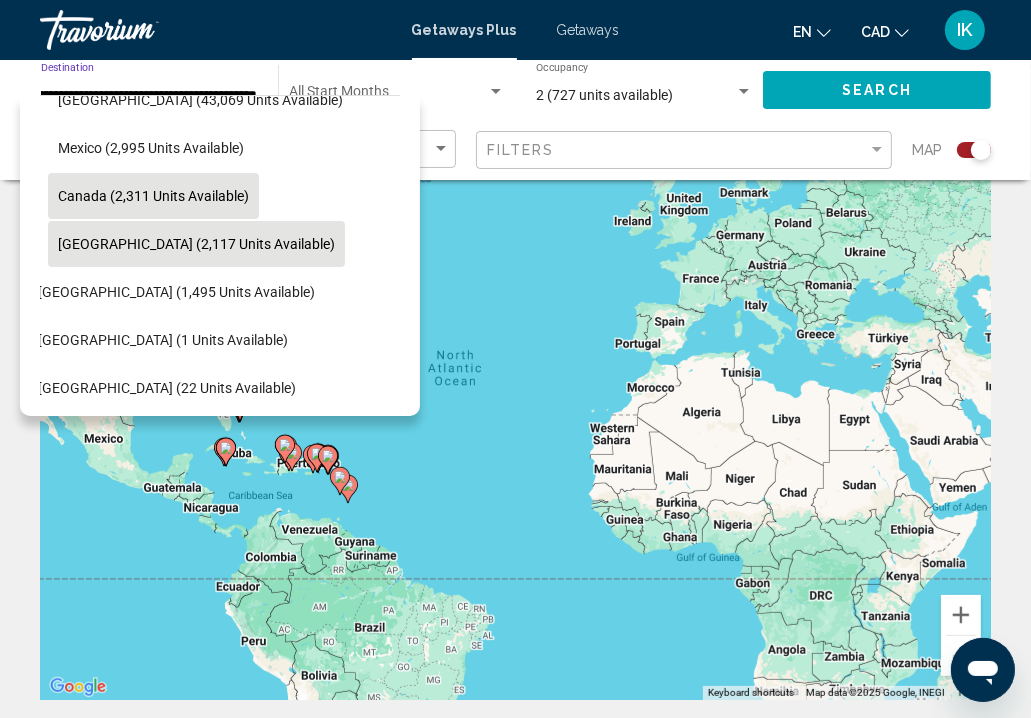 click on "Canada (2,311 units available)" at bounding box center (196, 244) 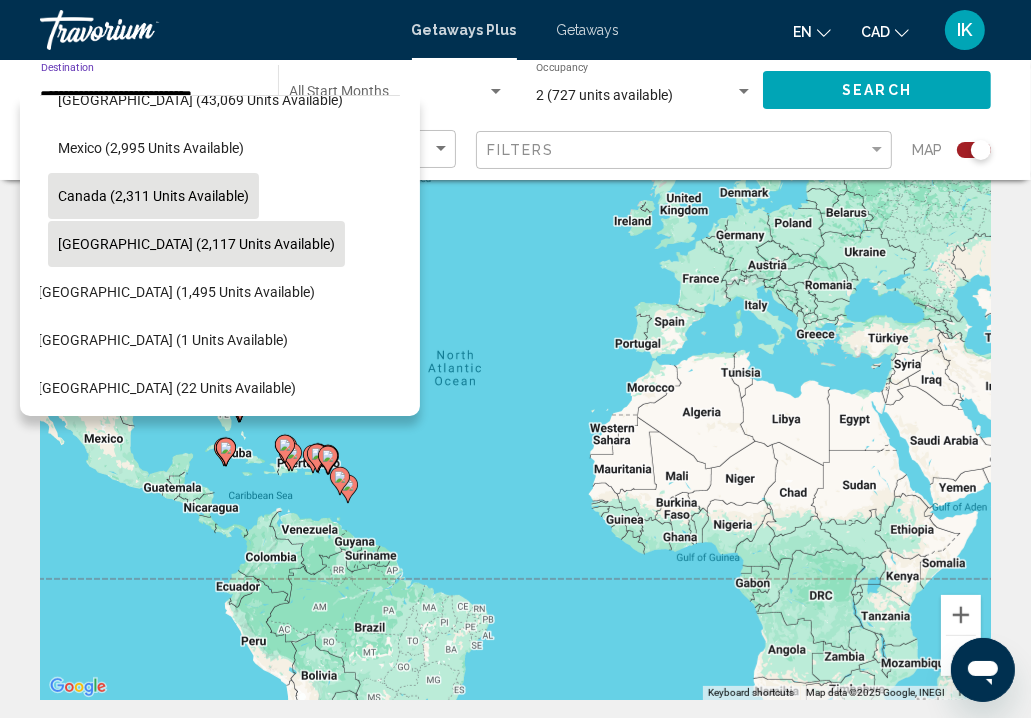 scroll, scrollTop: 0, scrollLeft: 0, axis: both 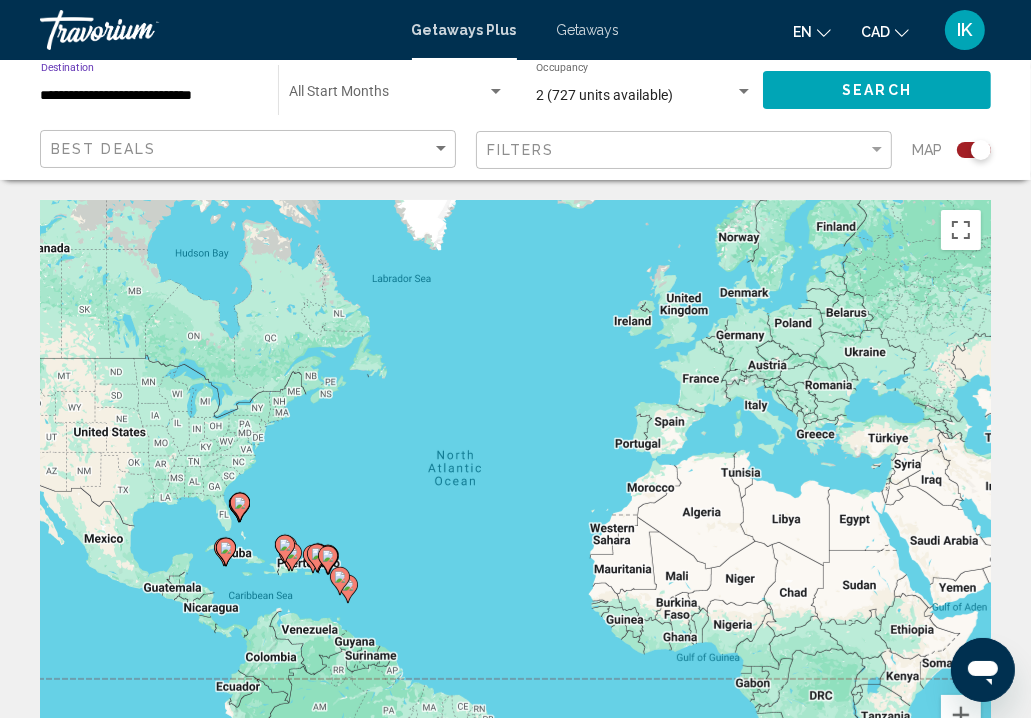 click on "**********" at bounding box center (149, 96) 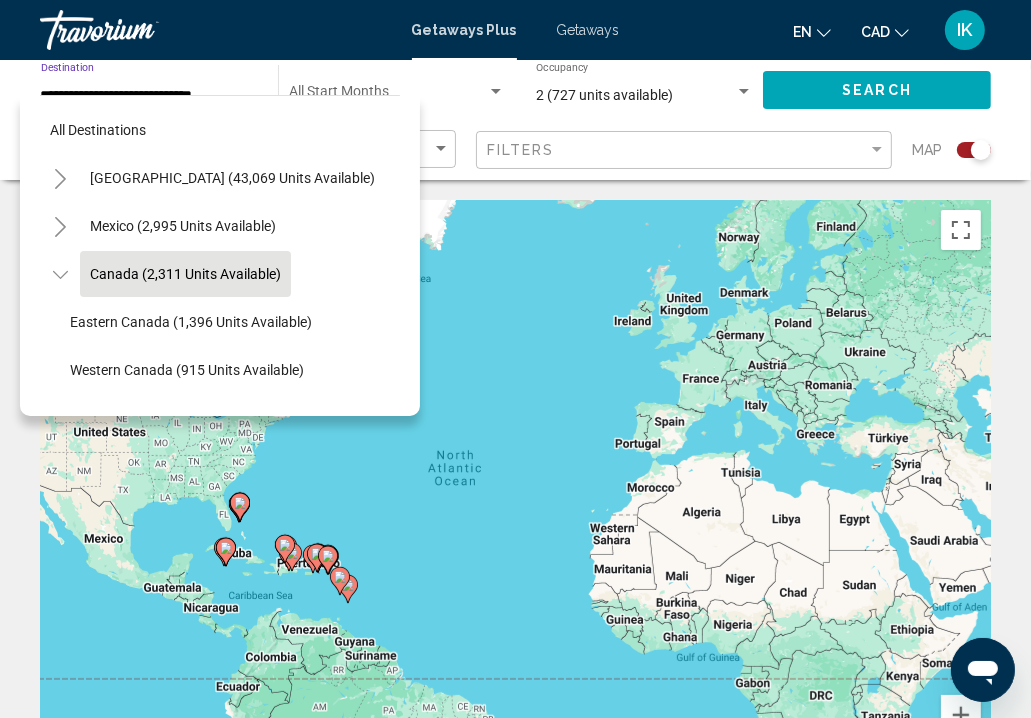 scroll, scrollTop: 30, scrollLeft: 0, axis: vertical 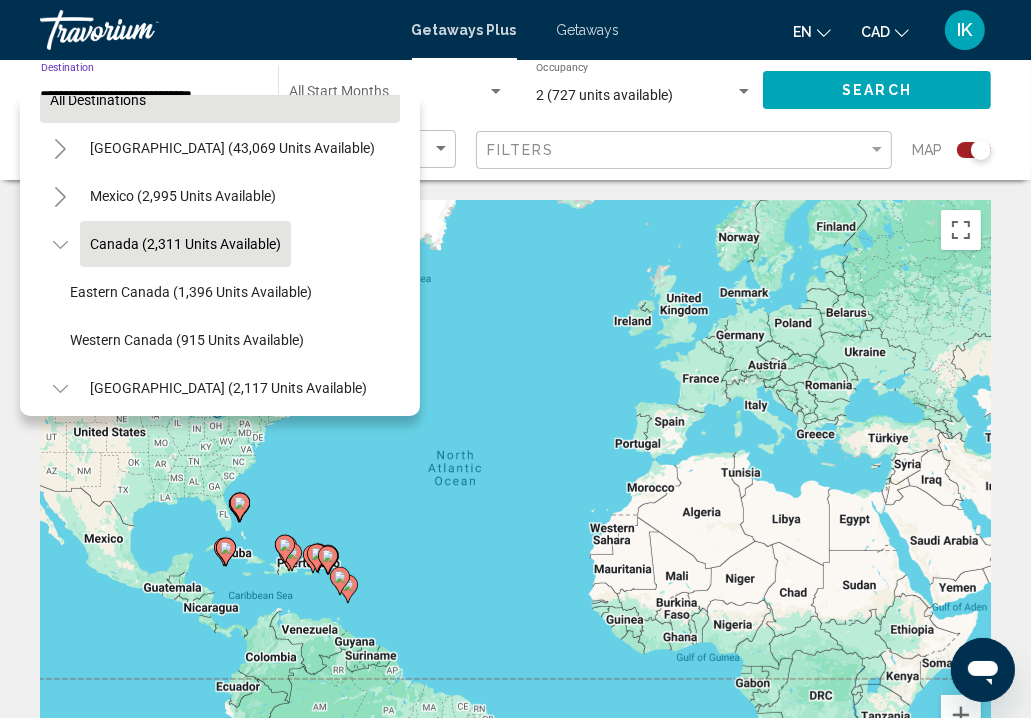 click on "All destinations" at bounding box center (220, 100) 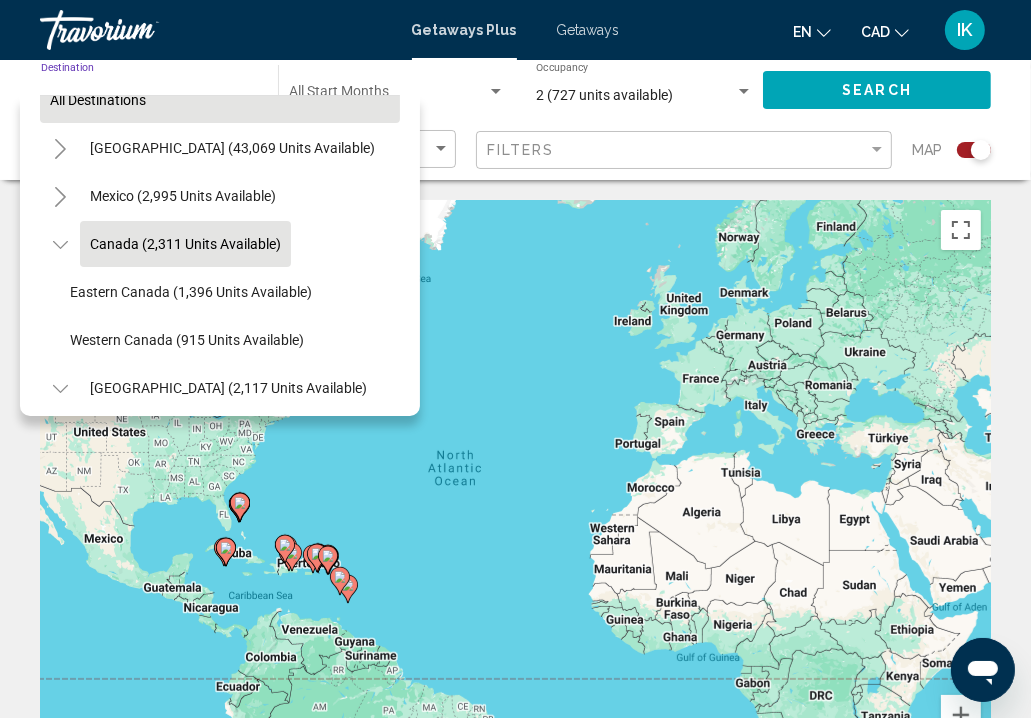 scroll, scrollTop: 0, scrollLeft: 0, axis: both 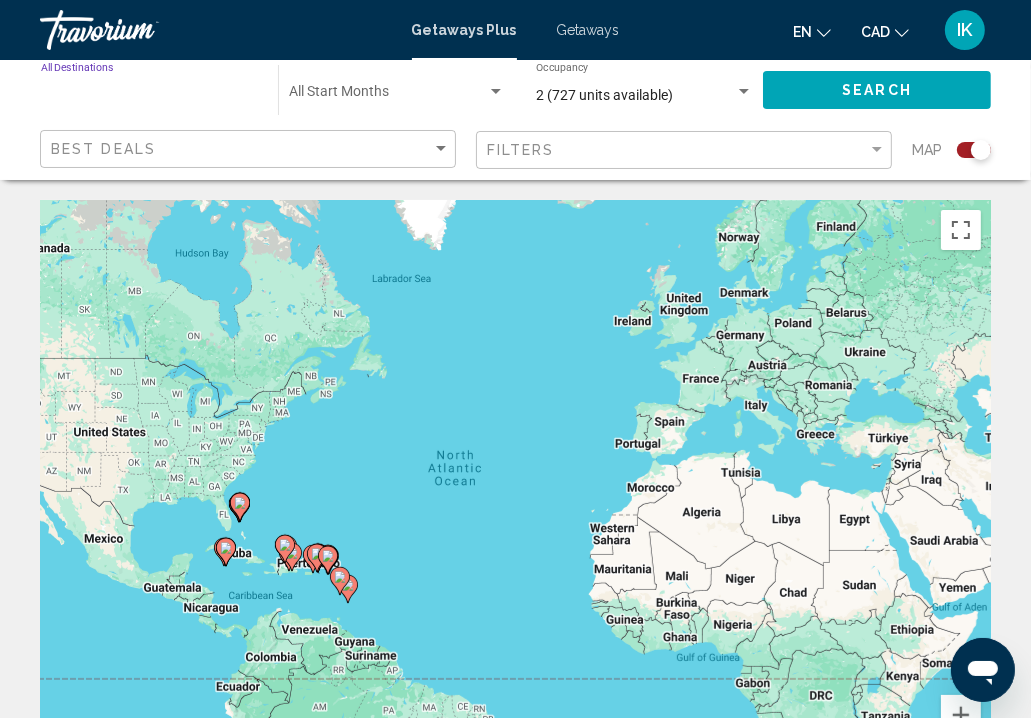 click on "Destination All Destinations" at bounding box center [149, 96] 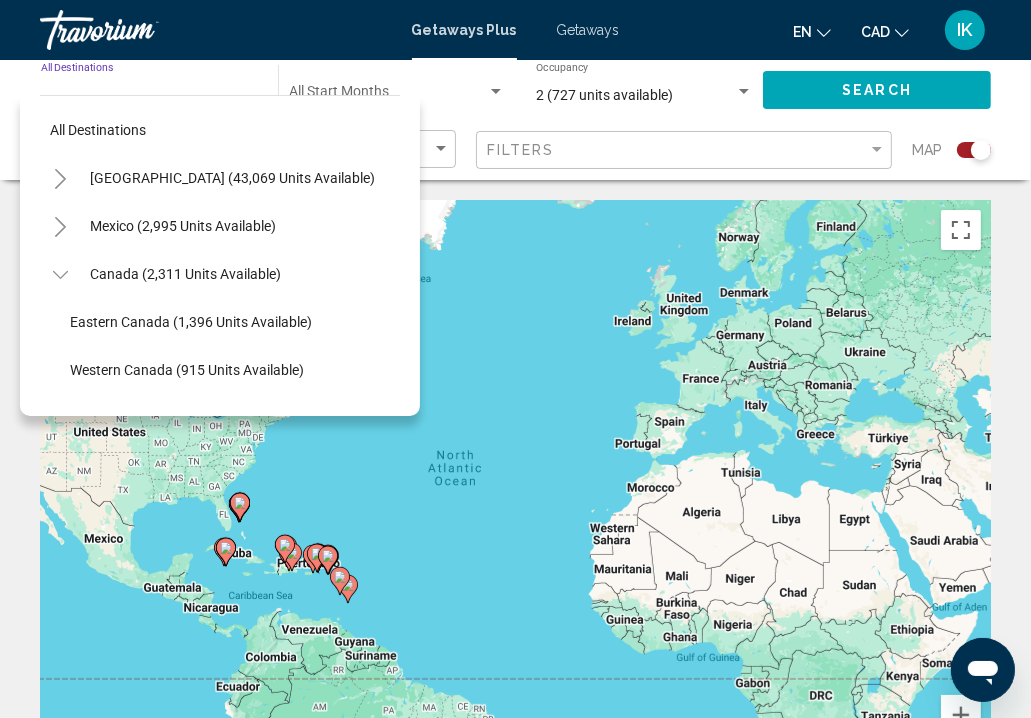 click on "Destination All Destinations" at bounding box center (149, 96) 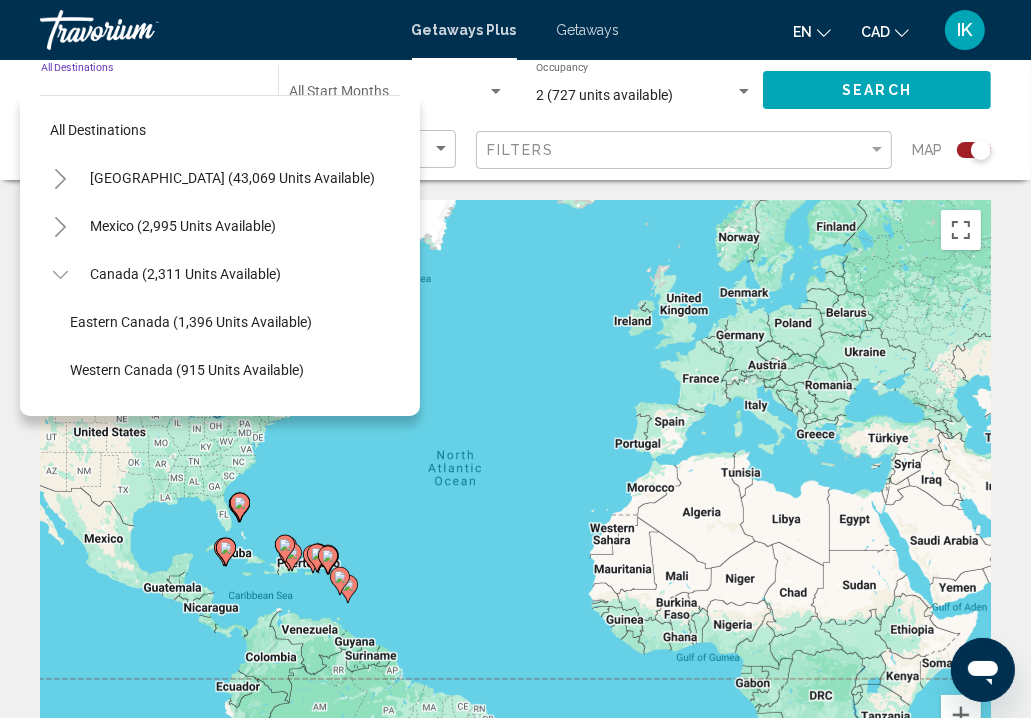 click on "All destinations
[GEOGRAPHIC_DATA] (43,069 units available)
[GEOGRAPHIC_DATA] (2,995 units available)
[GEOGRAPHIC_DATA] (2,311 units available)   [GEOGRAPHIC_DATA] (1,396 units available)   [GEOGRAPHIC_DATA] (915 units available)
[GEOGRAPHIC_DATA] (2,117 units available)   [GEOGRAPHIC_DATA] (1,495 units available)   [GEOGRAPHIC_DATA] (1 units available)   [GEOGRAPHIC_DATA] (22 units available)   [GEOGRAPHIC_DATA] (308 units available)   [GEOGRAPHIC_DATA] (11 units available)   [US_STATE] (24 units available)   [GEOGRAPHIC_DATA] and [GEOGRAPHIC_DATA][PERSON_NAME] (244 units available)   [GEOGRAPHIC_DATA] (12 units available)
[GEOGRAPHIC_DATA] (3,826 units available)
[GEOGRAPHIC_DATA] (247 units available)
[GEOGRAPHIC_DATA] and [GEOGRAPHIC_DATA] (161 units available)
[GEOGRAPHIC_DATA] (4,468 units available)
[GEOGRAPHIC_DATA] (227 units available)
Asia (2,834 units available)" at bounding box center (220, 251) 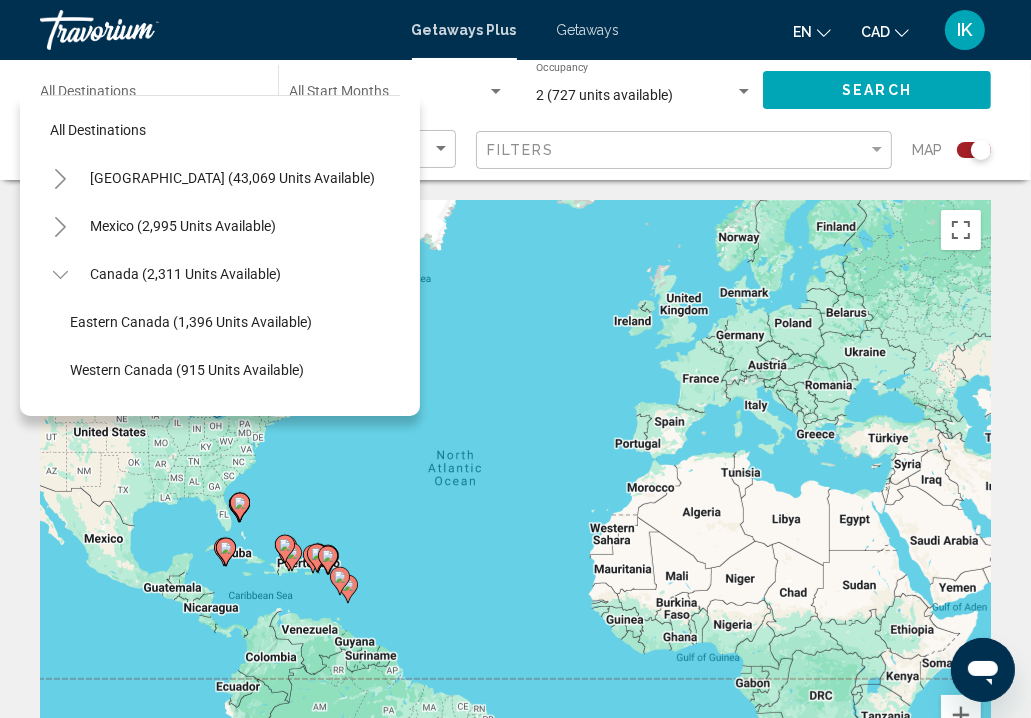 click on "Mexico (2,995 units available)" at bounding box center (185, 274) 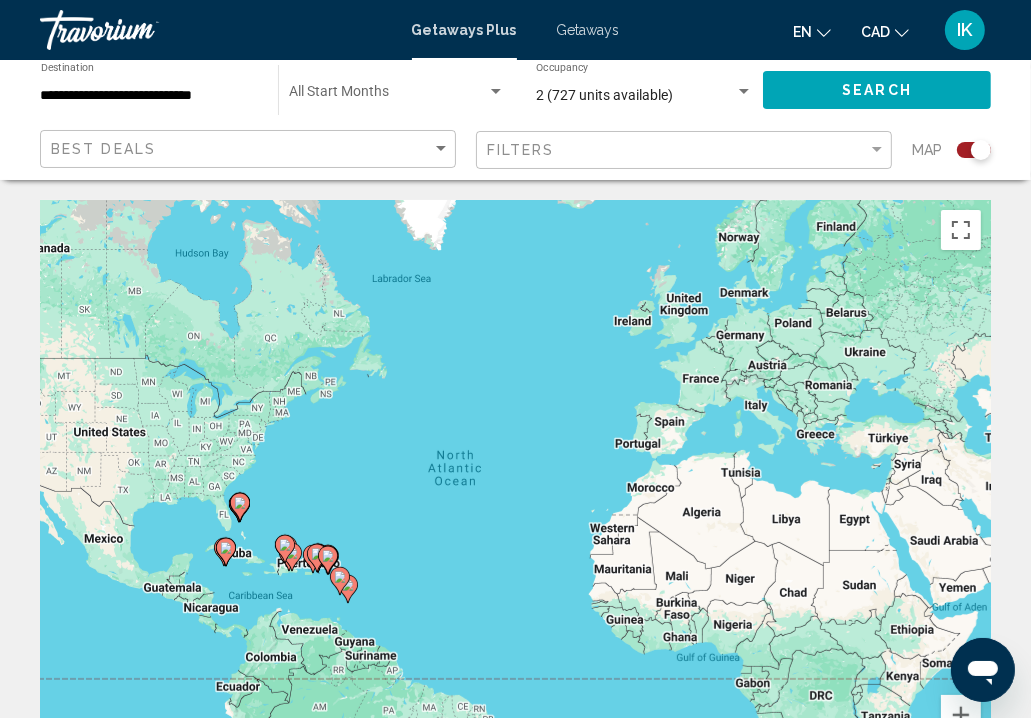 click on "**********" 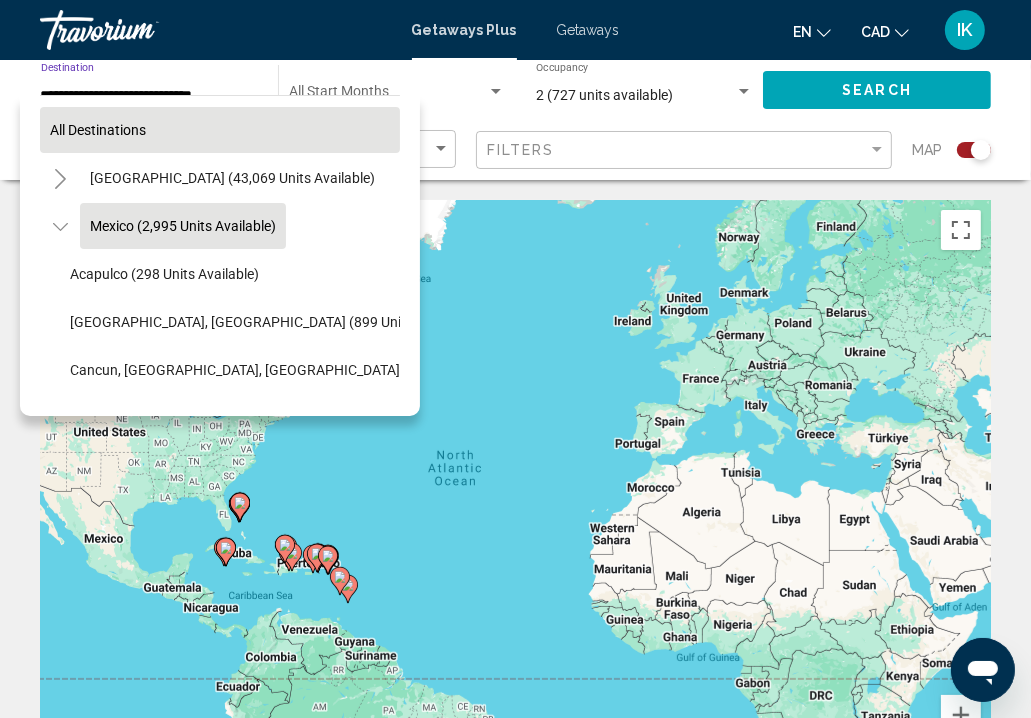 click on "All destinations" at bounding box center (220, 130) 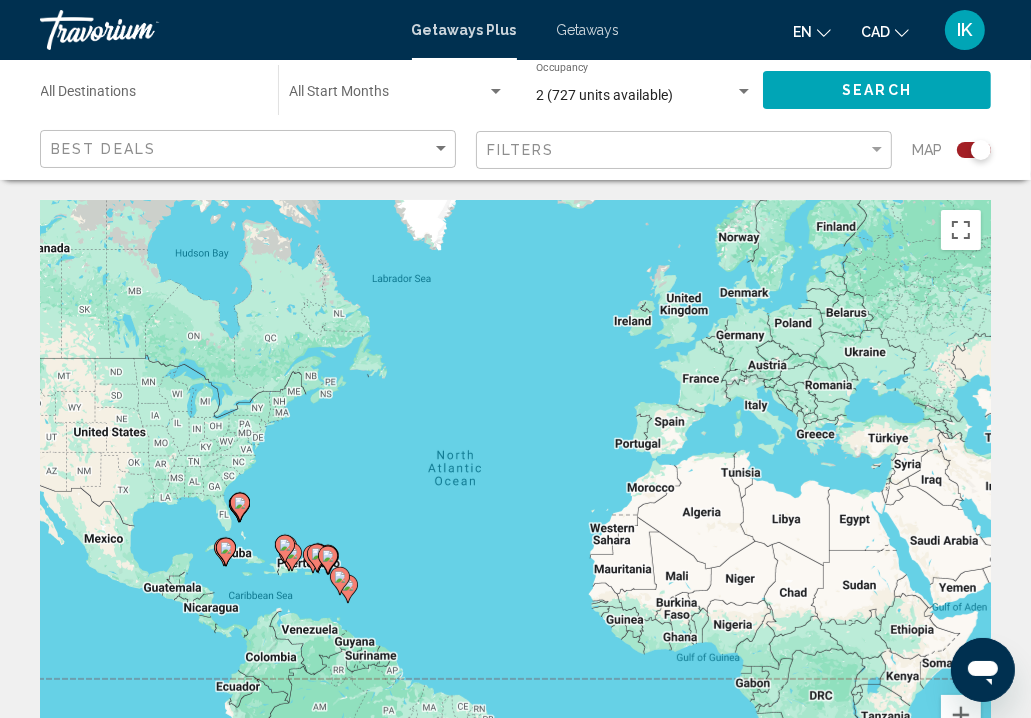 click on "Destination All Destinations" at bounding box center (149, 96) 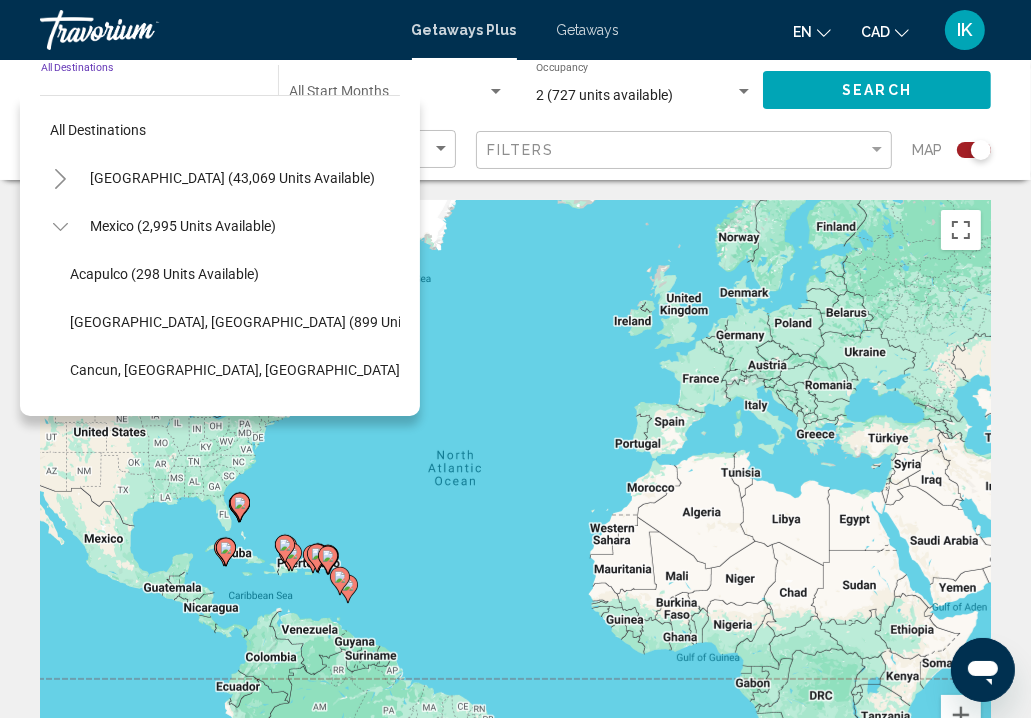 click on "All destinations" at bounding box center (98, 130) 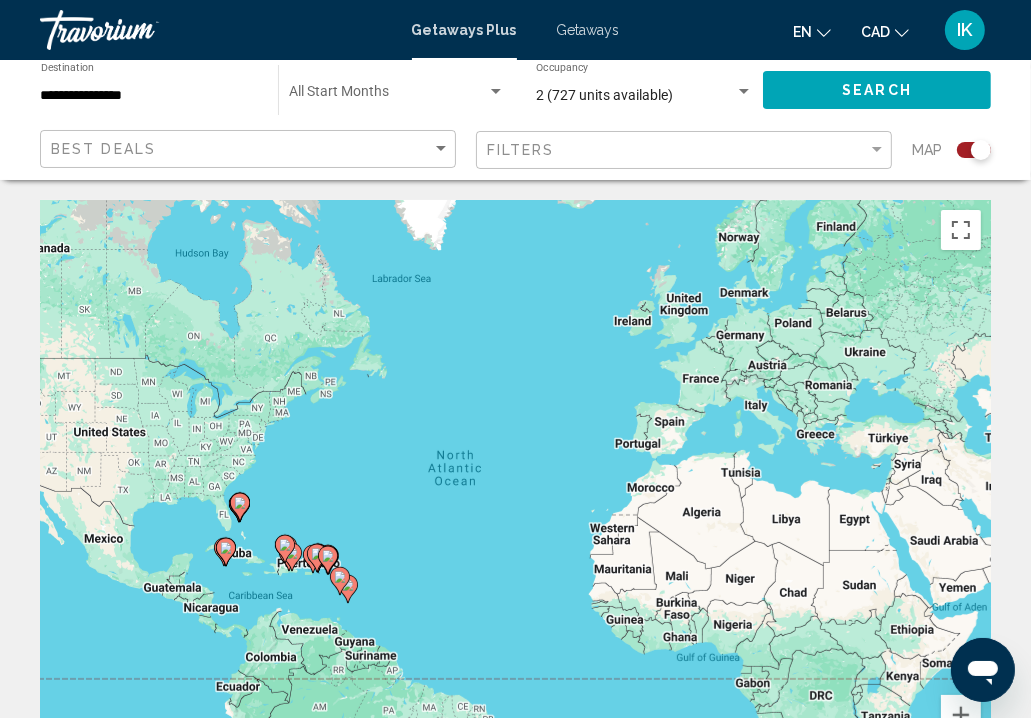 click on "**********" 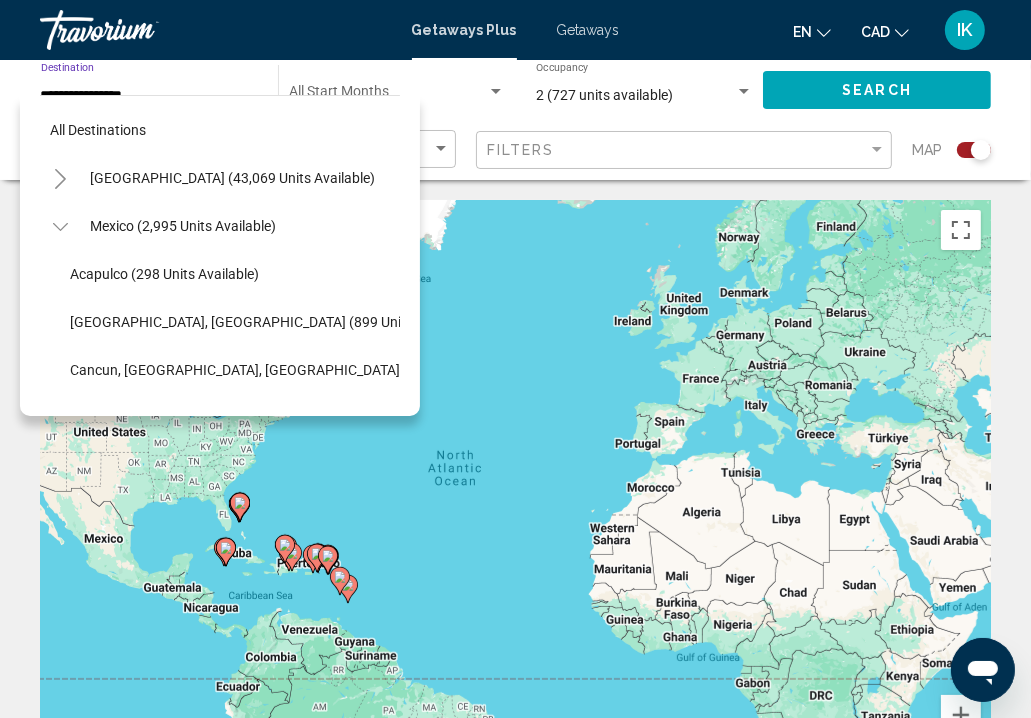 click on "[GEOGRAPHIC_DATA] (43,069 units available)" at bounding box center [183, 226] 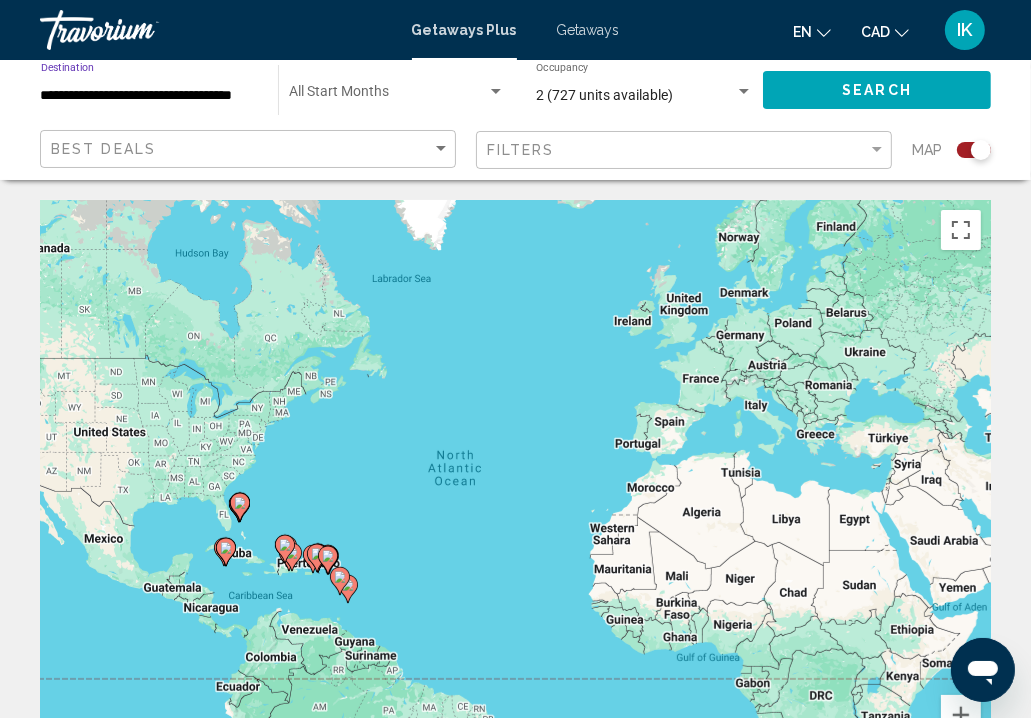 click on "**********" 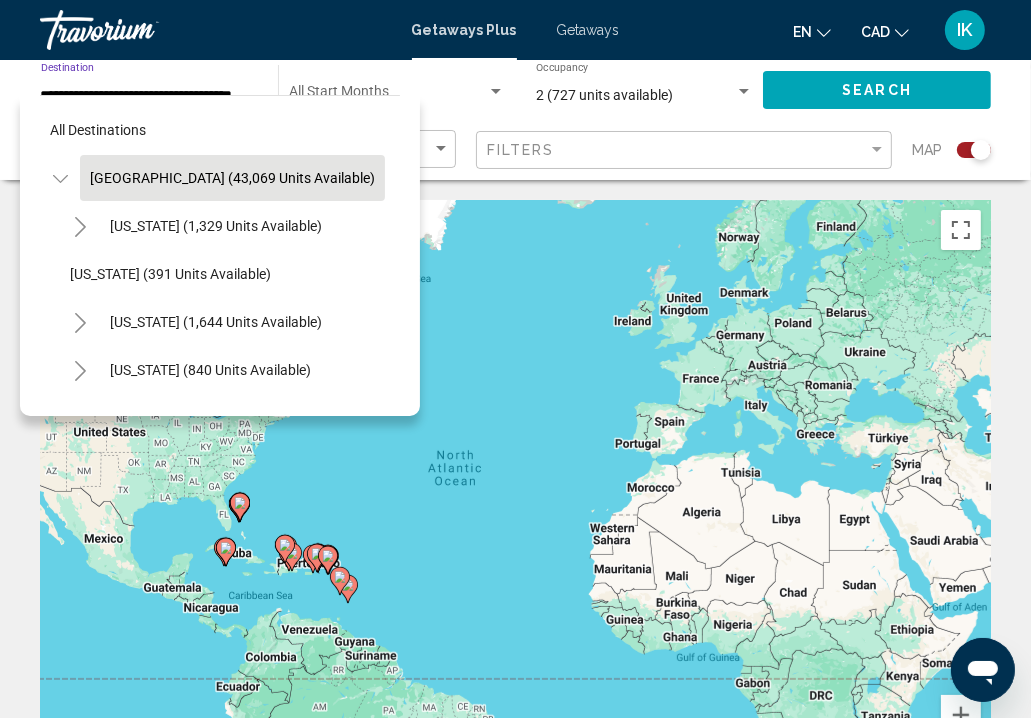 scroll, scrollTop: 0, scrollLeft: 0, axis: both 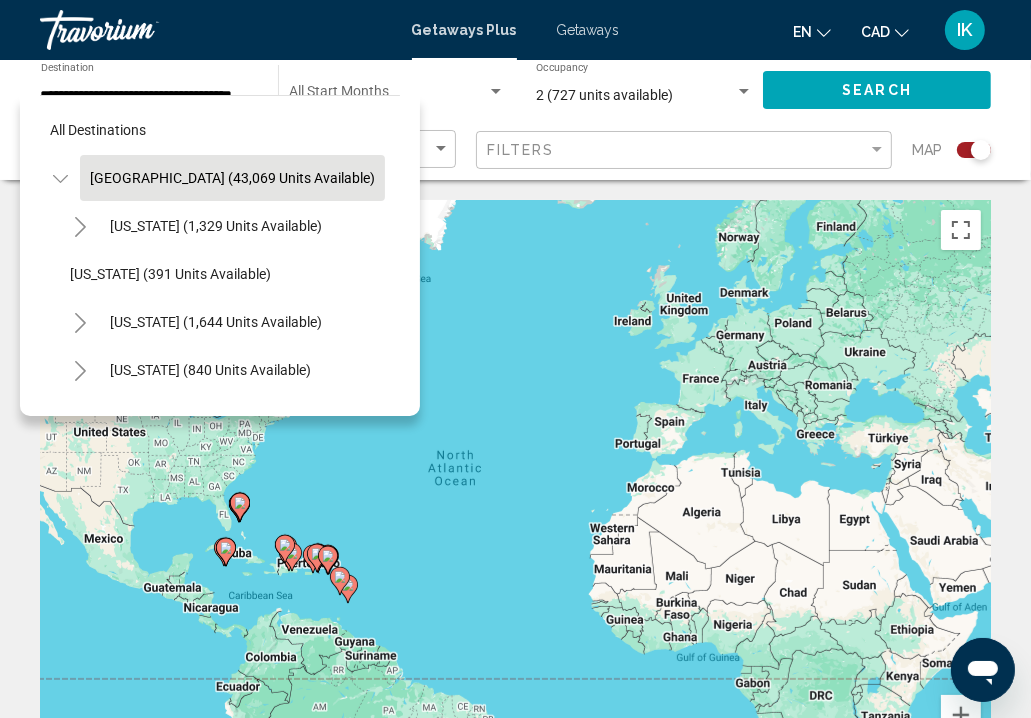 click on "All destinations
[GEOGRAPHIC_DATA] (43,069 units available)
[US_STATE] (1,329 units available)   [US_STATE] (391 units available)
[US_STATE] (1,644 units available)
[US_STATE] (840 units available)
[US_STATE] (9,636 units available)   [US_STATE] (21 units available)
[US_STATE] (56 units available)   [US_STATE] (275 units available)   [US_STATE] (122 units available)   [US_STATE] (146 units available)   [US_STATE] (9 units available)   [US_STATE] (178 units available)
[US_STATE] (495 units available)   [US_STATE] (206 units available)
[US_STATE] (861 units available)   [US_STATE] (97 units available)   [US_STATE] (378 units available)   [US_STATE] (1 units available)
[US_STATE] (2,511 units available)   [US_STATE] (181 units available)
[US_STATE] (3,457 units available)
[US_STATE] (758 units available)" at bounding box center (220, 251) 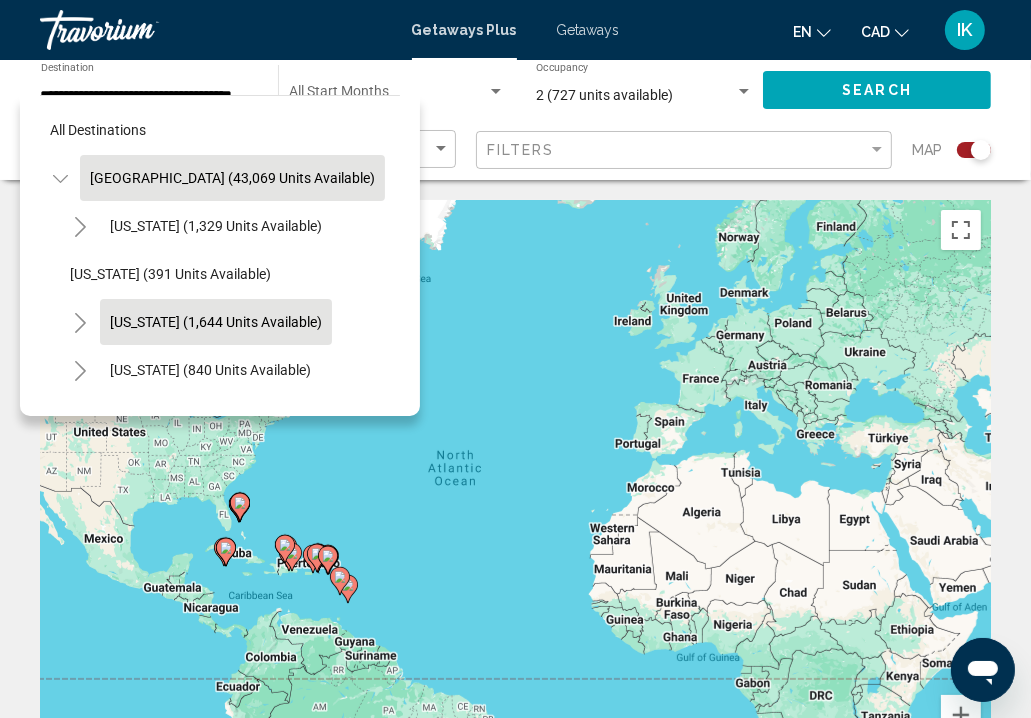 scroll, scrollTop: 0, scrollLeft: 0, axis: both 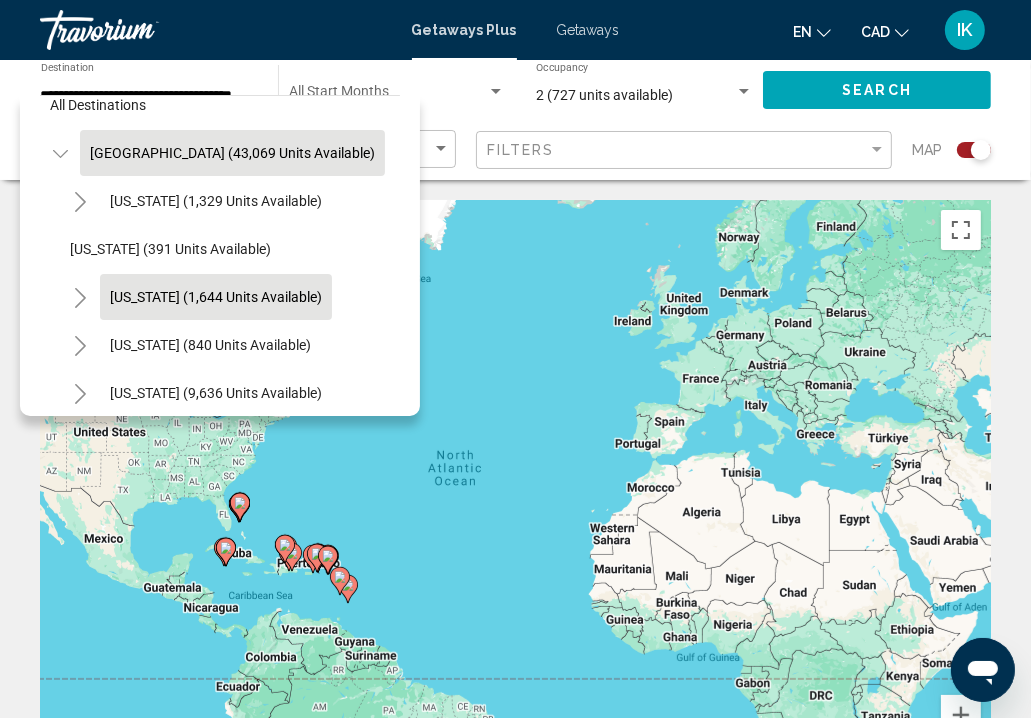 click on "[US_STATE] (9,636 units available)" 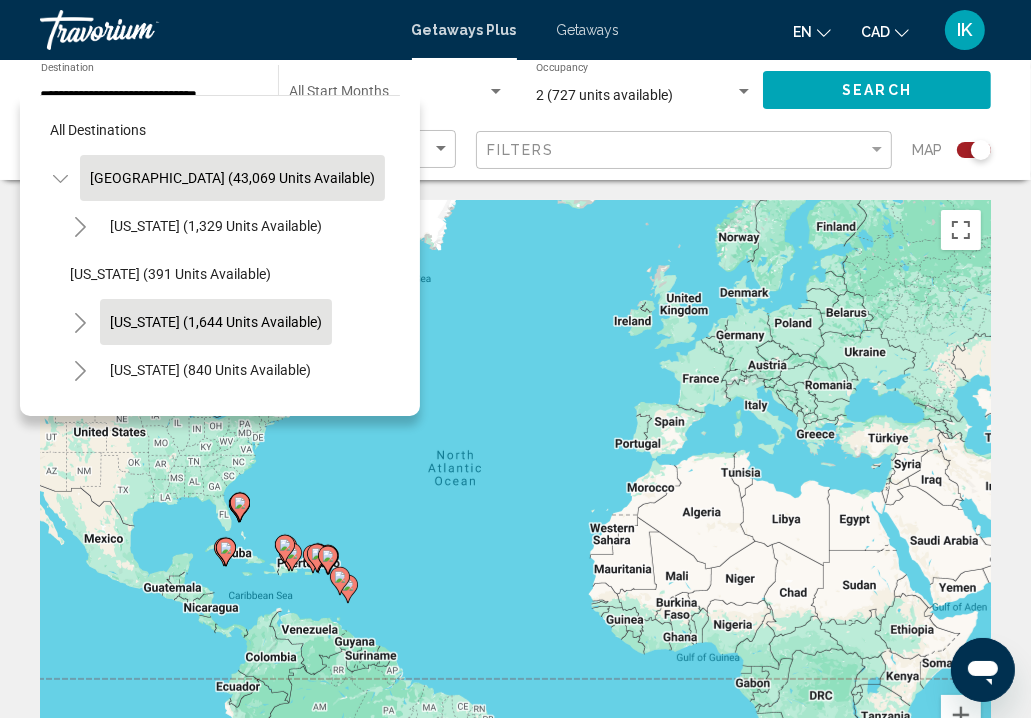 scroll, scrollTop: 0, scrollLeft: 0, axis: both 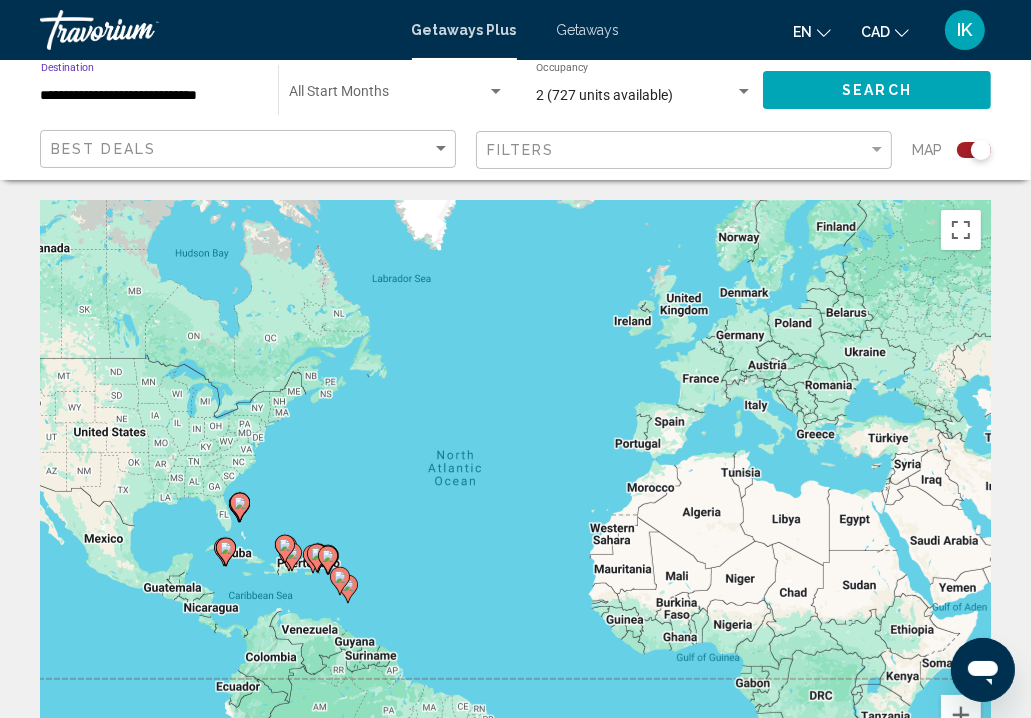 click on "**********" at bounding box center [149, 96] 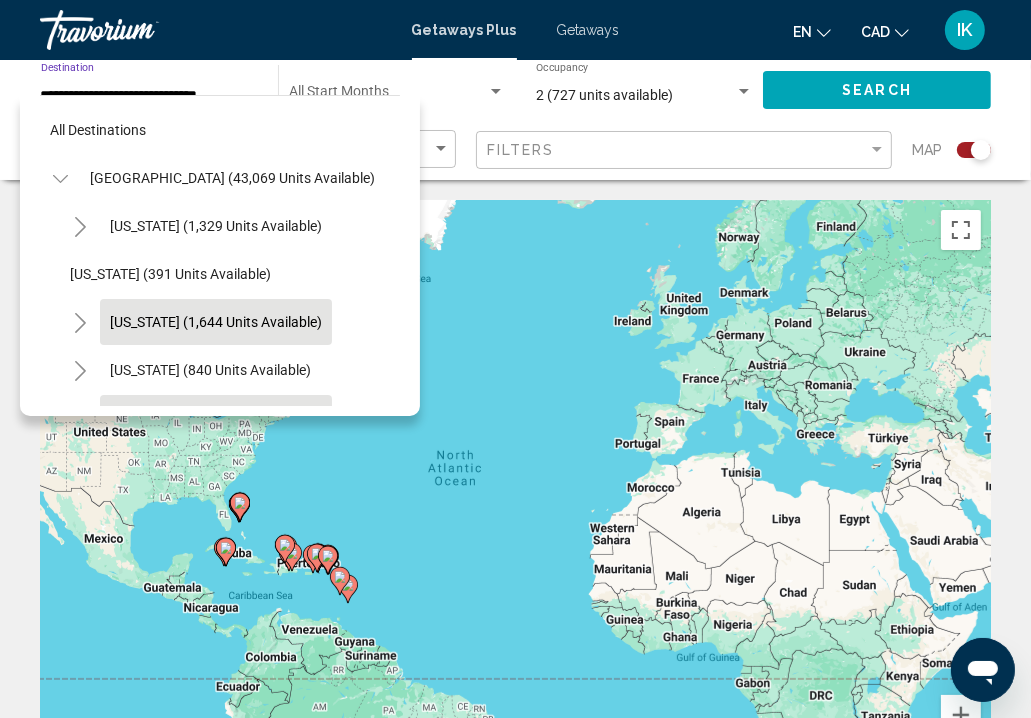 scroll, scrollTop: 174, scrollLeft: 0, axis: vertical 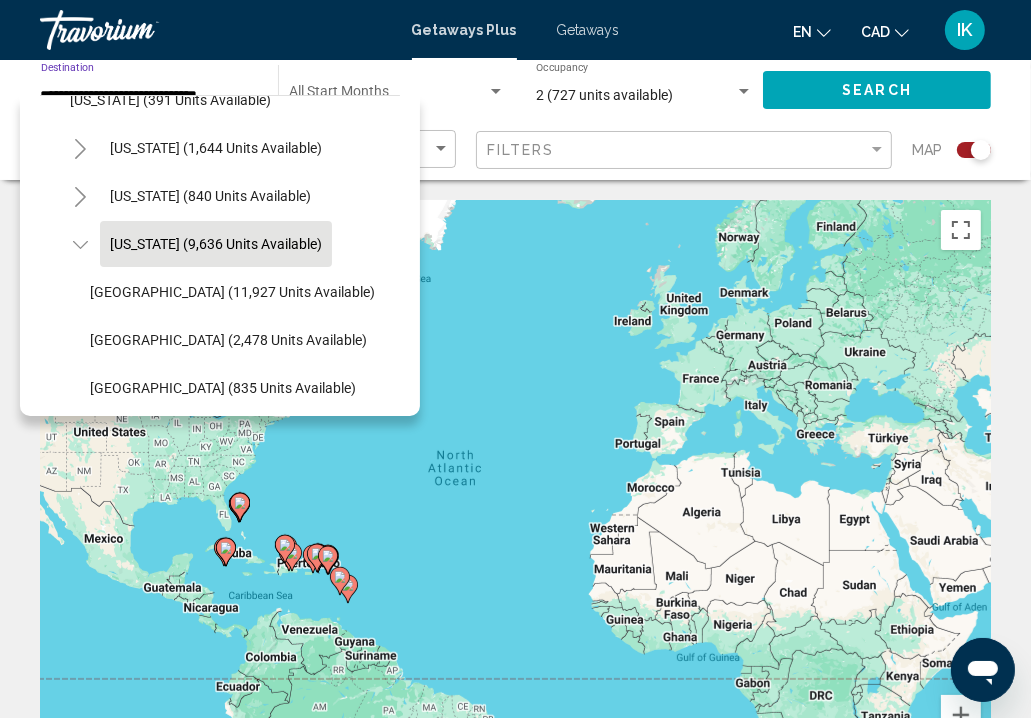 click on "[US_STATE] (9,636 units available)" 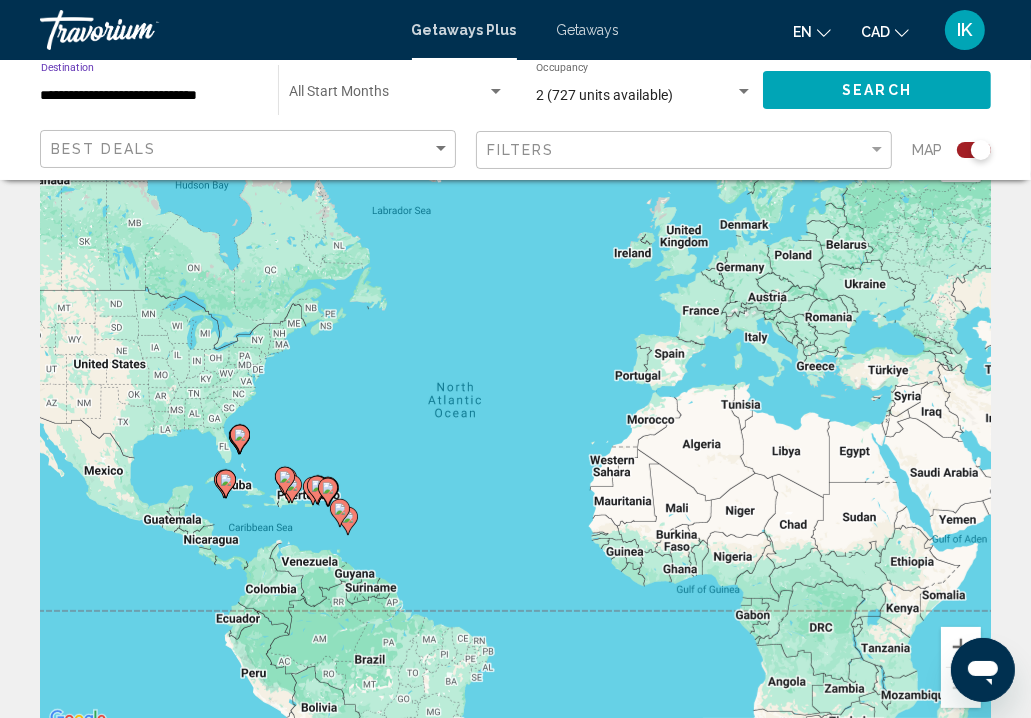 scroll 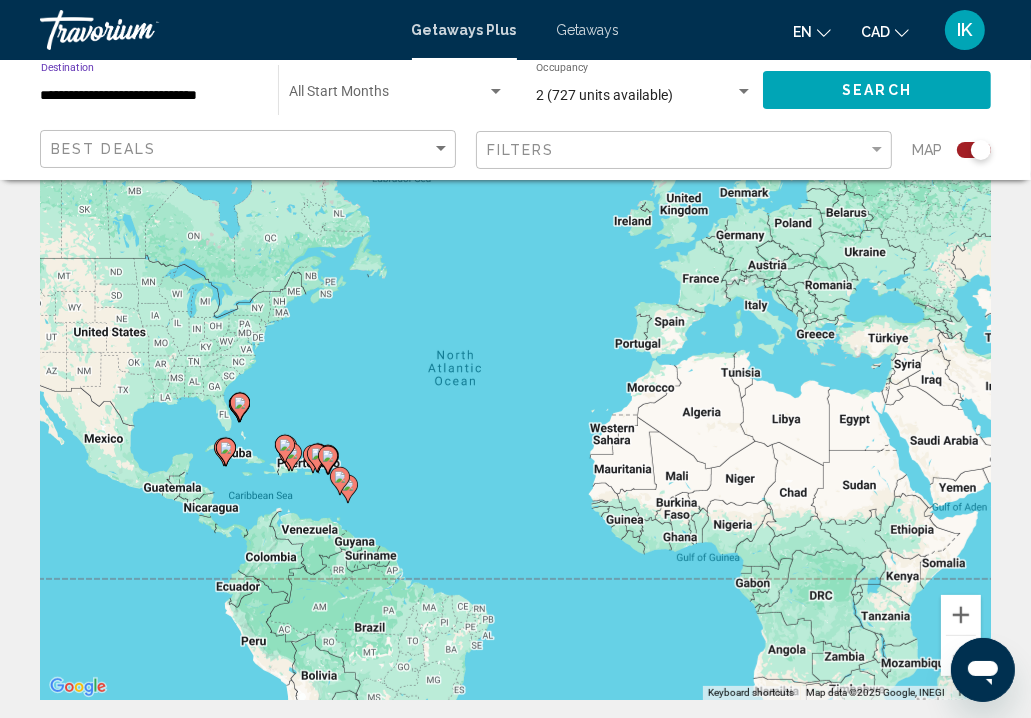 click on "**********" at bounding box center [149, 96] 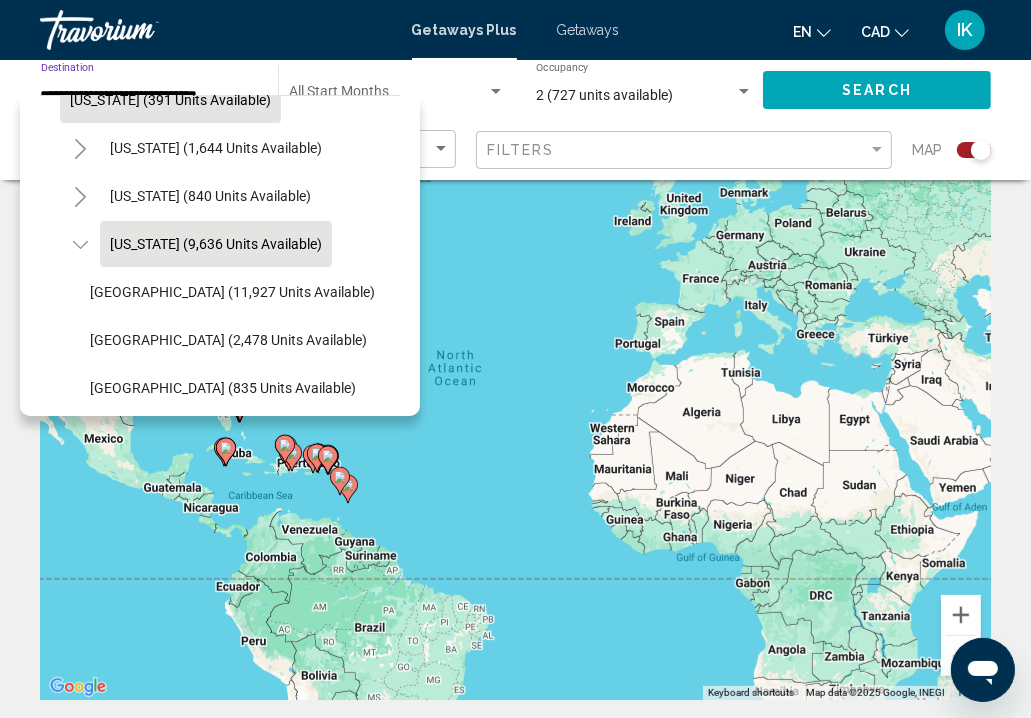 click on "[US_STATE] (391 units available)" at bounding box center (273, 2212) 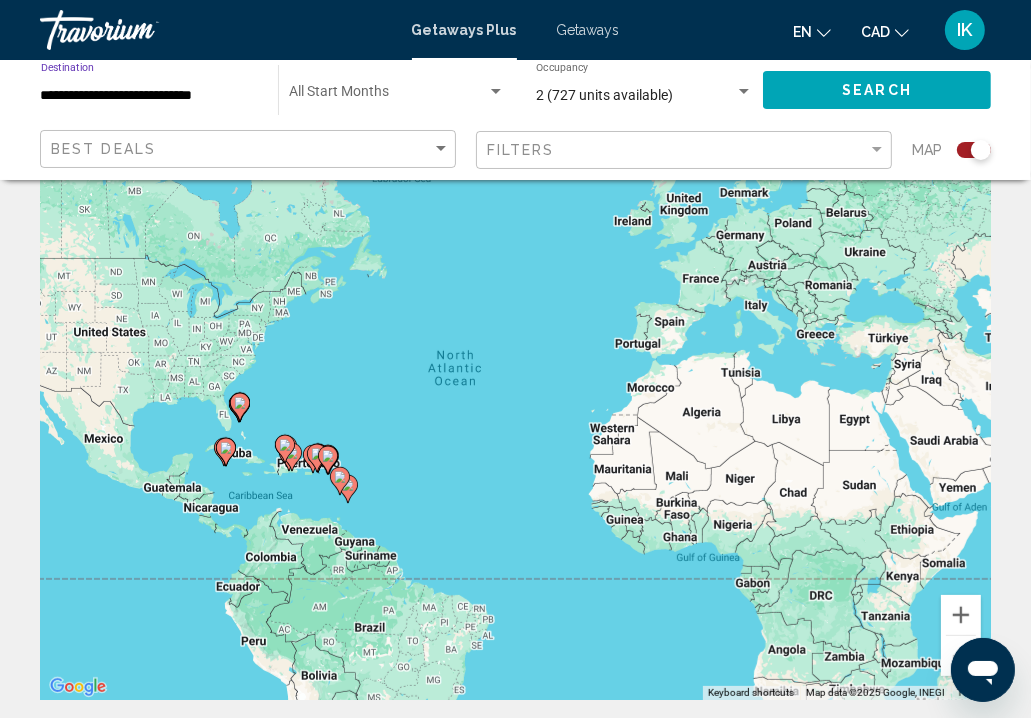 click on "**********" at bounding box center [149, 96] 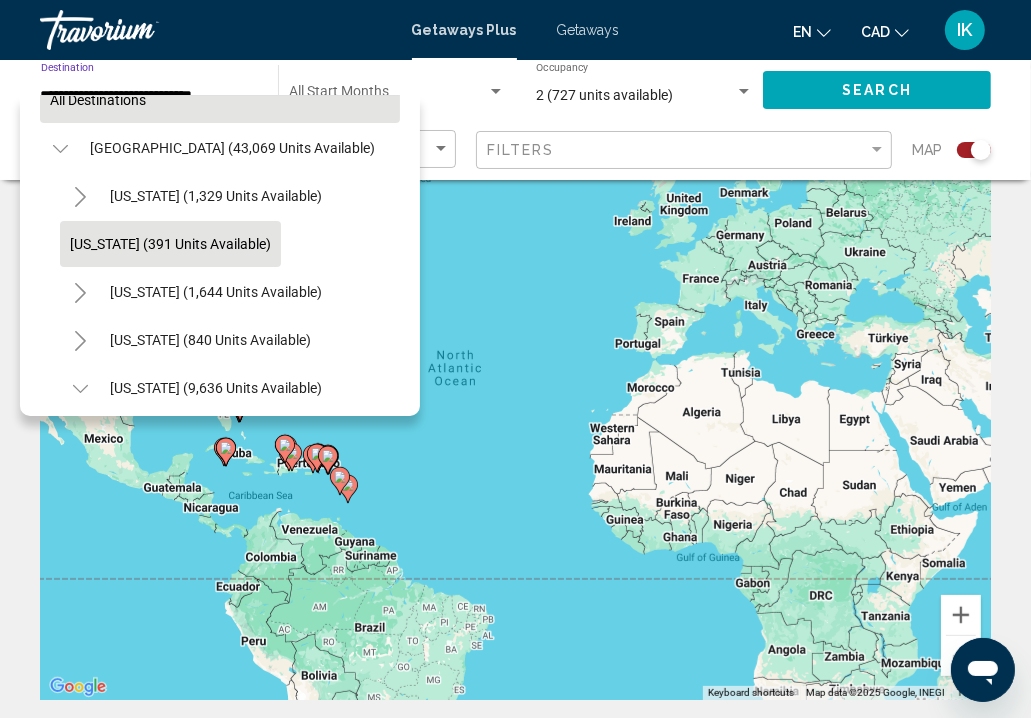 click on "All destinations" at bounding box center [220, 100] 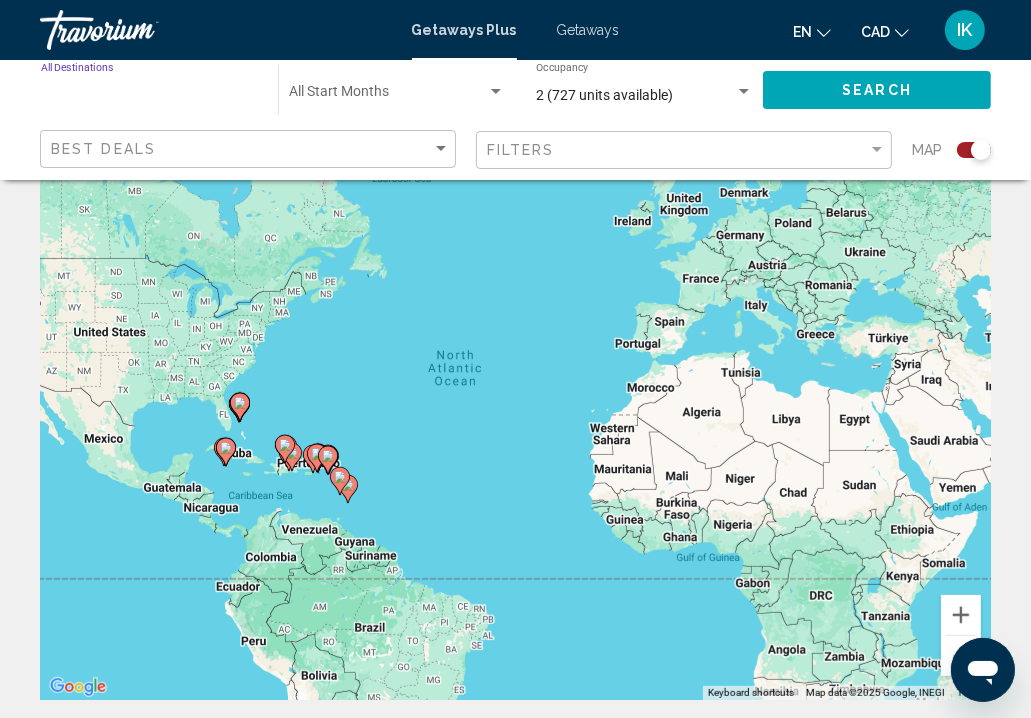 click on "Destination All Destinations" at bounding box center [149, 96] 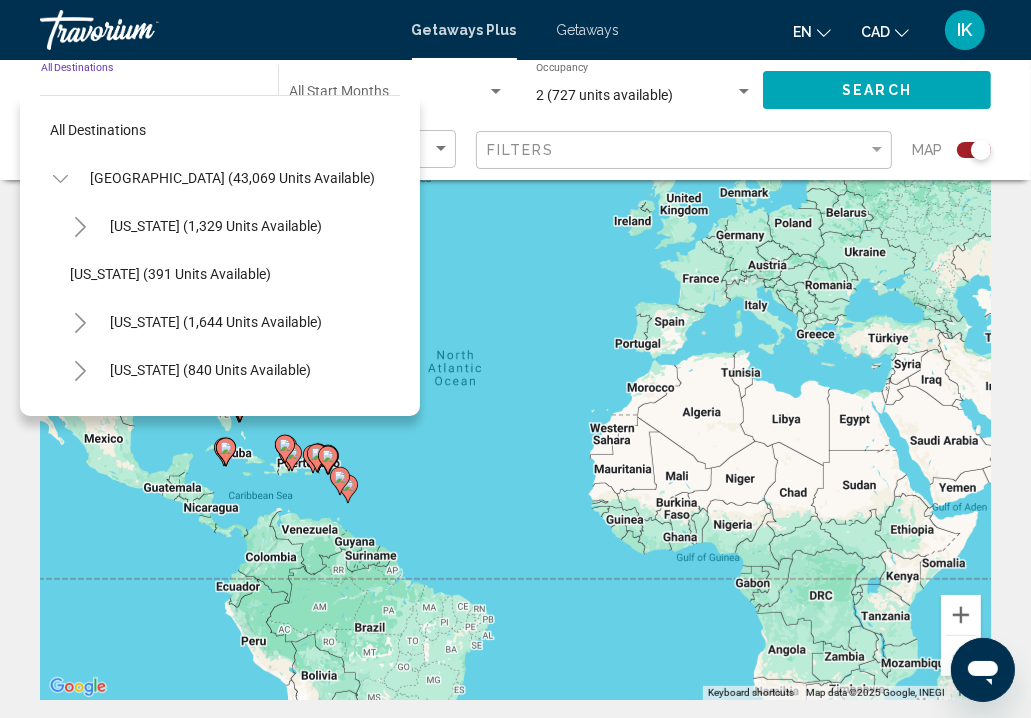 click on "Destination All Destinations" at bounding box center (149, 96) 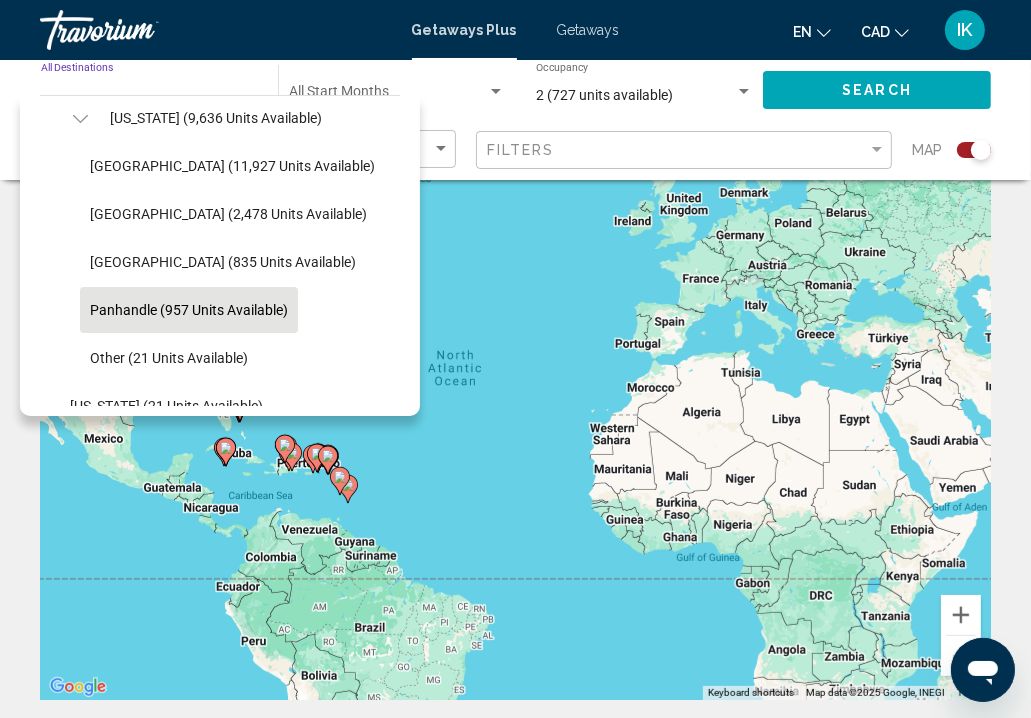 click on "Panhandle (957 units available)" 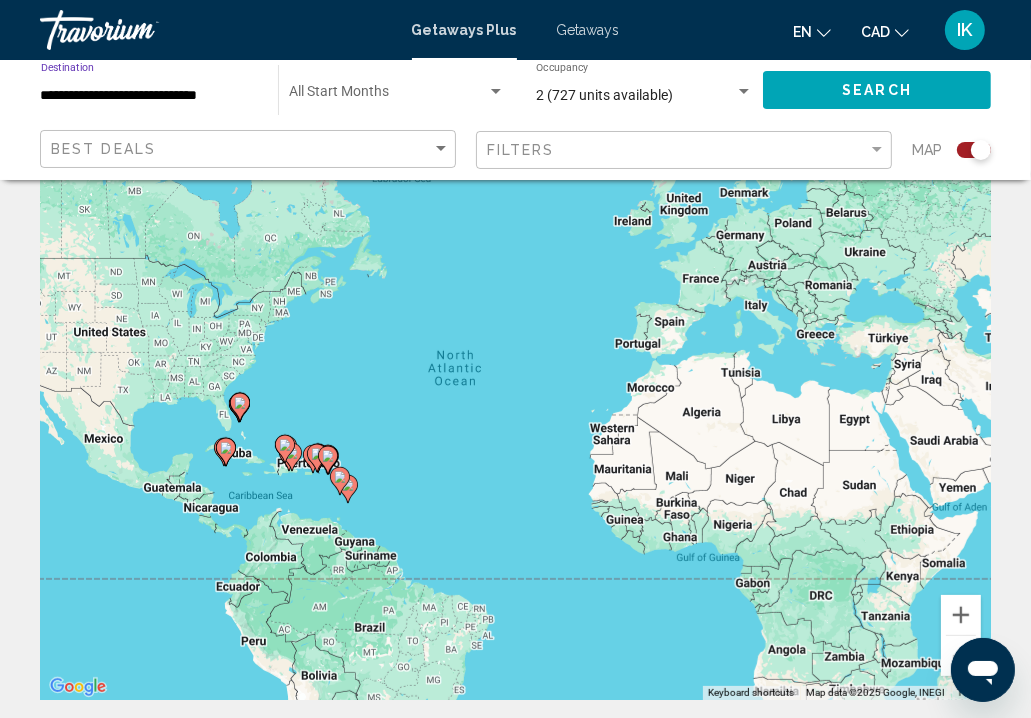 click on "**********" 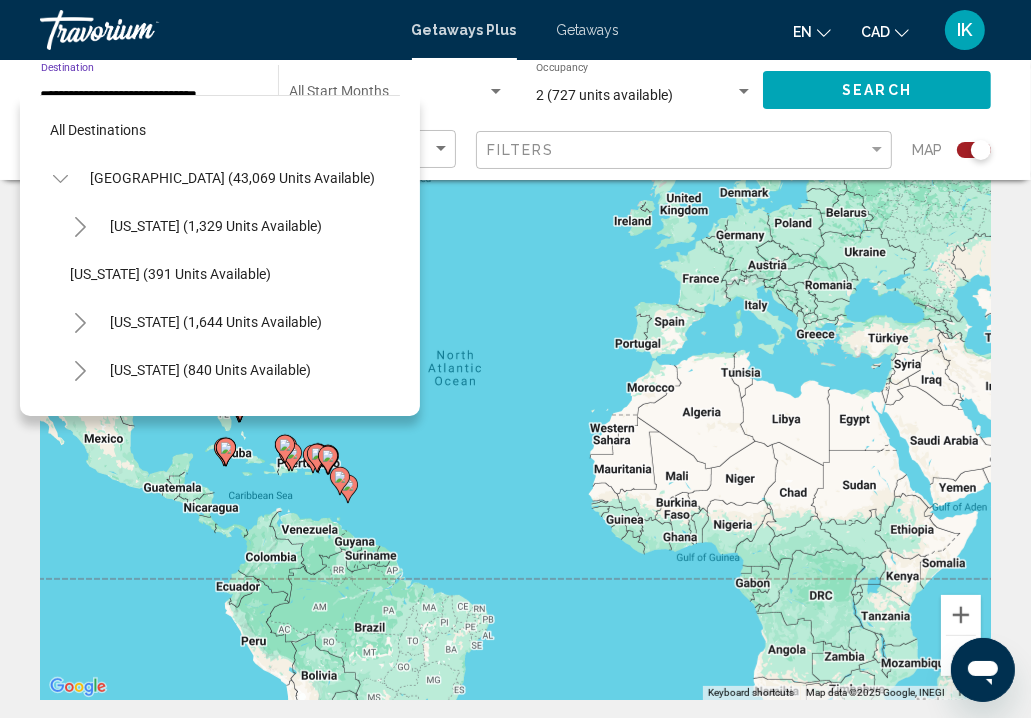 scroll, scrollTop: 366, scrollLeft: 0, axis: vertical 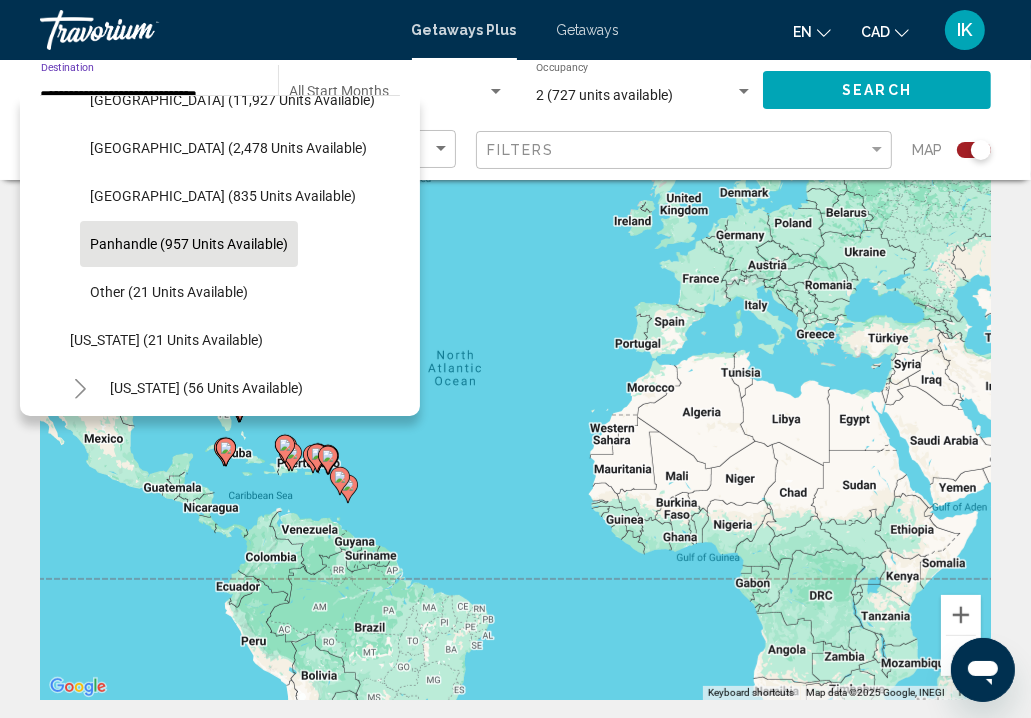 click on "[GEOGRAPHIC_DATA] (2,478 units available)" 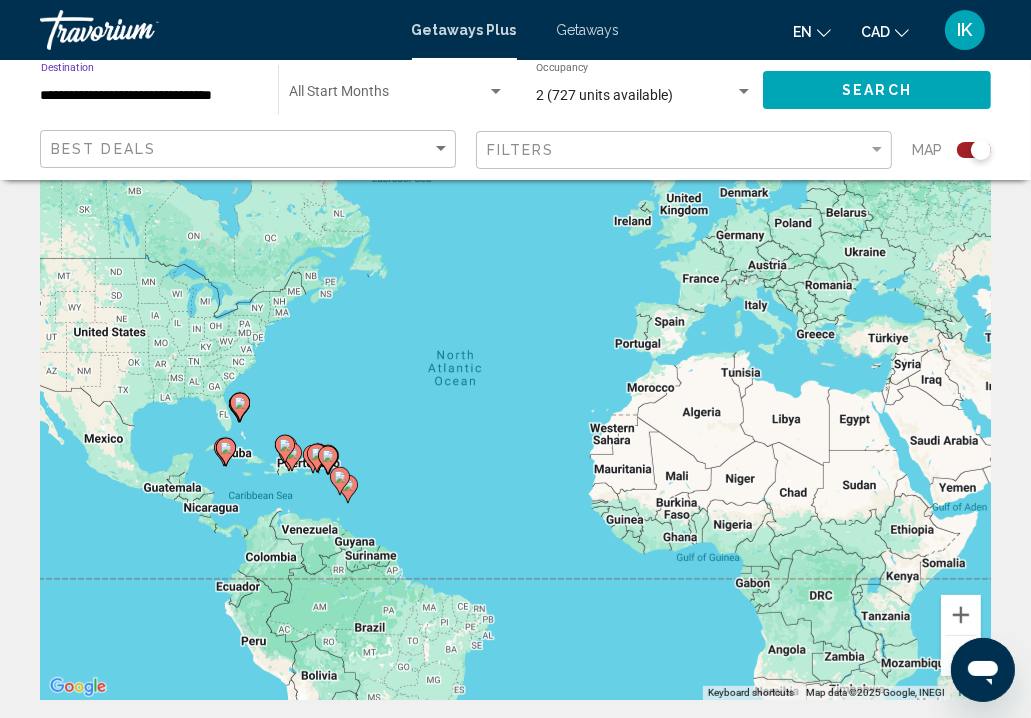 click on "**********" at bounding box center (149, 96) 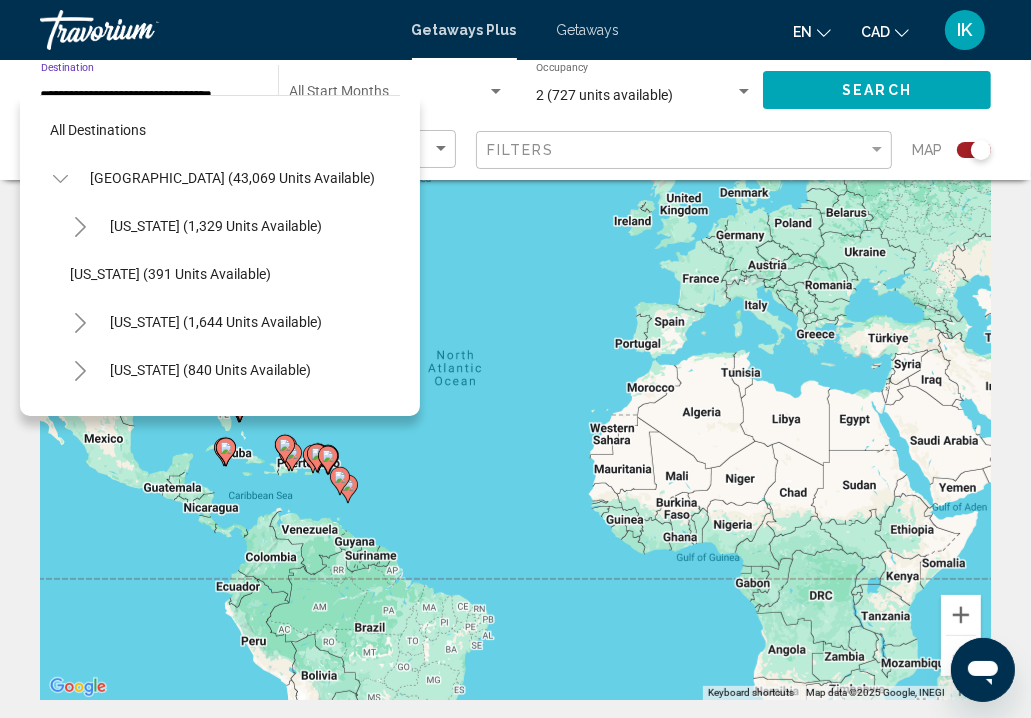 scroll, scrollTop: 270, scrollLeft: 0, axis: vertical 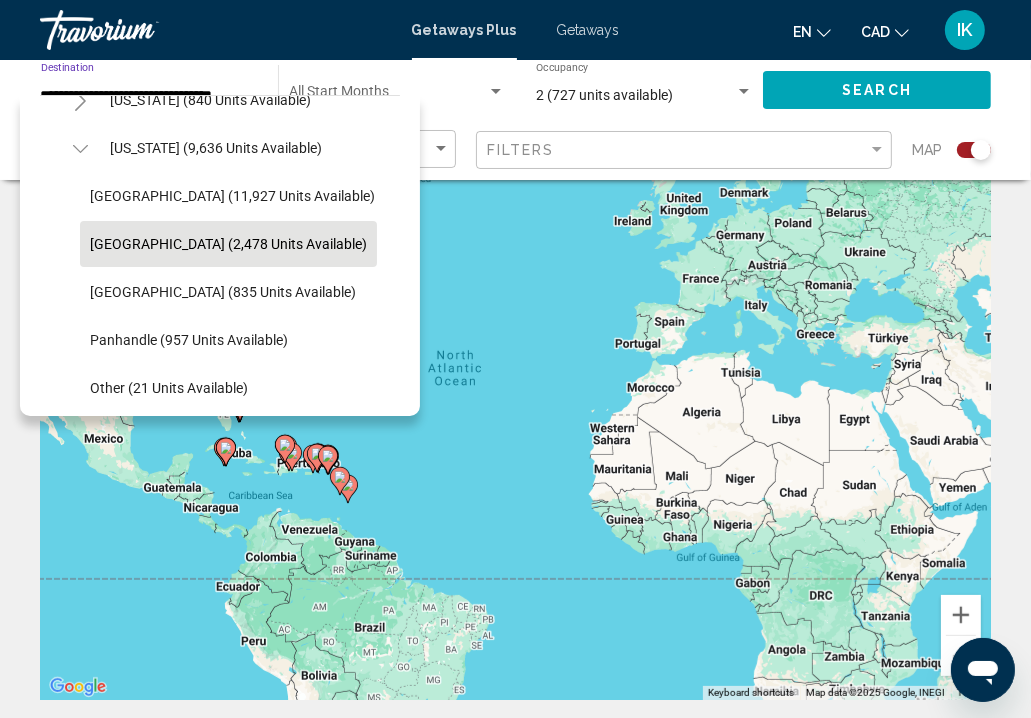 click on "[GEOGRAPHIC_DATA] (11,927 units available)" 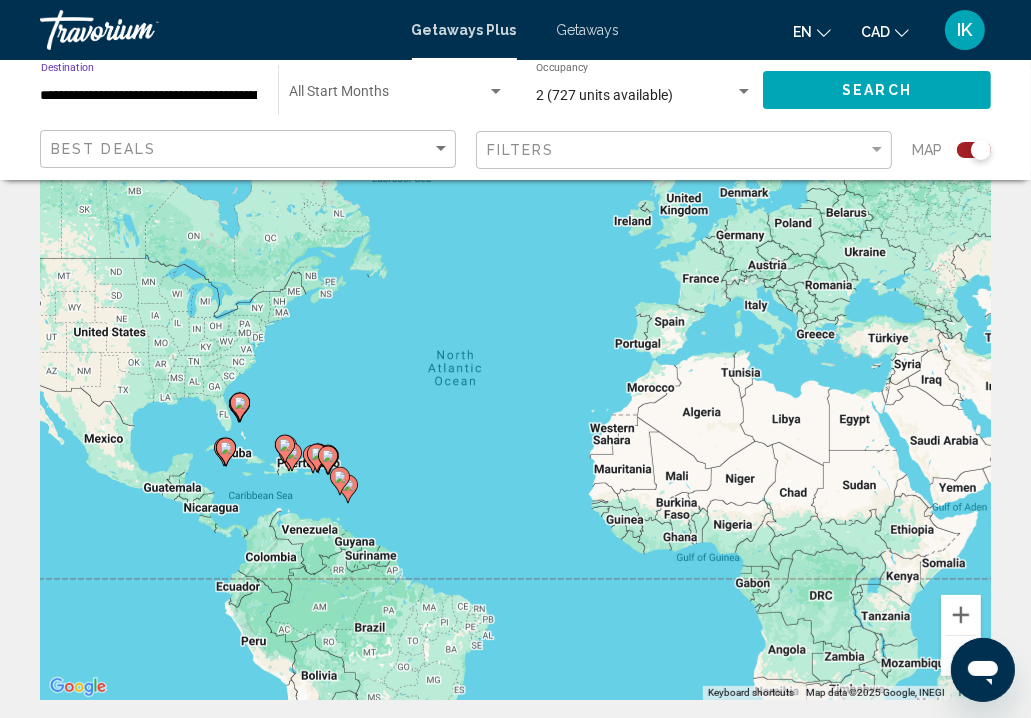 click on "**********" at bounding box center [149, 96] 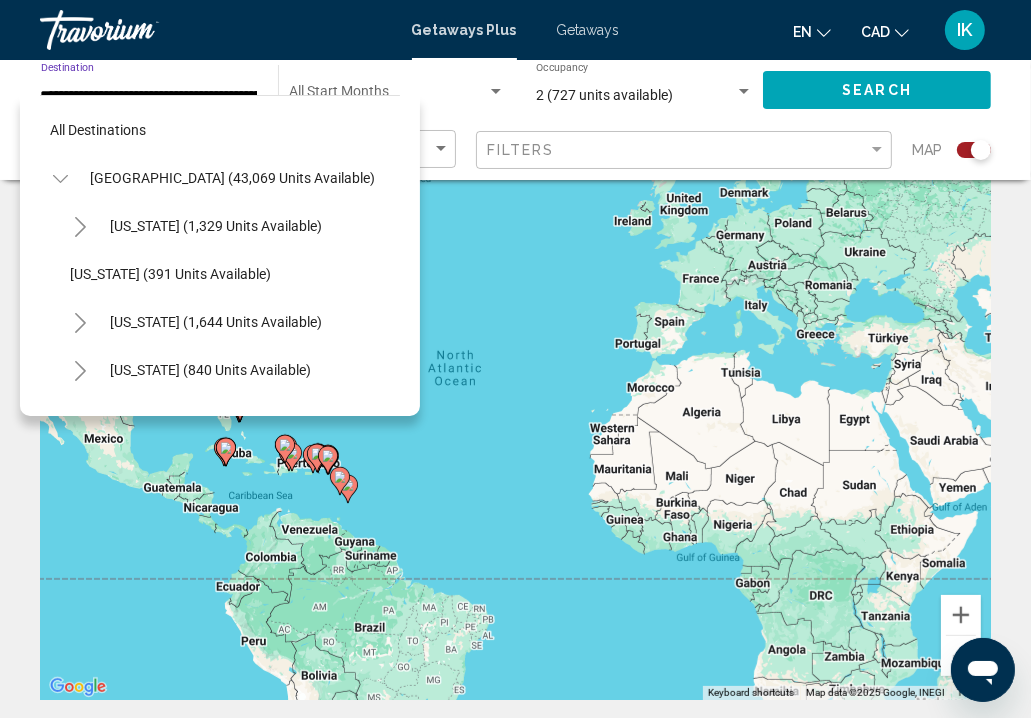 scroll, scrollTop: 222, scrollLeft: 4, axis: both 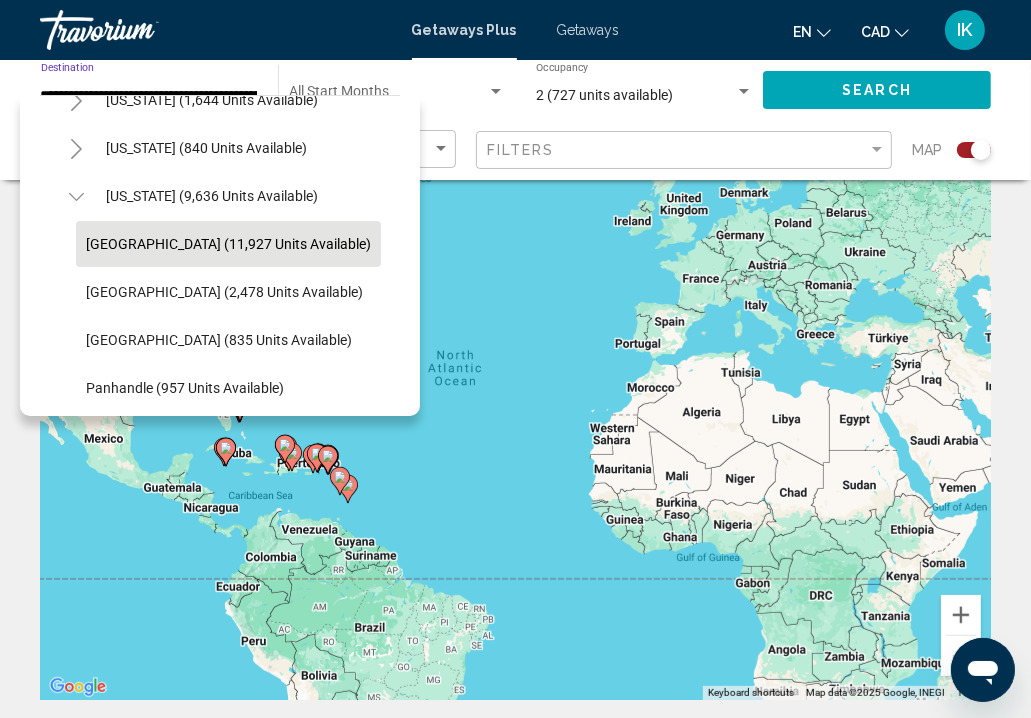 click 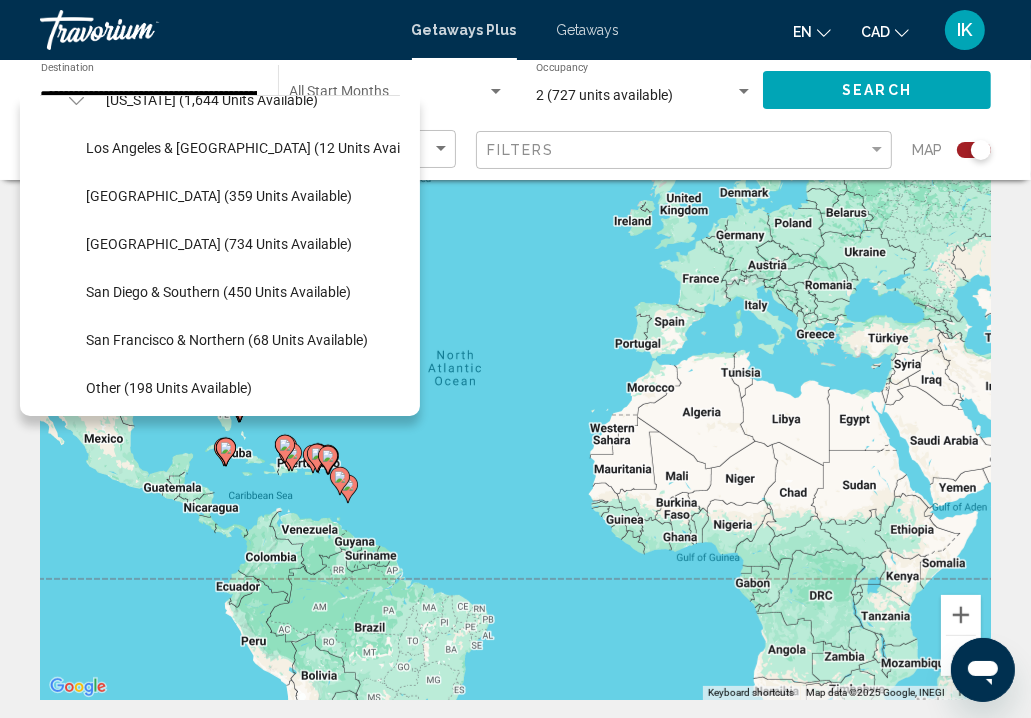 type 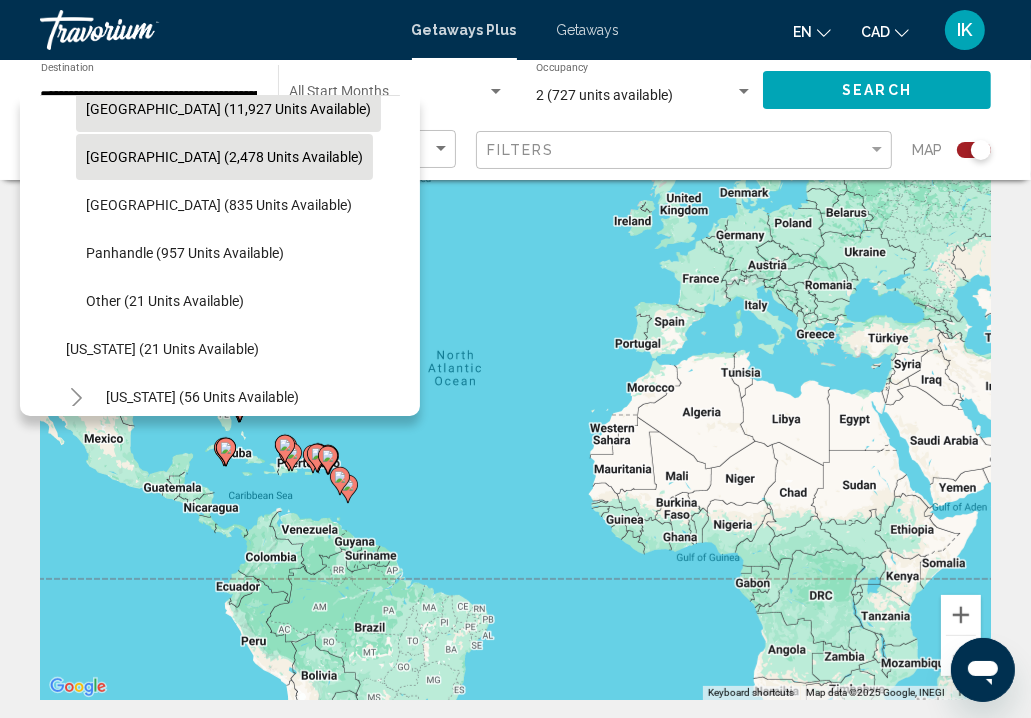 scroll, scrollTop: 522, scrollLeft: 4, axis: both 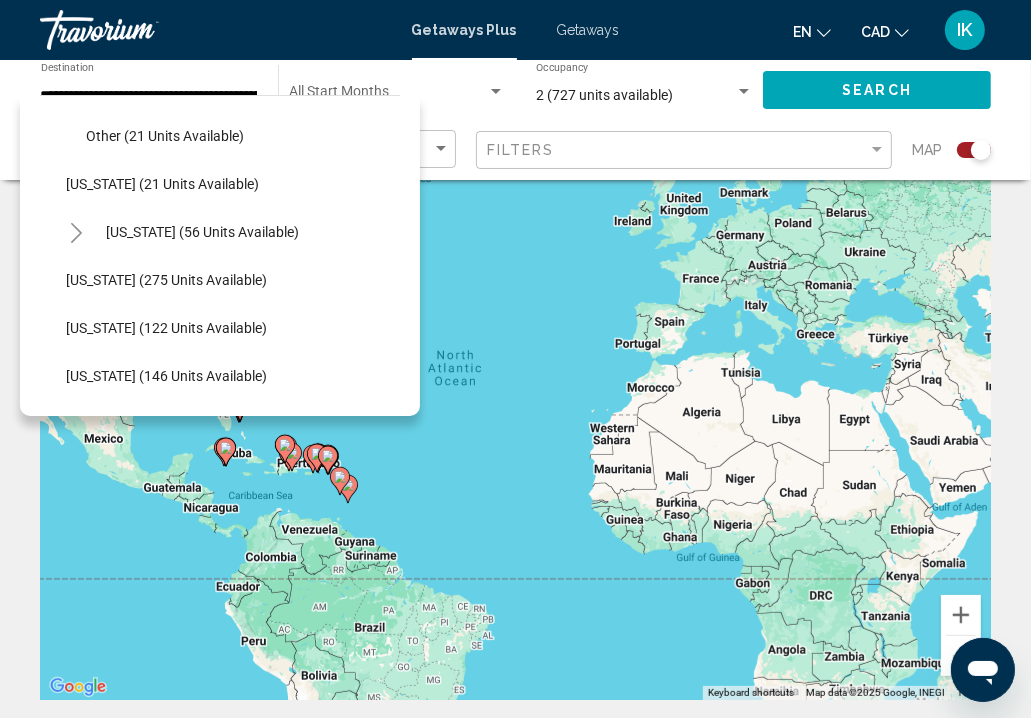 click on "[US_STATE] (275 units available)" at bounding box center [191, 2152] 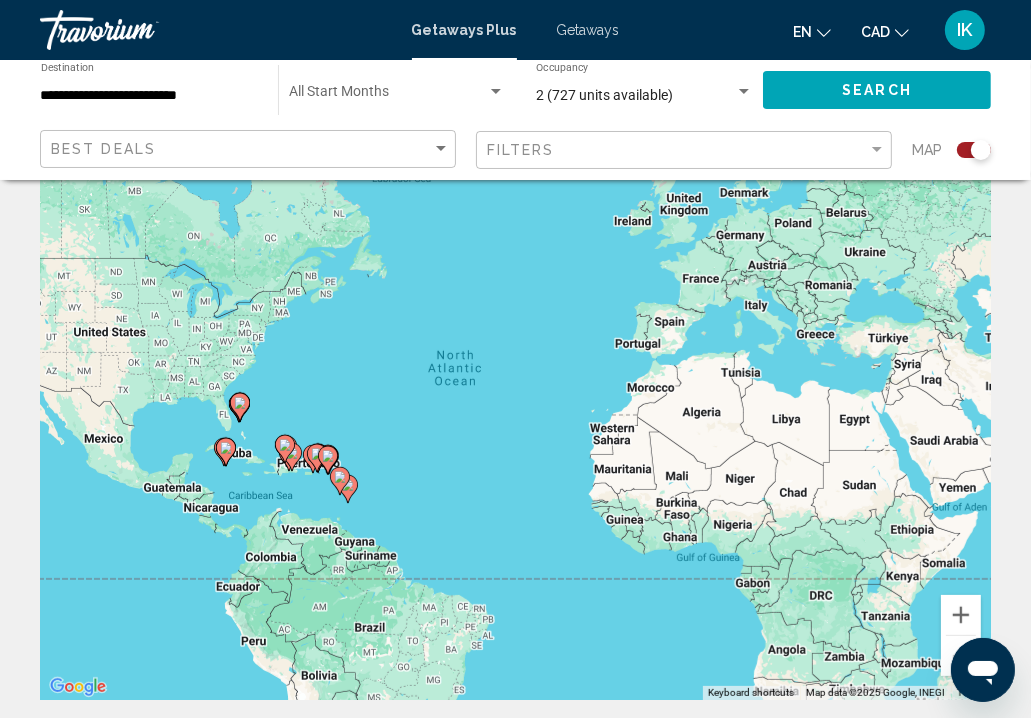 click on "**********" 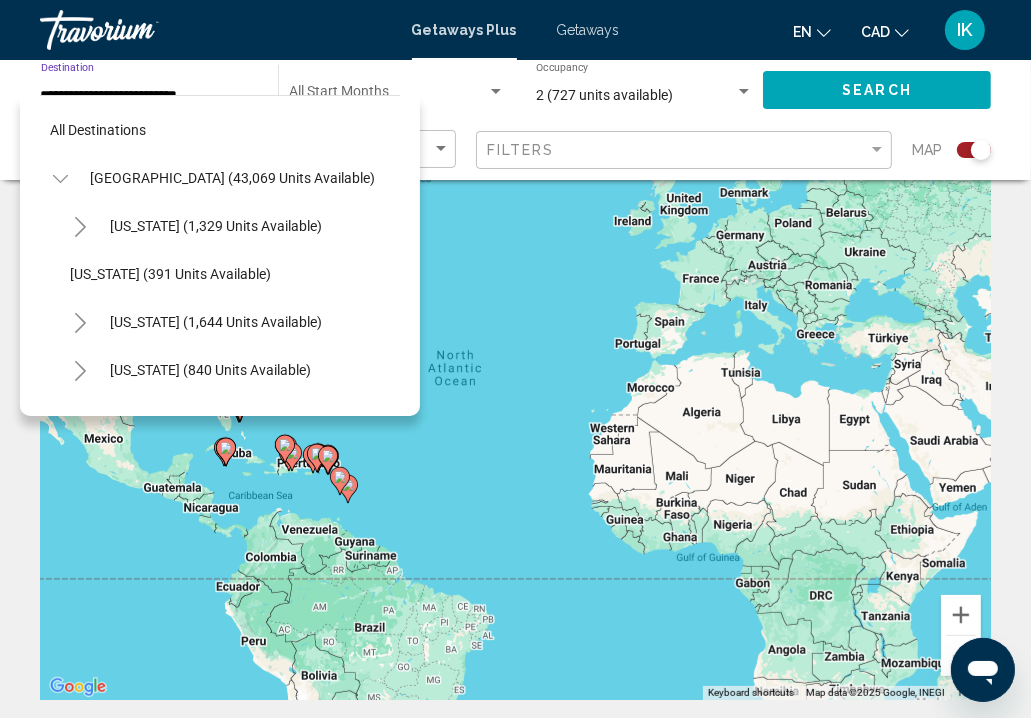 scroll, scrollTop: 558, scrollLeft: 0, axis: vertical 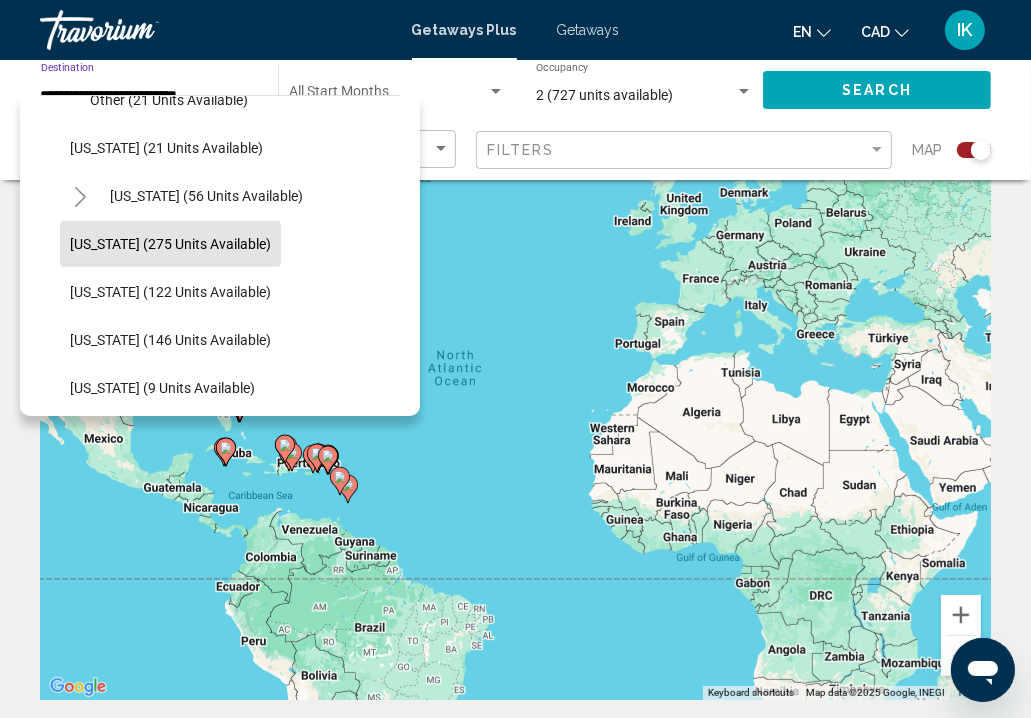 drag, startPoint x: 151, startPoint y: 146, endPoint x: 152, endPoint y: 203, distance: 57.00877 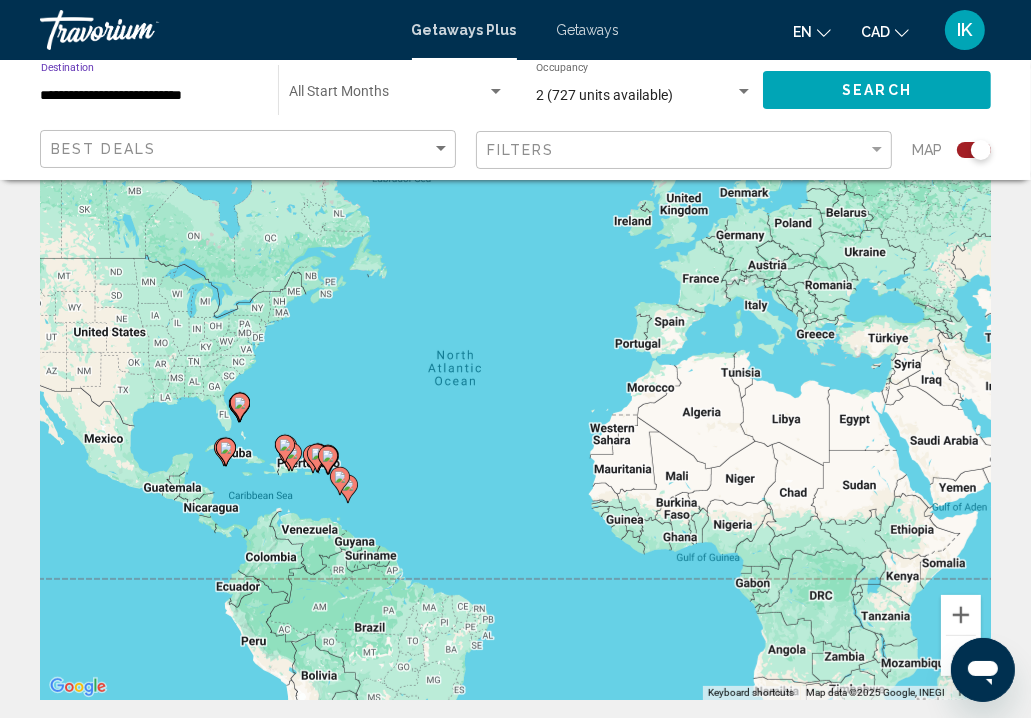 scroll, scrollTop: 46, scrollLeft: 0, axis: vertical 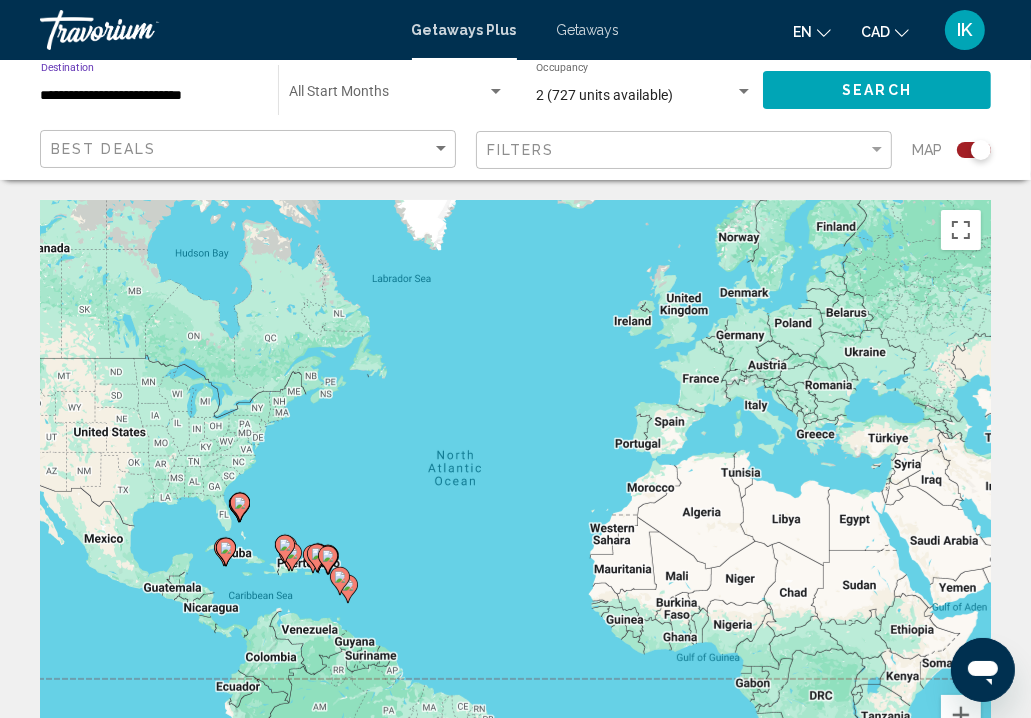 click on "**********" at bounding box center (149, 96) 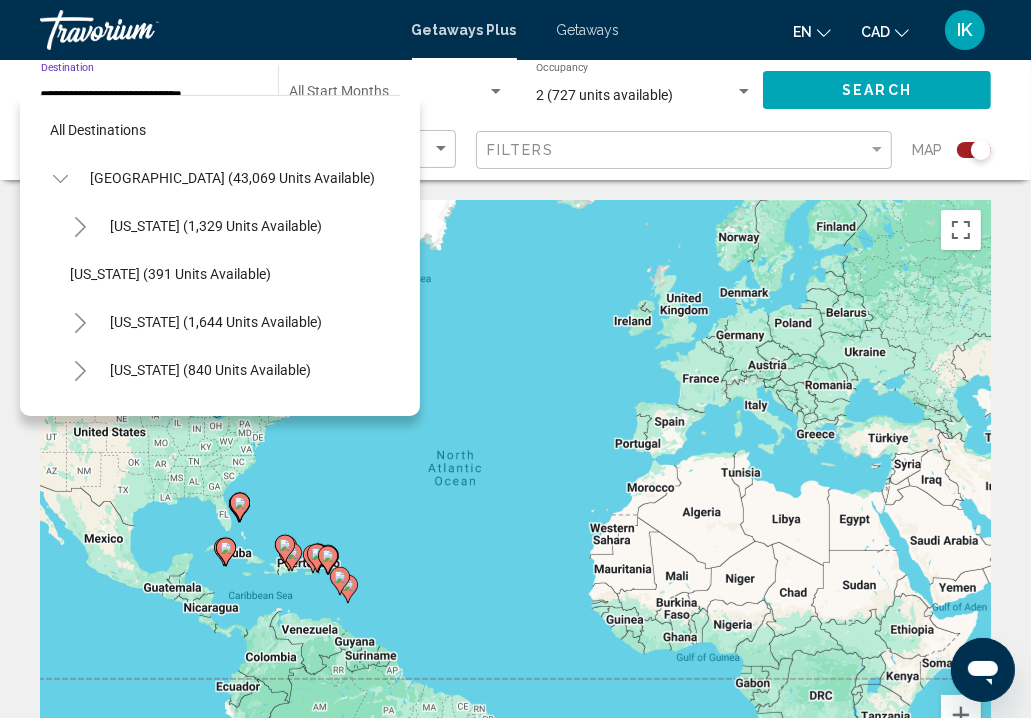 click on "[GEOGRAPHIC_DATA] (835 units available)" 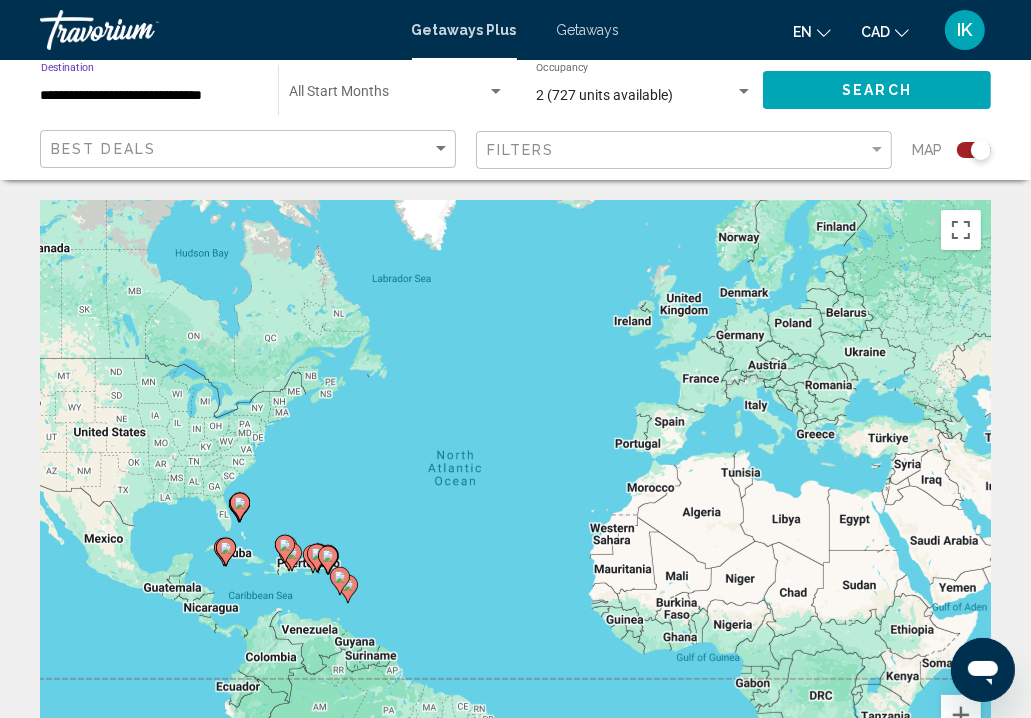 click on "**********" at bounding box center (149, 96) 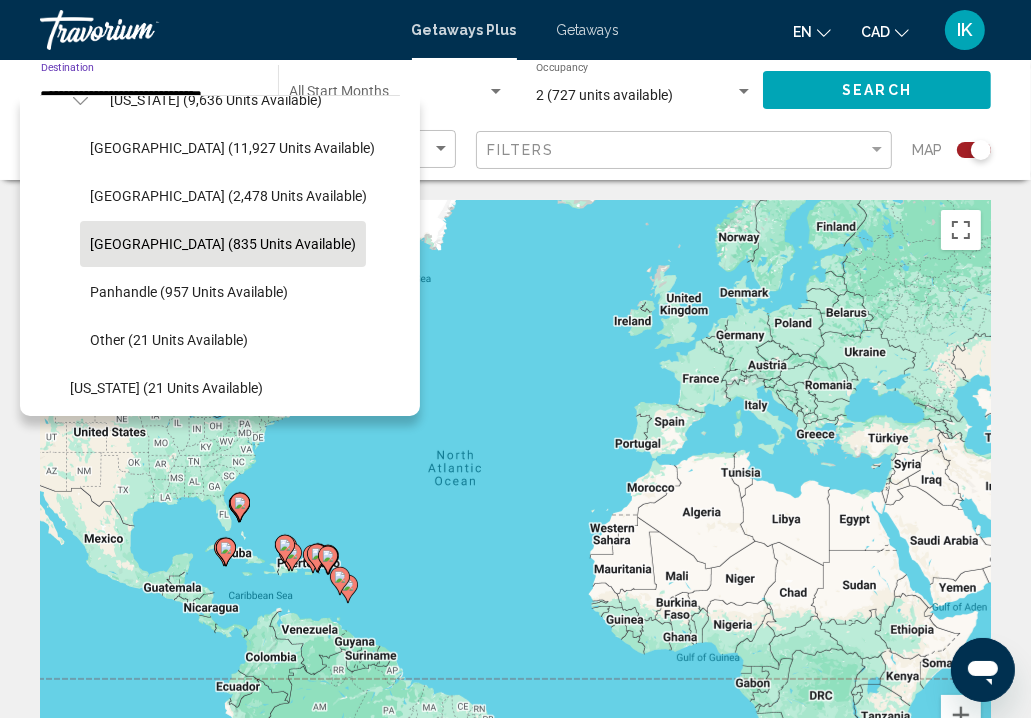 click on "[US_STATE] (9,636 units available)" 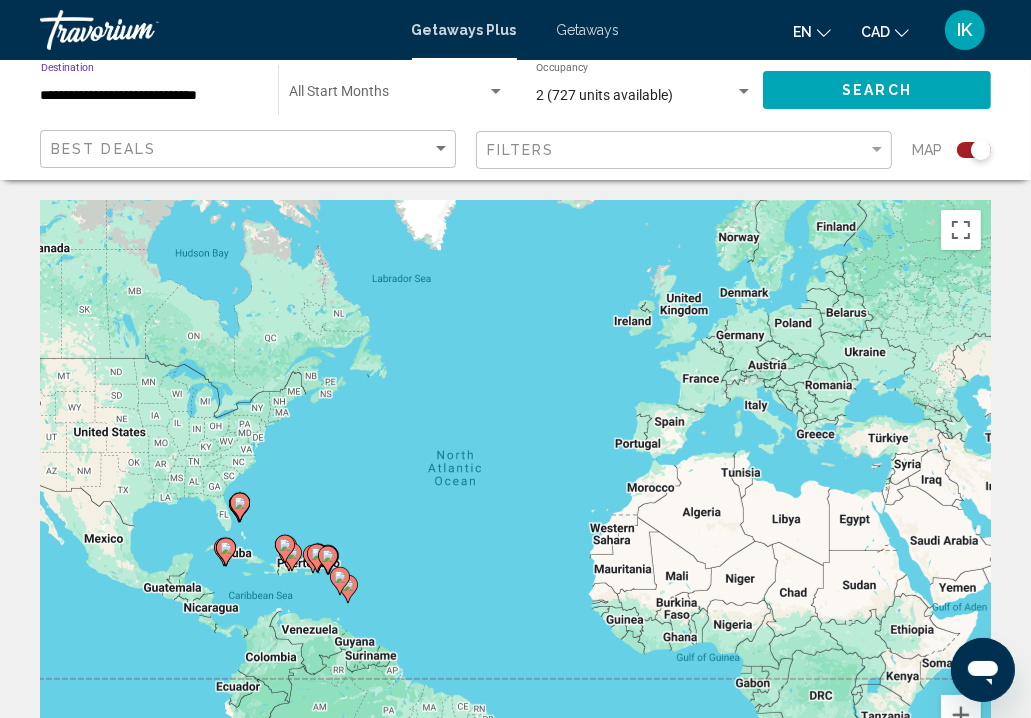 click on "**********" at bounding box center (149, 96) 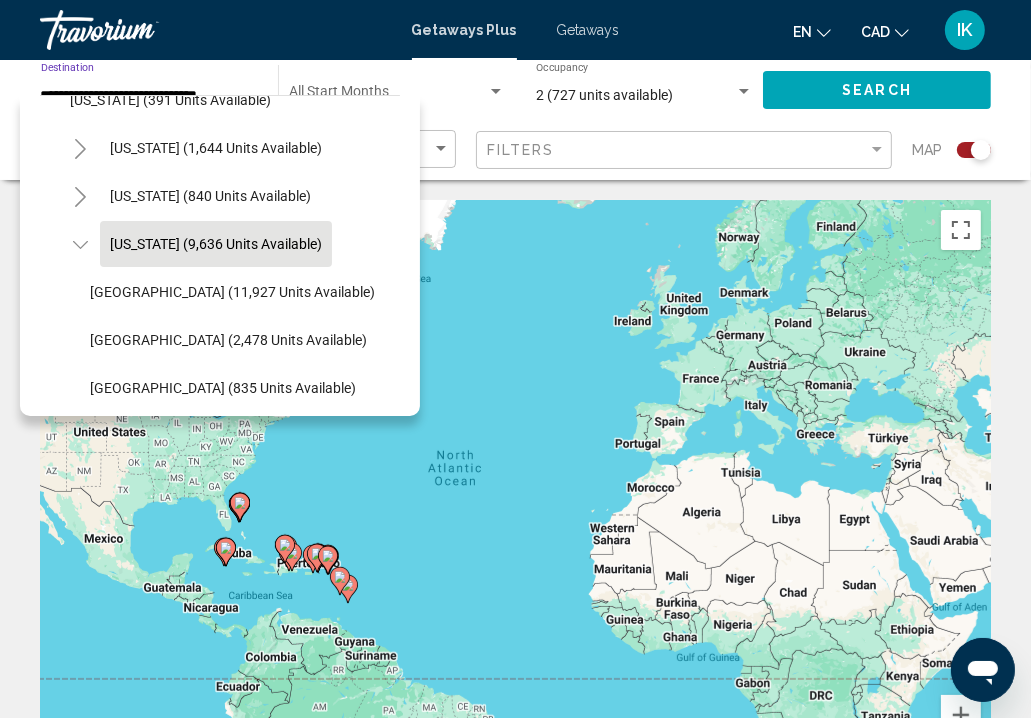 click on "[US_STATE] (391 units available)" at bounding box center (273, 2212) 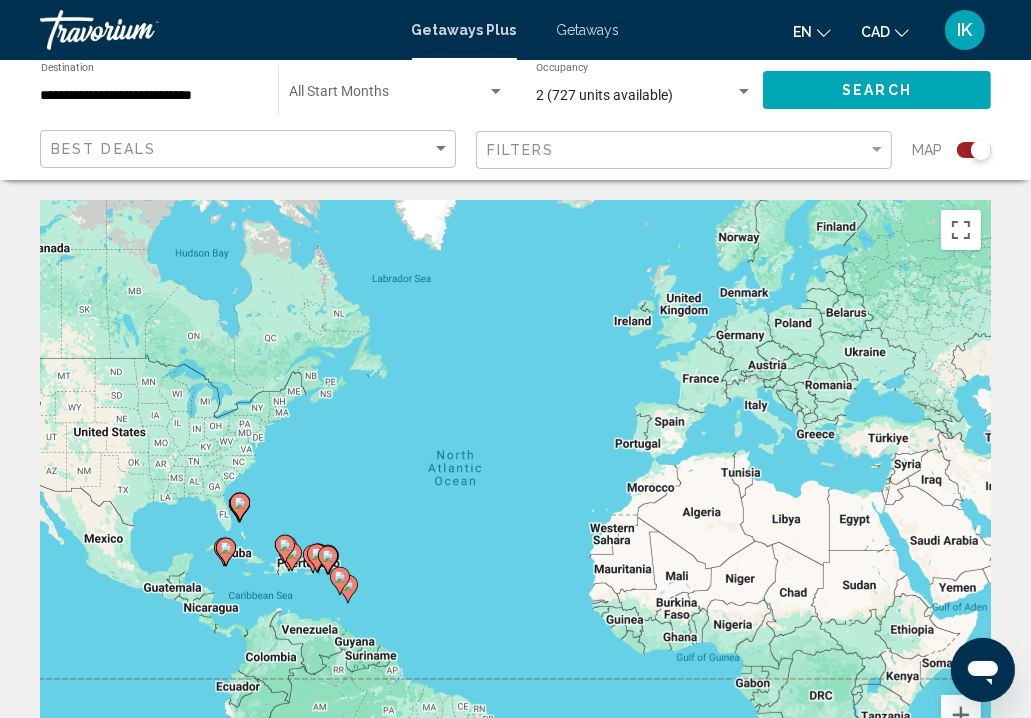 click on "**********" 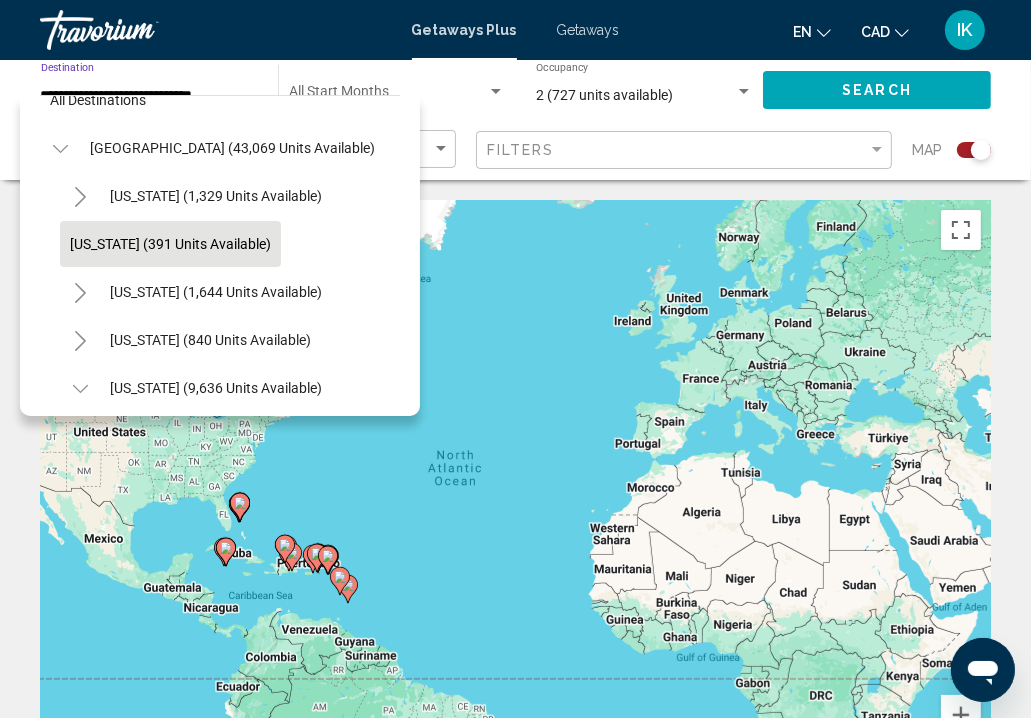 click on "**********" at bounding box center [149, 96] 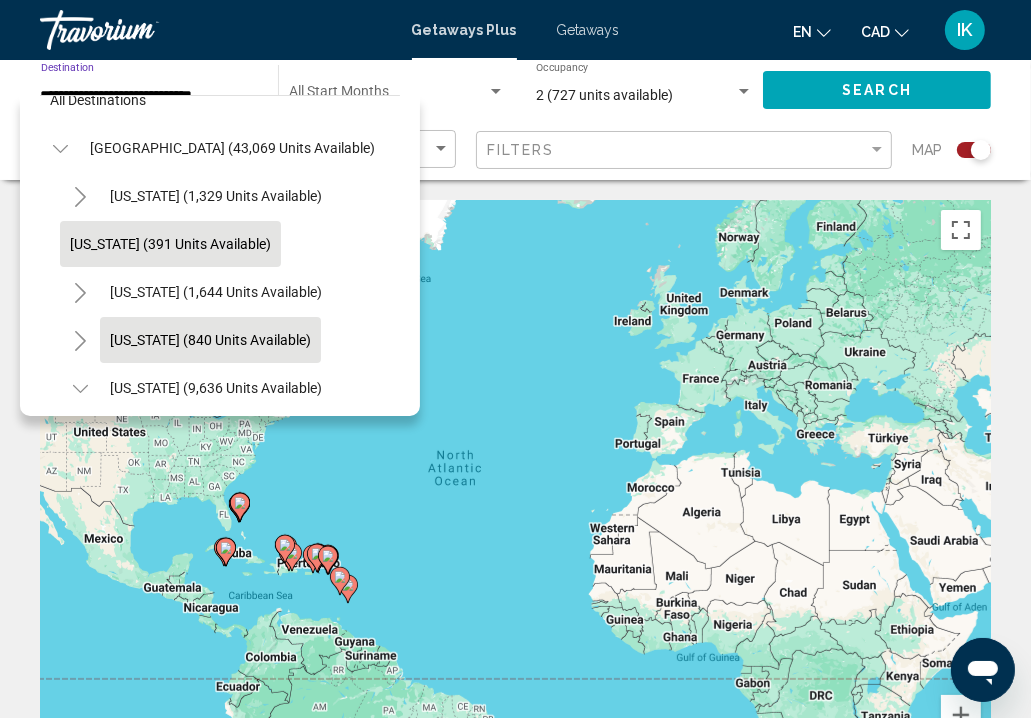click on "[US_STATE] (9,636 units available)   [GEOGRAPHIC_DATA] (11,927 units available)   [GEOGRAPHIC_DATA] (2,478 units available)   [GEOGRAPHIC_DATA] (835 units available)   Panhandle (957 units available)   Other (21 units available)" 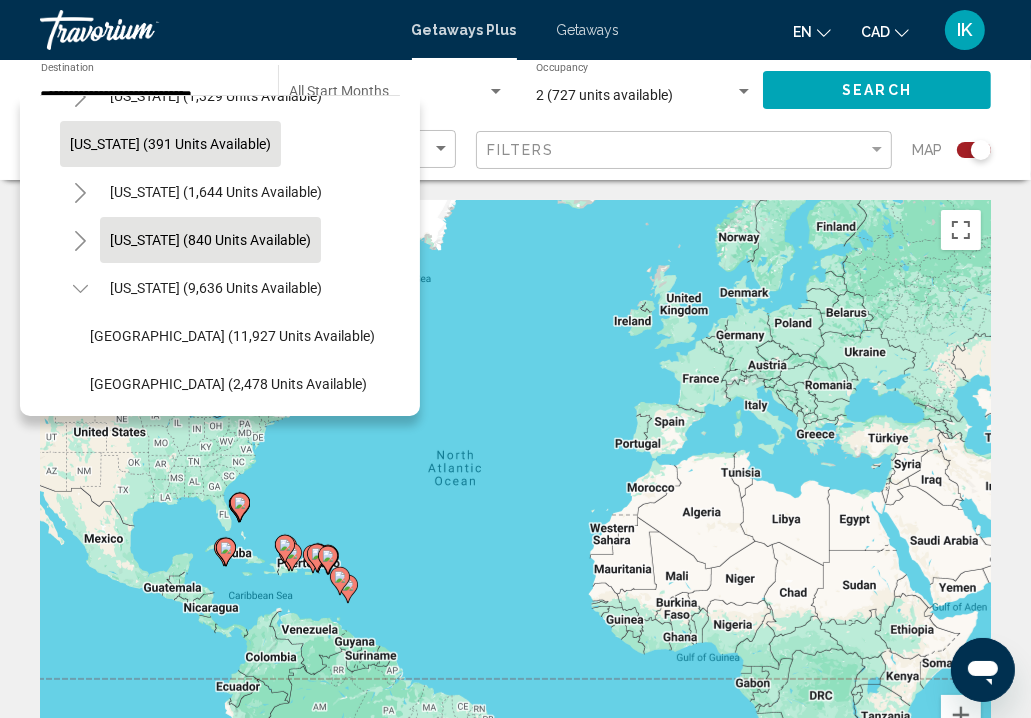 scroll, scrollTop: 330, scrollLeft: 0, axis: vertical 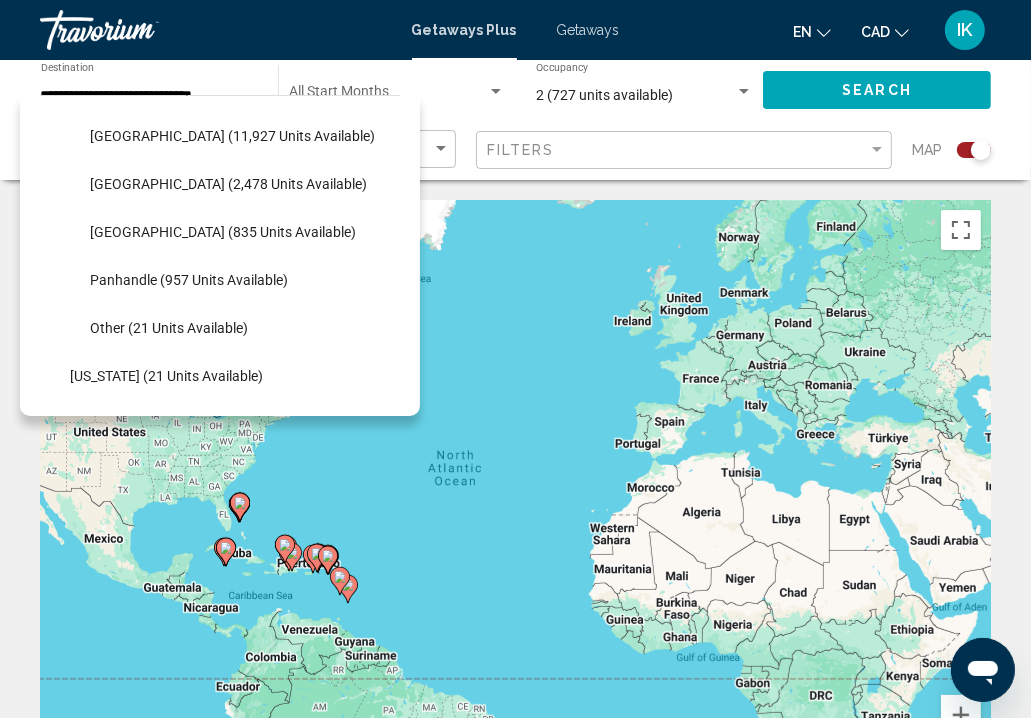 click on "[US_STATE] (21 units available)" at bounding box center (155, 2248) 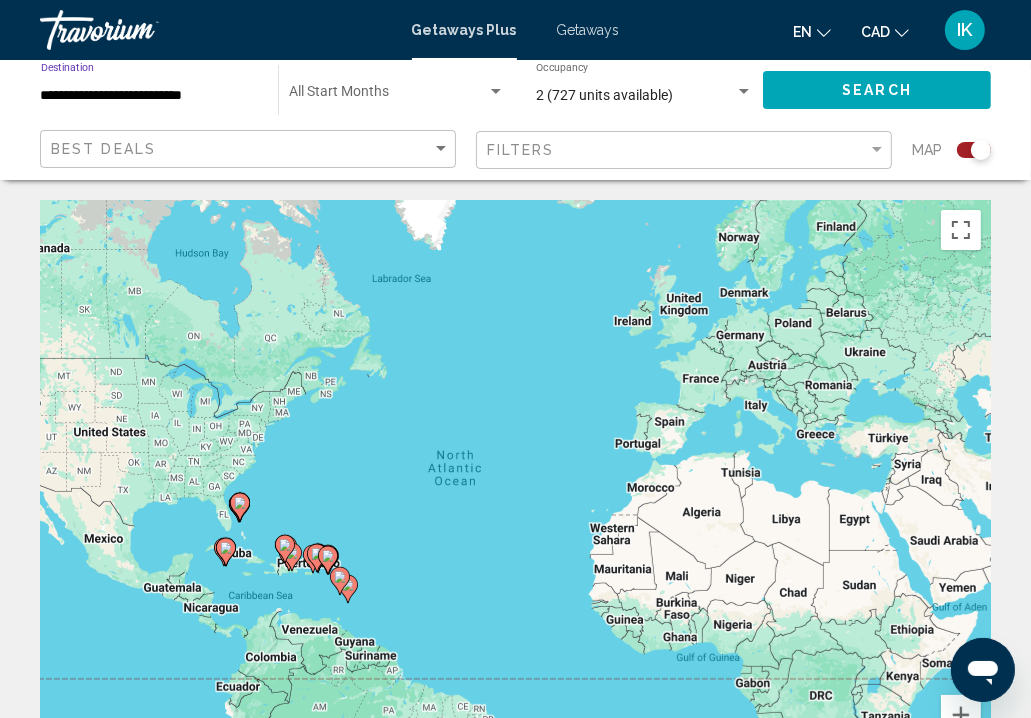 click on "**********" at bounding box center (149, 96) 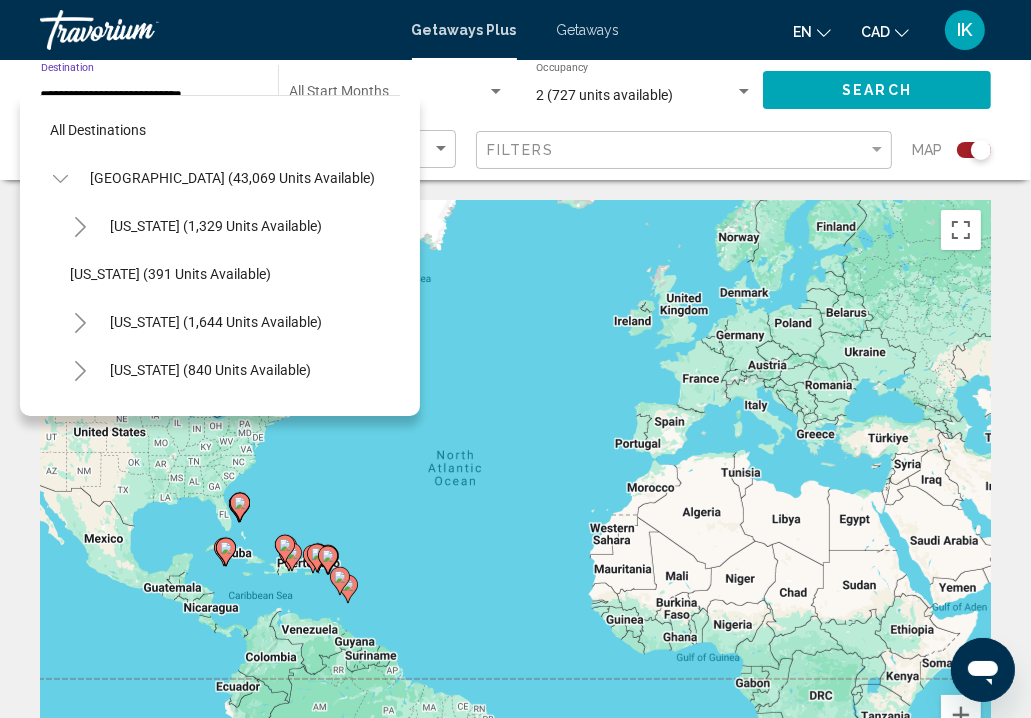scroll, scrollTop: 462, scrollLeft: 0, axis: vertical 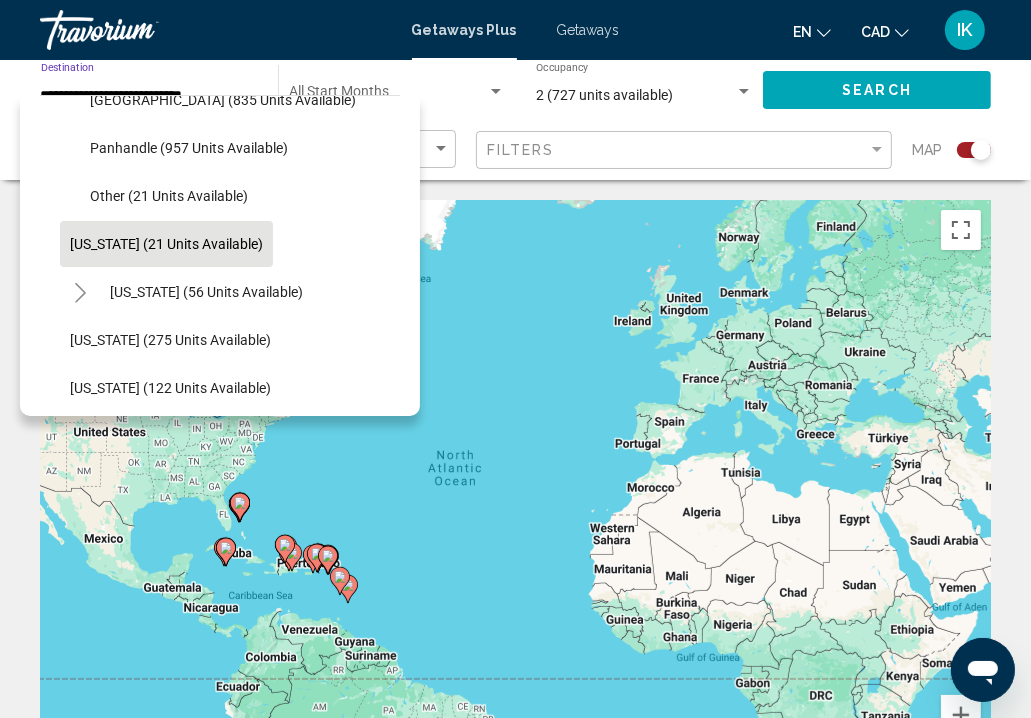 click on "[GEOGRAPHIC_DATA] (835 units available)" 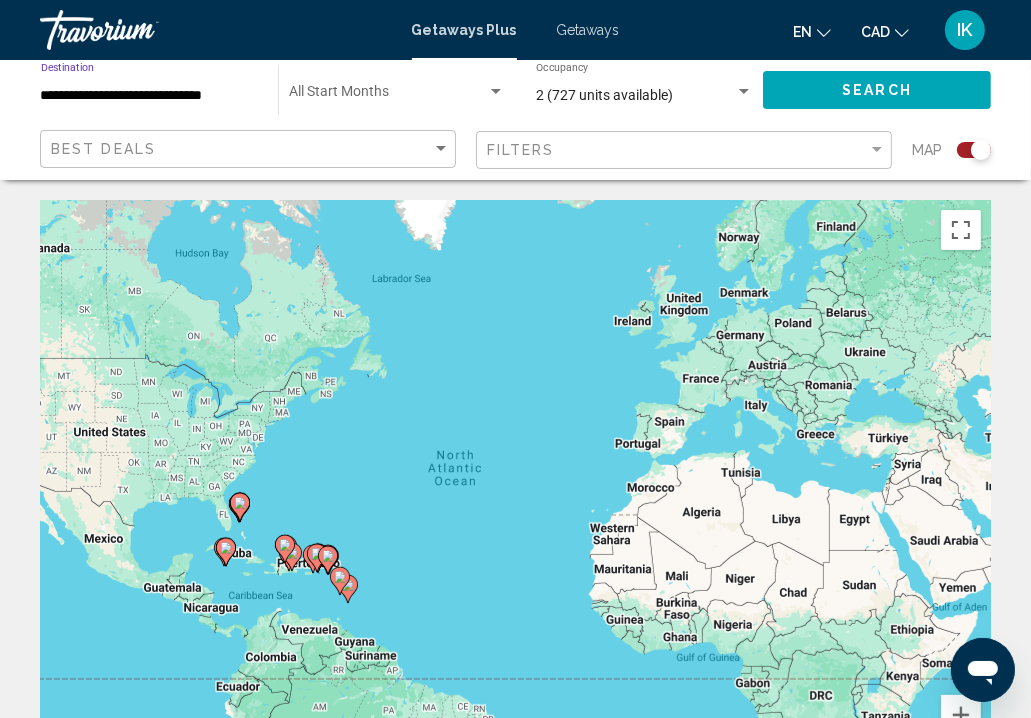 click on "**********" at bounding box center [149, 96] 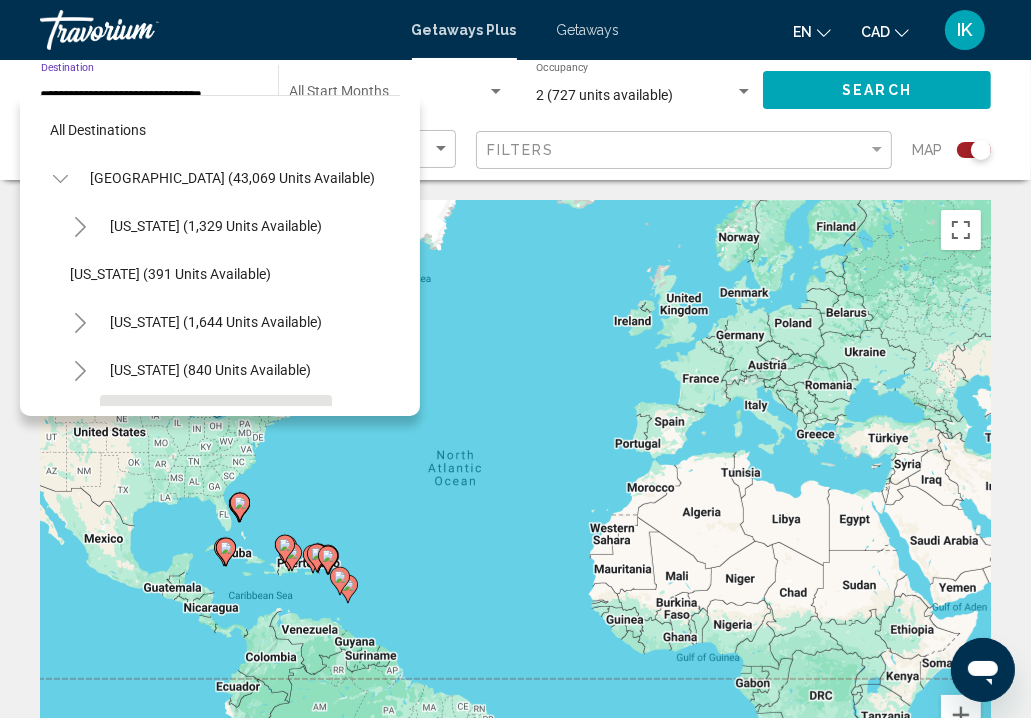 scroll, scrollTop: 318, scrollLeft: 0, axis: vertical 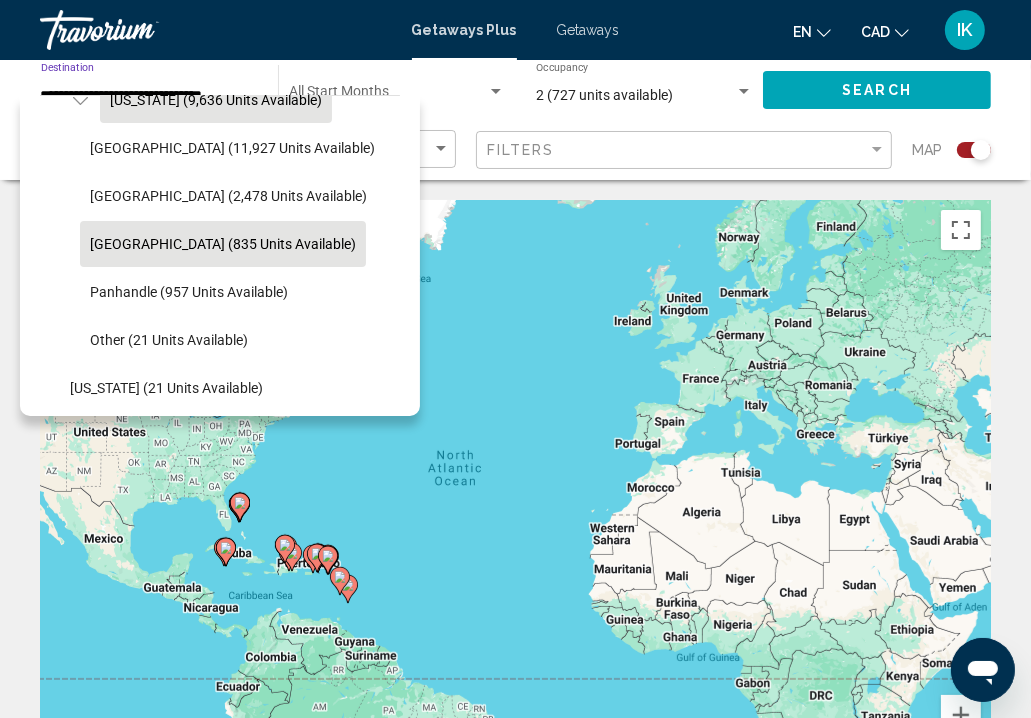 click on "[US_STATE] (9,636 units available)" 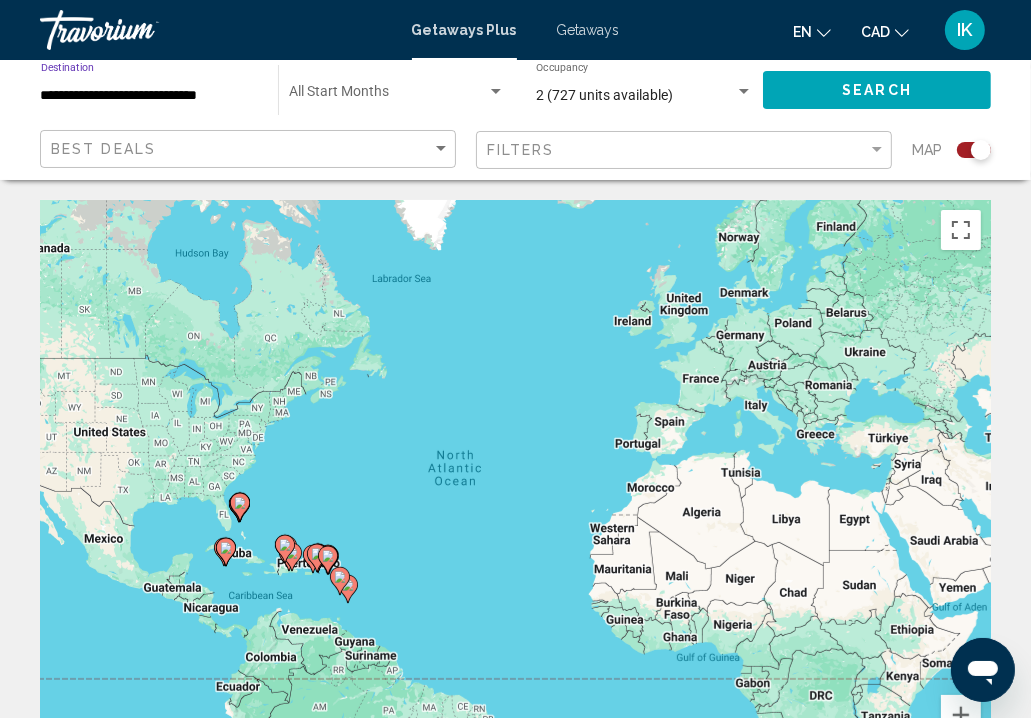 click on "**********" at bounding box center [149, 96] 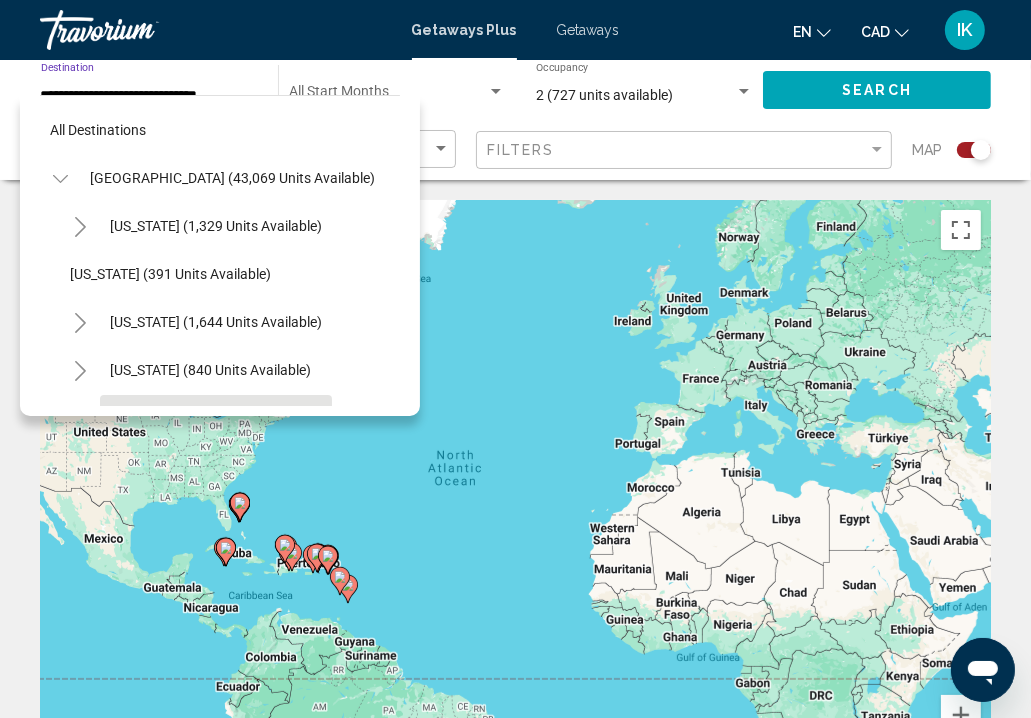 scroll, scrollTop: 174, scrollLeft: 0, axis: vertical 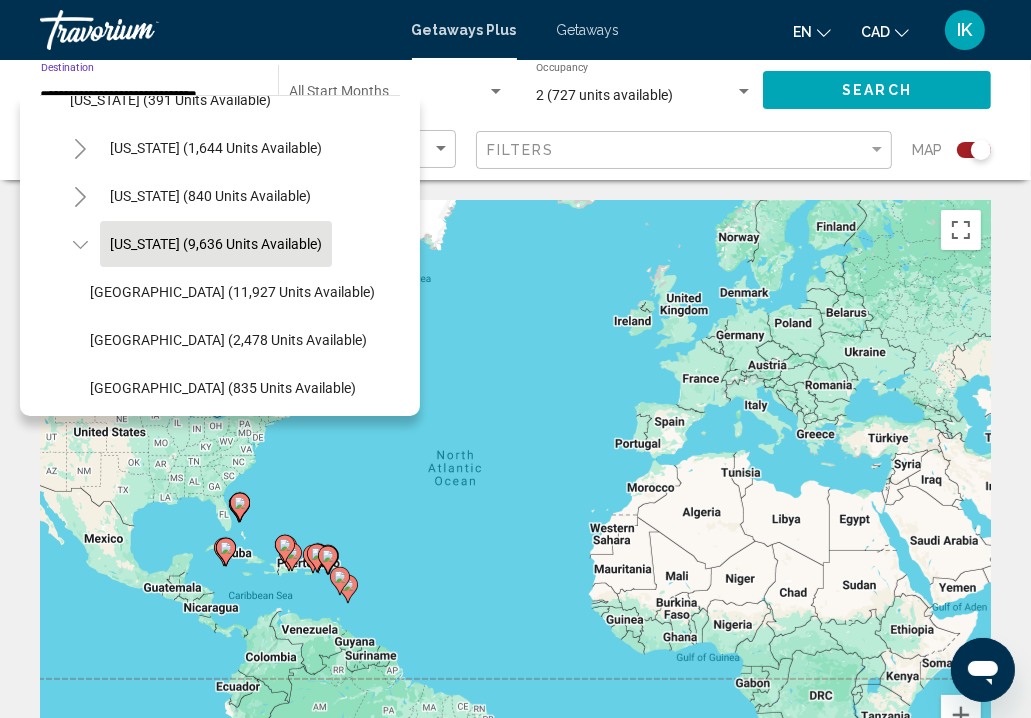 click on "[US_STATE] (391 units available)" at bounding box center [273, 2212] 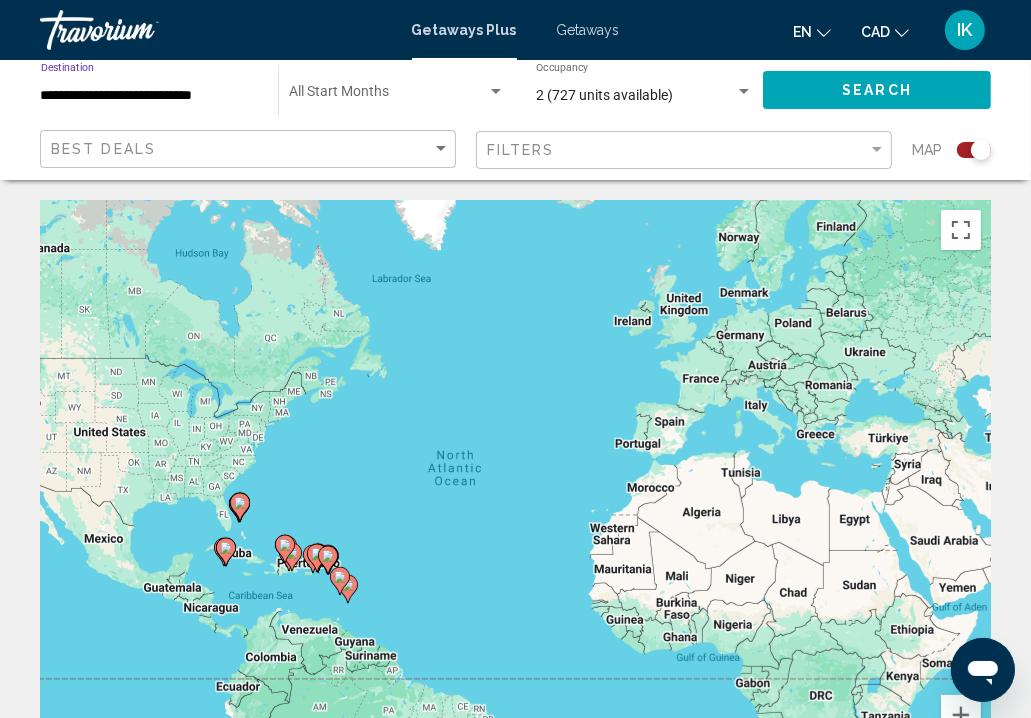 click on "**********" at bounding box center (149, 96) 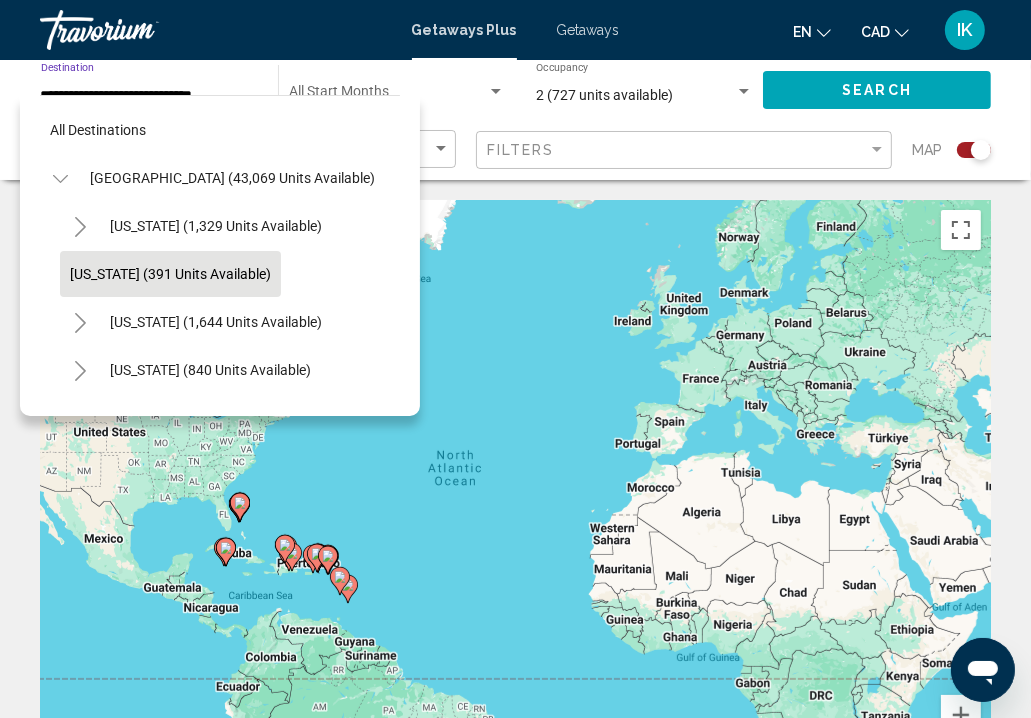 scroll, scrollTop: 30, scrollLeft: 0, axis: vertical 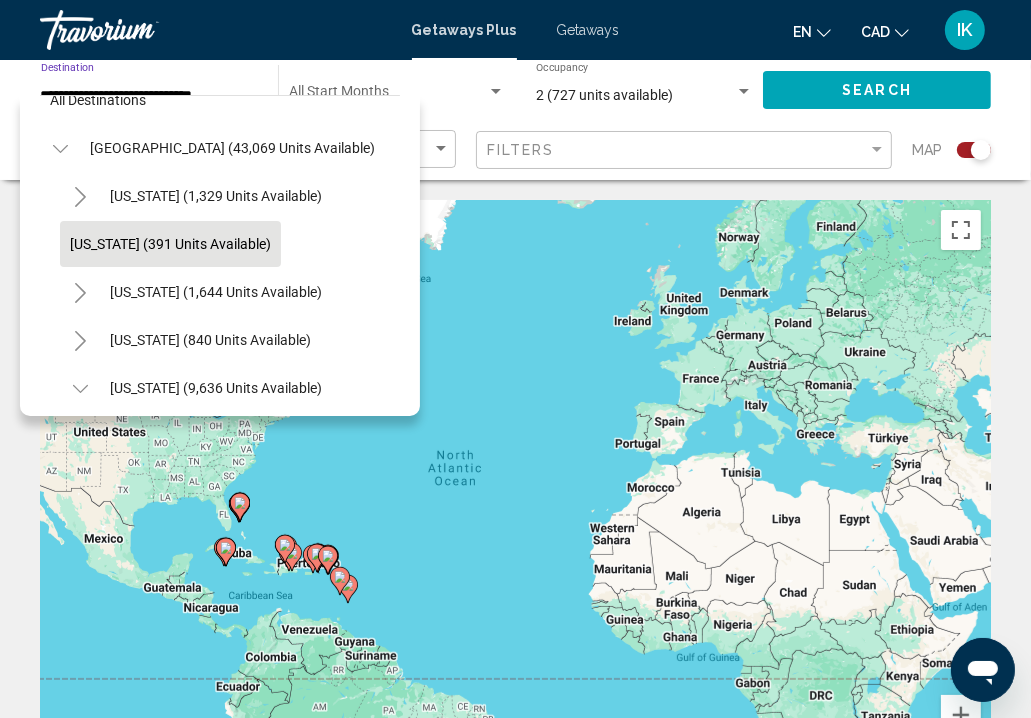 click on "All destinations" at bounding box center [220, 100] 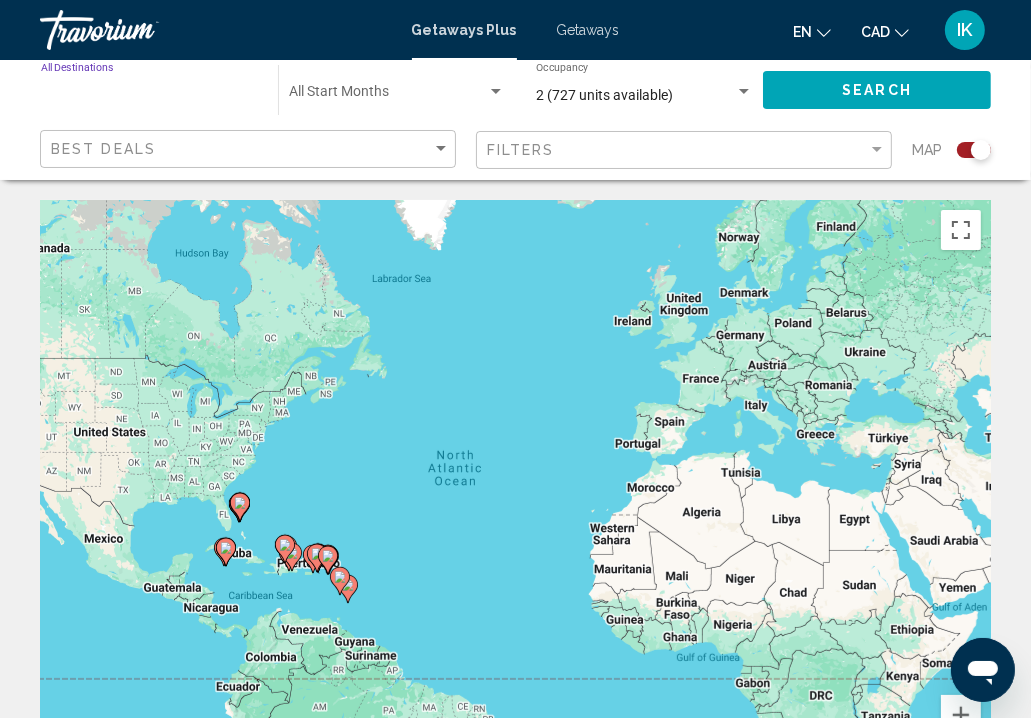 click on "Destination All Destinations" at bounding box center [149, 96] 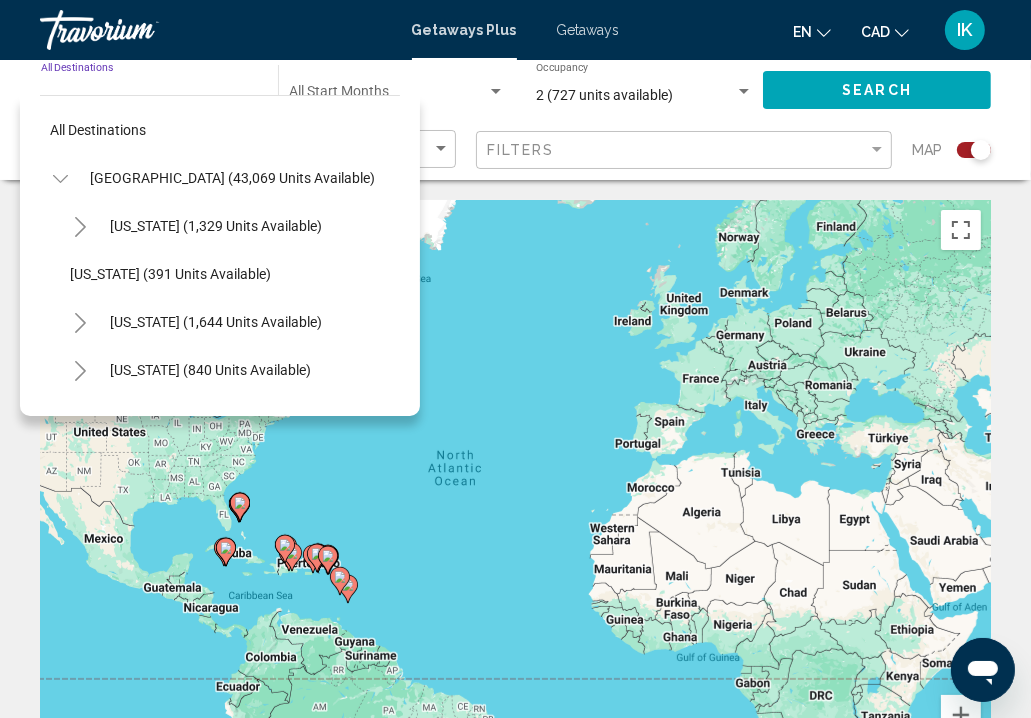 click on "[US_STATE] (391 units available)" at bounding box center [273, 2386] 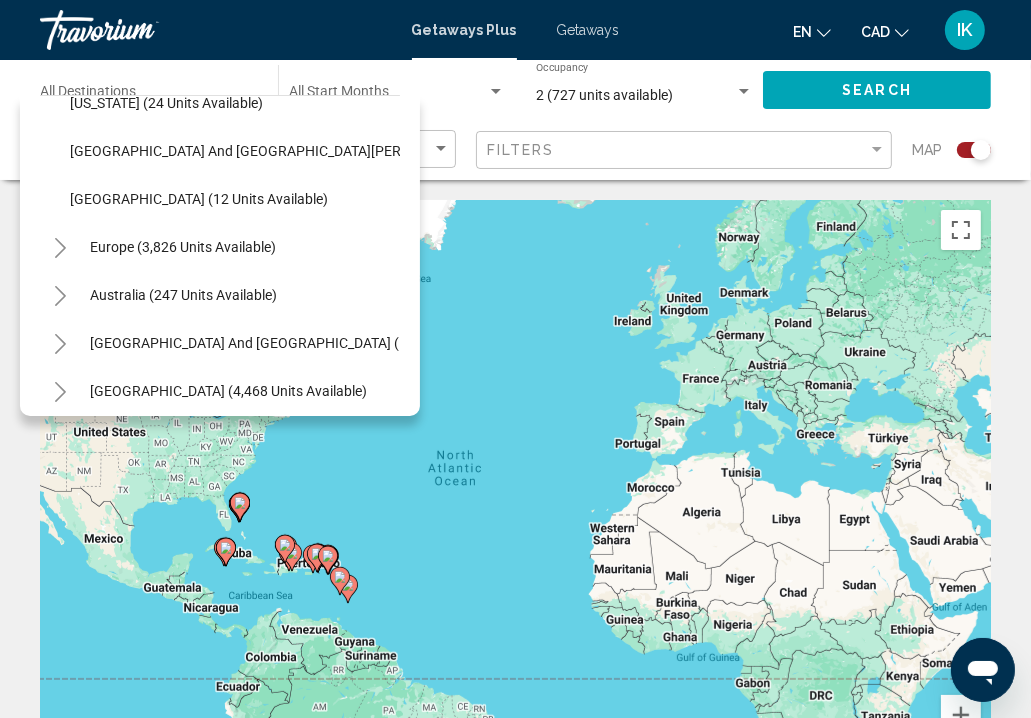 scroll, scrollTop: 3105, scrollLeft: 0, axis: vertical 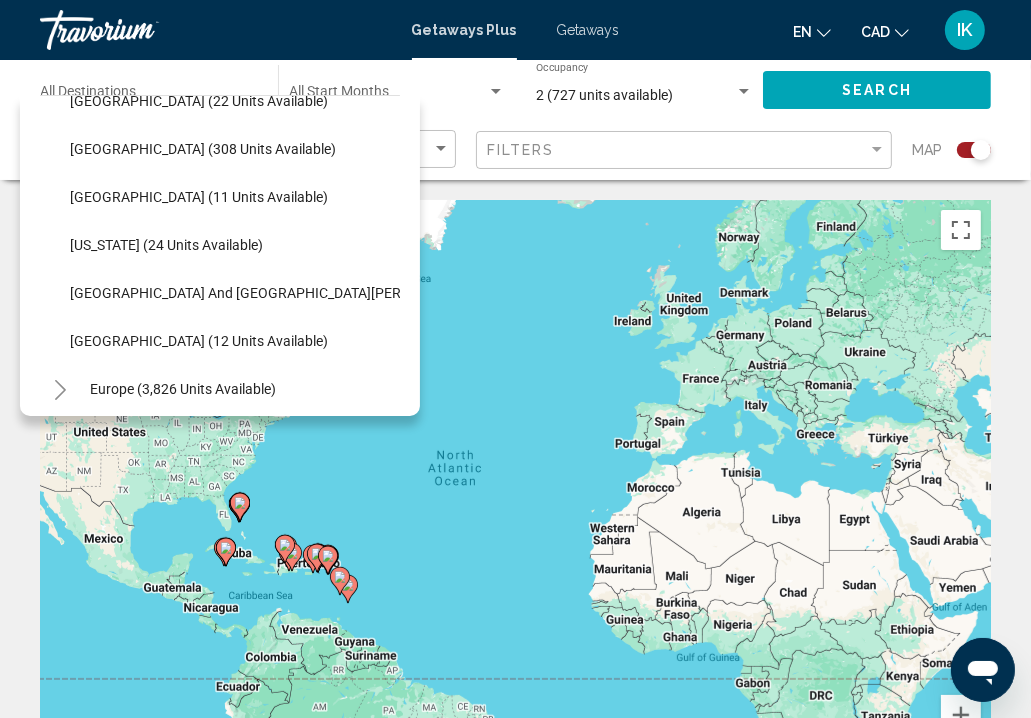 click on "[US_STATE] (24 units available)" 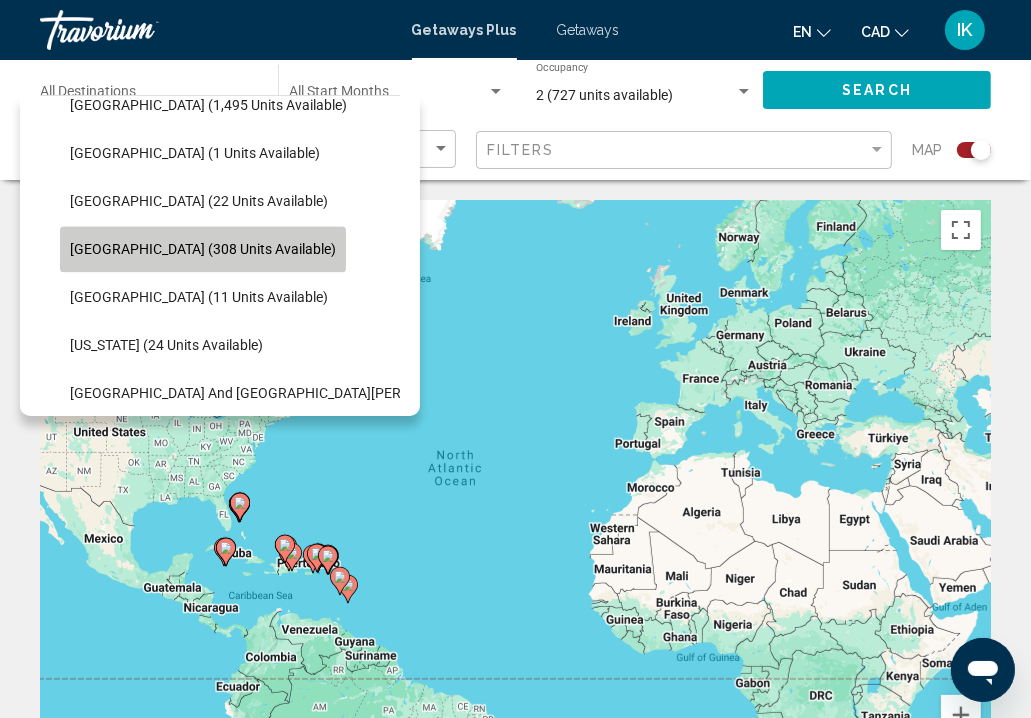 click on "[GEOGRAPHIC_DATA] (308 units available)" 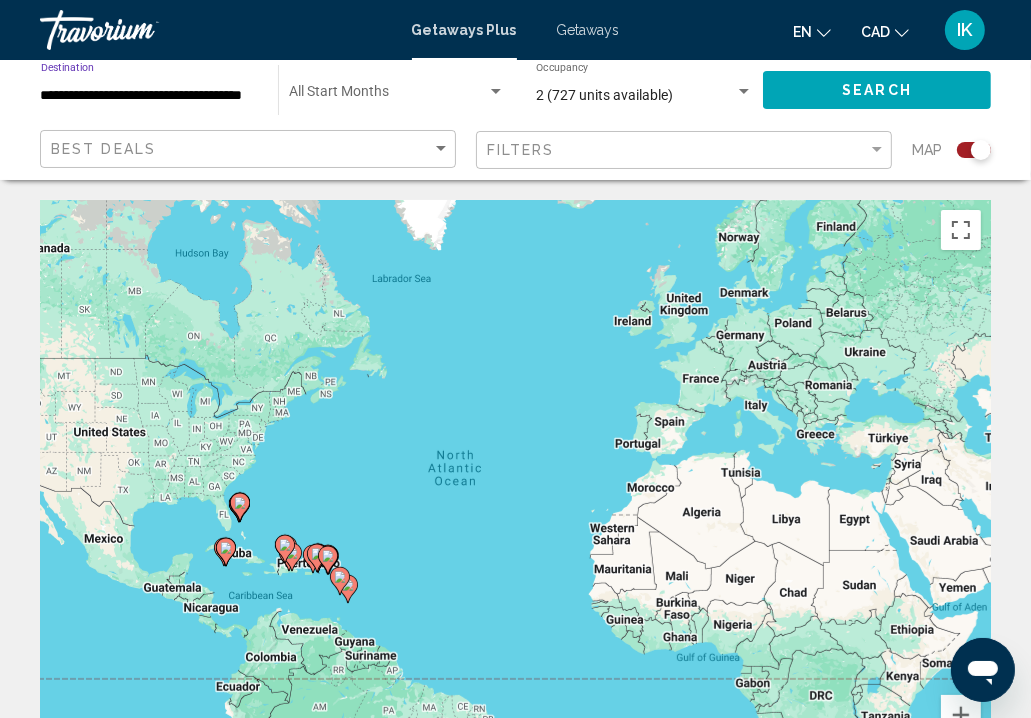 click on "To navigate, press the arrow keys. To activate drag with keyboard, press Alt + Enter. Once in keyboard drag state, use the arrow keys to move the marker. To complete the drag, press the Enter key. To cancel, press Escape." at bounding box center [515, 500] 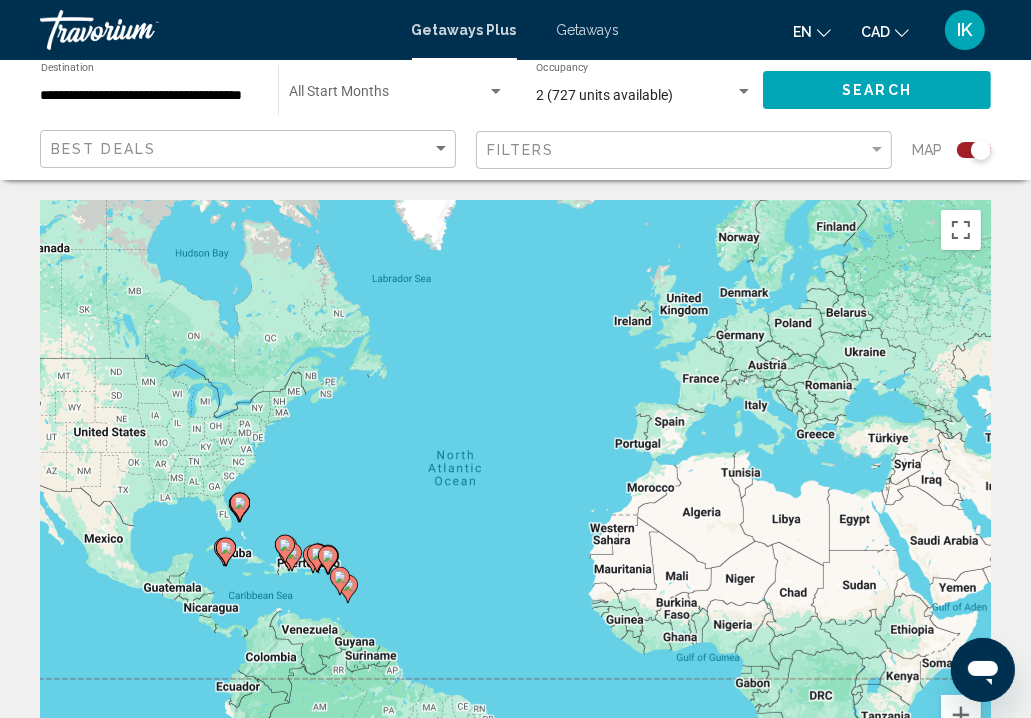 click at bounding box center [388, 96] 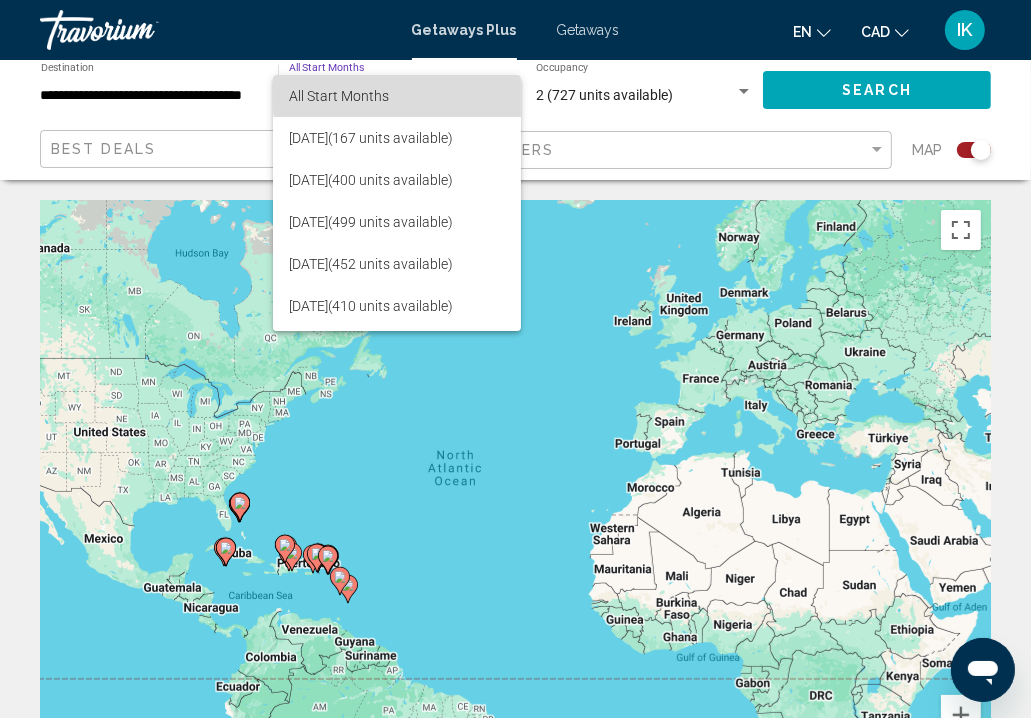 click on "All Start Months" at bounding box center [397, 96] 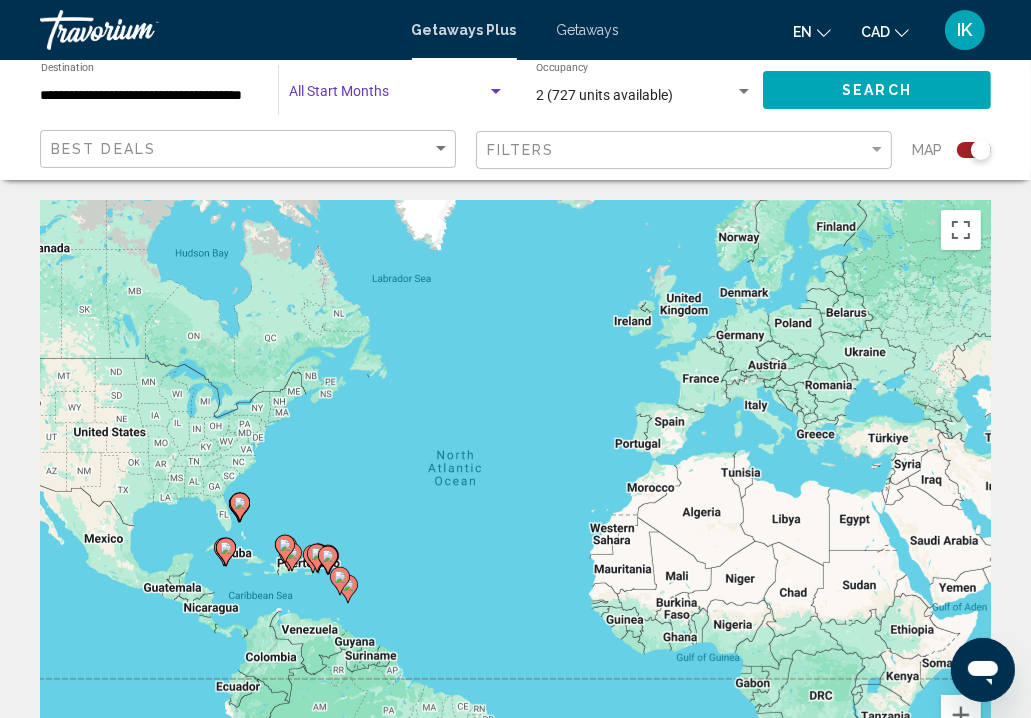 click at bounding box center [388, 96] 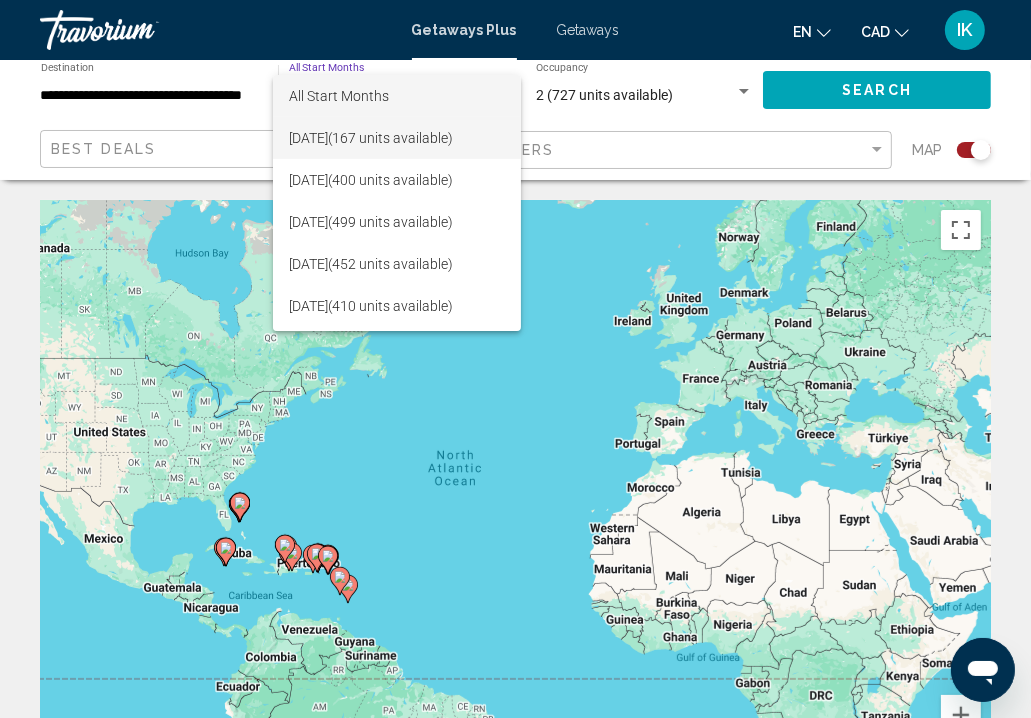 click on "[DATE]  (167 units available)" at bounding box center [397, 138] 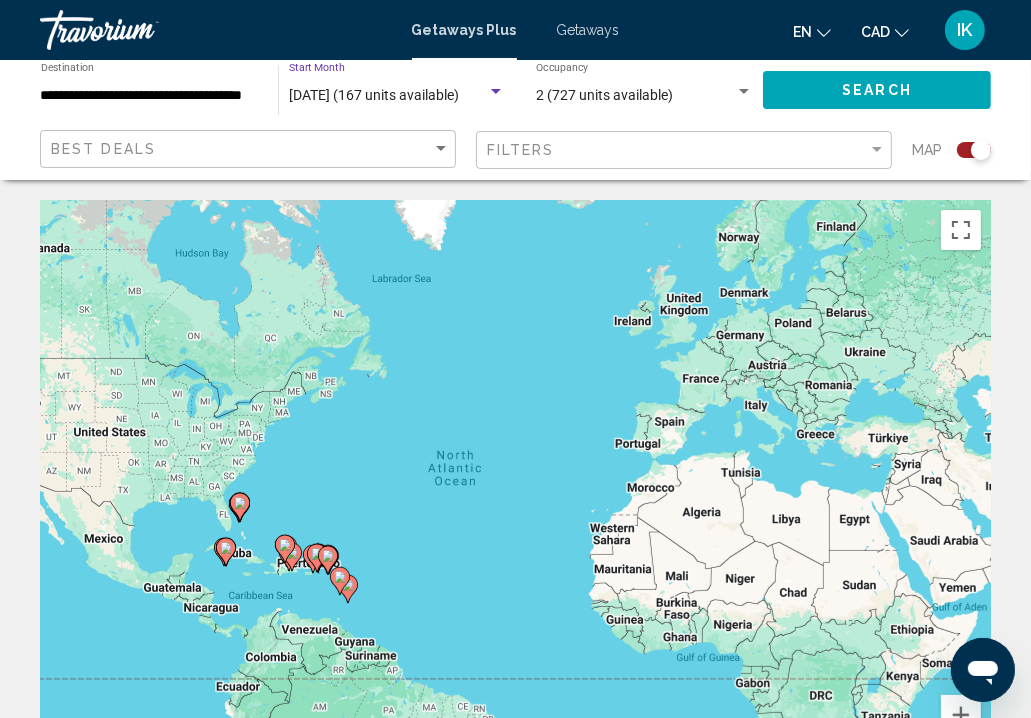 click on "[DATE] (167 units available) Start Month All Start Months" 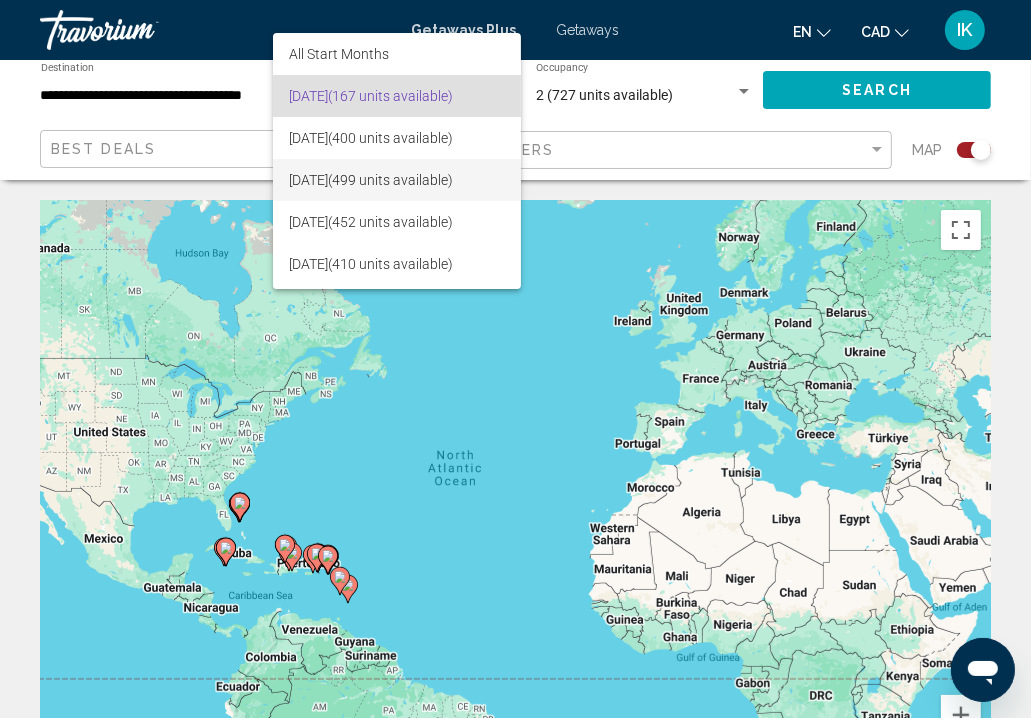 click on "[DATE]  (499 units available)" at bounding box center [397, 180] 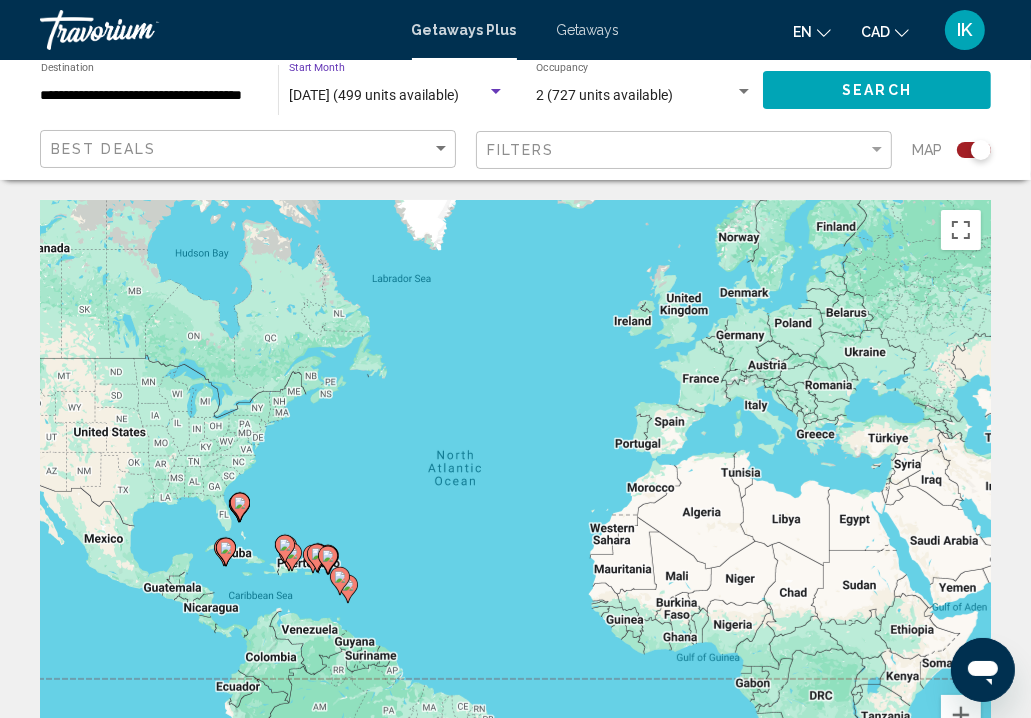 click on "[DATE] (499 units available)" at bounding box center (374, 95) 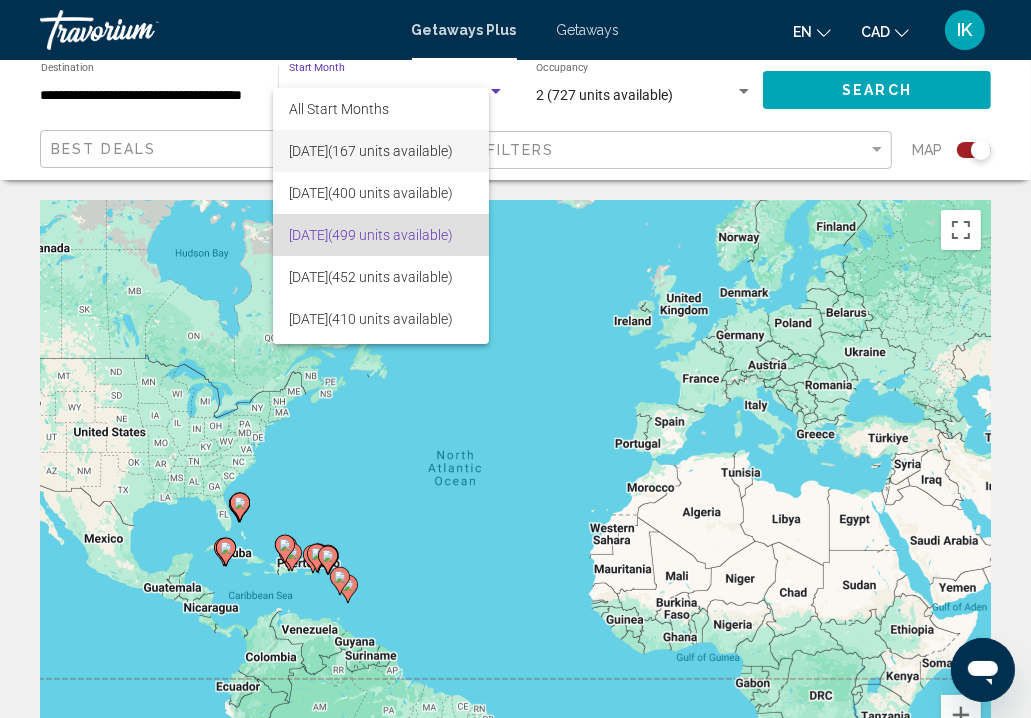 scroll, scrollTop: 38, scrollLeft: 0, axis: vertical 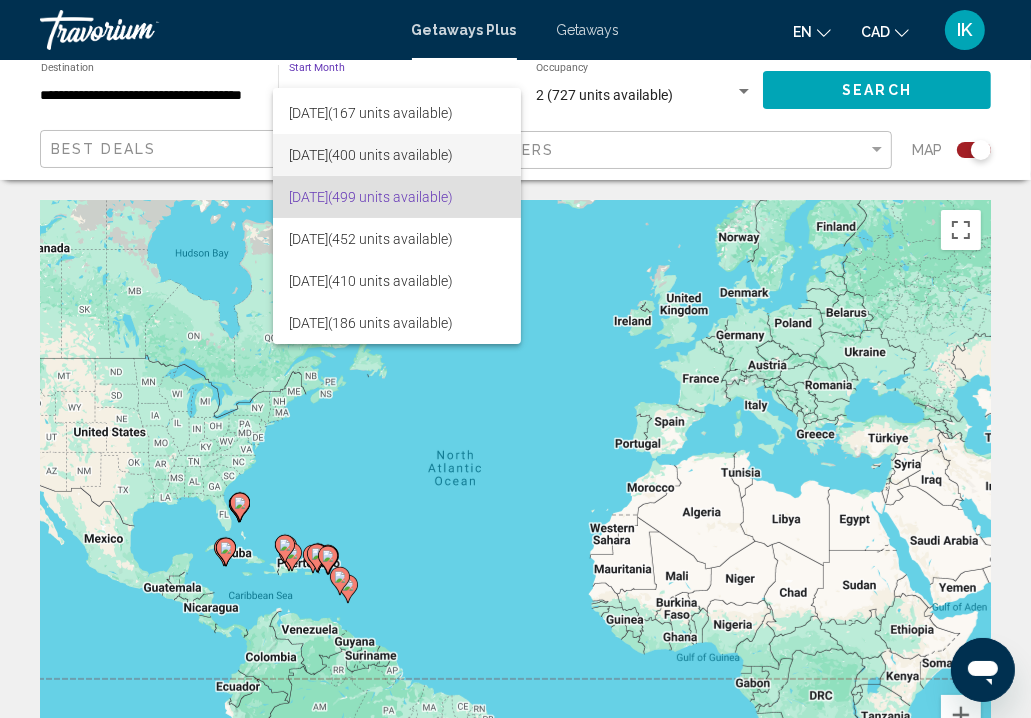 click on "[DATE]  (400 units available)" at bounding box center (397, 155) 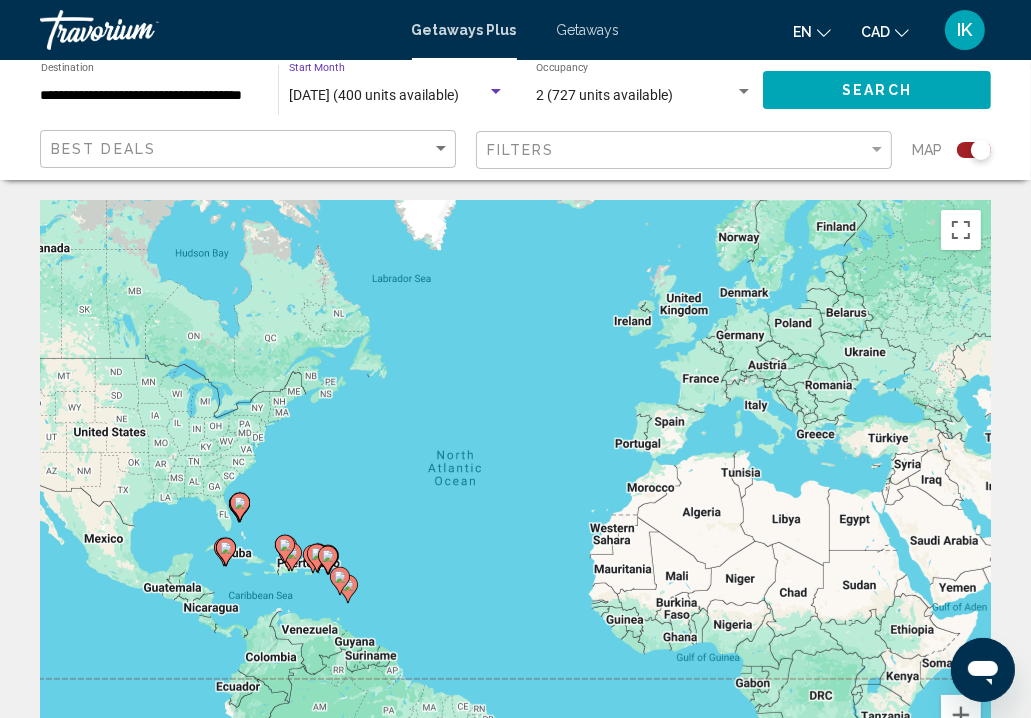click on "Search" 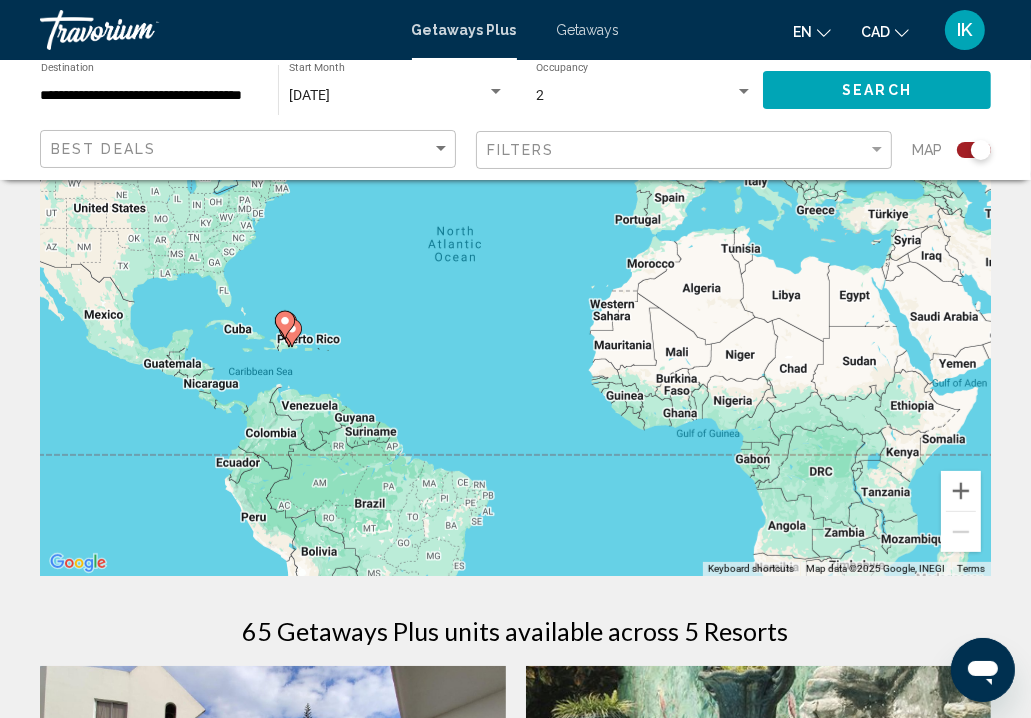 click on "To navigate, press the arrow keys. To activate drag with keyboard, press Alt + Enter. Once in keyboard drag state, use the arrow keys to move the marker. To complete the drag, press the Enter key. To cancel, press Escape." at bounding box center [515, 276] 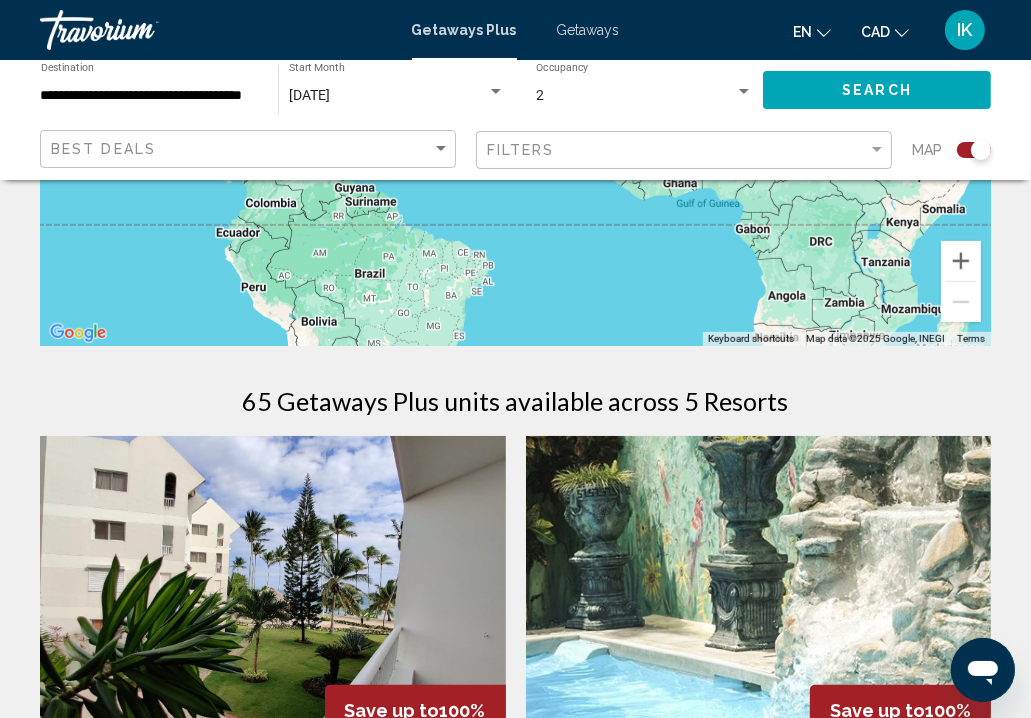 scroll, scrollTop: 500, scrollLeft: 0, axis: vertical 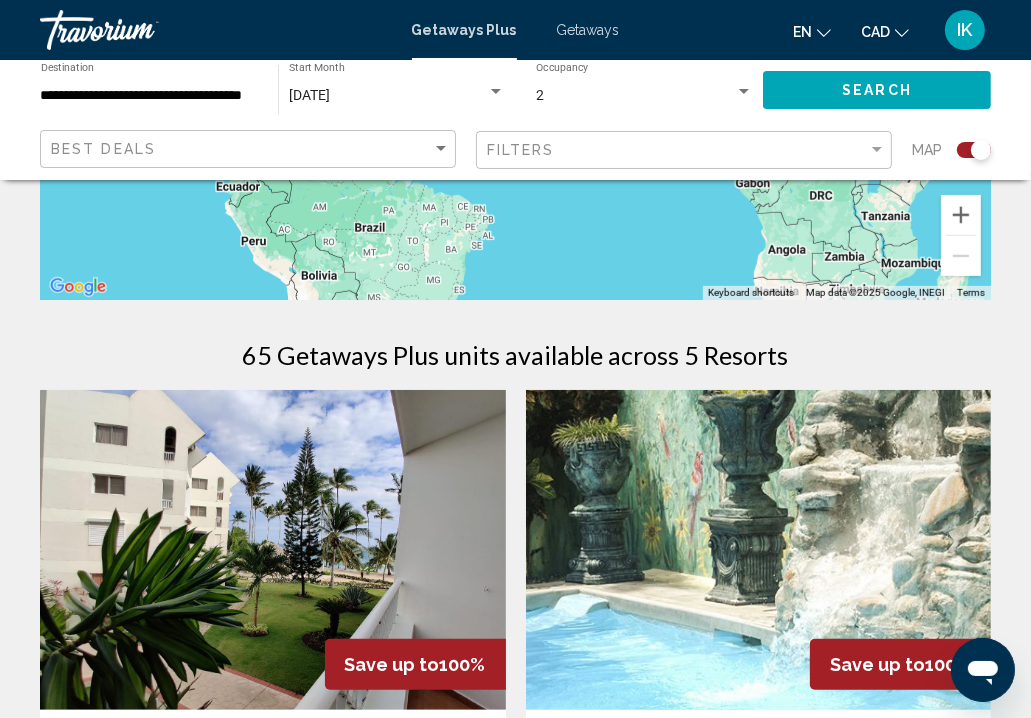click at bounding box center [759, 550] 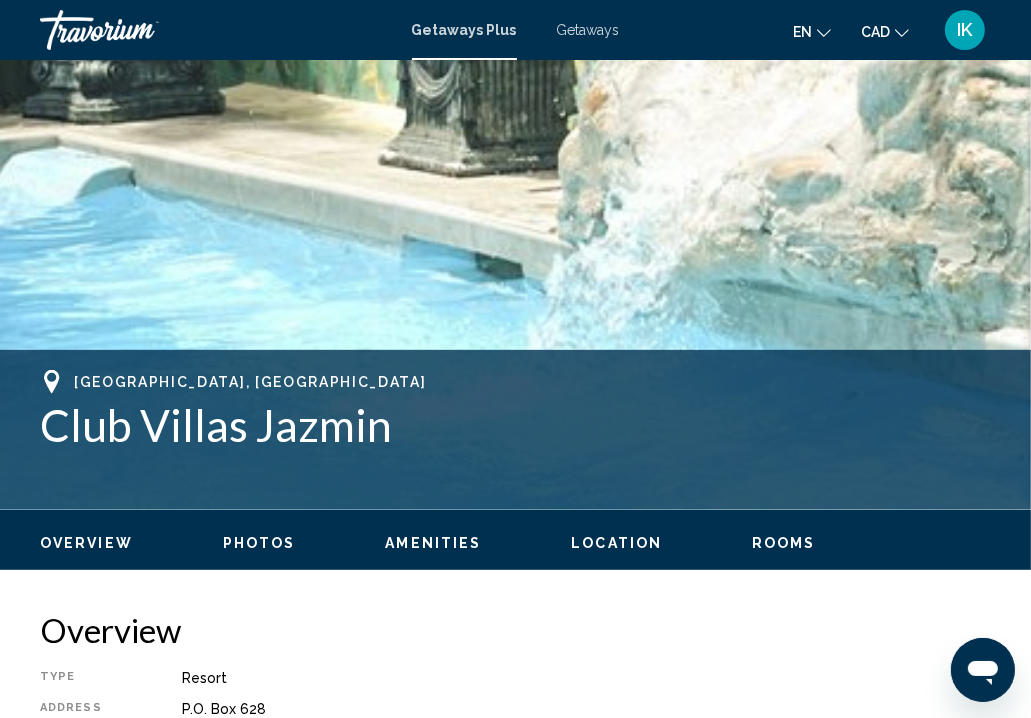 scroll, scrollTop: 176, scrollLeft: 0, axis: vertical 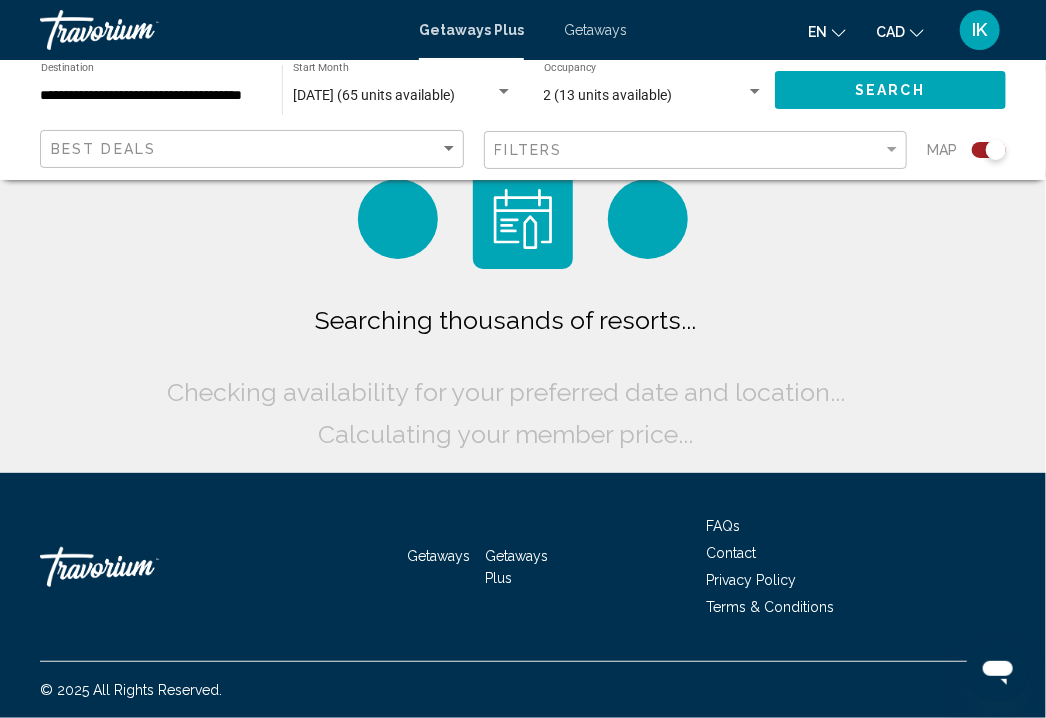 click on "Searching thousands of resorts...
Checking availability for your preferred date and location...
Calculating your member price..." 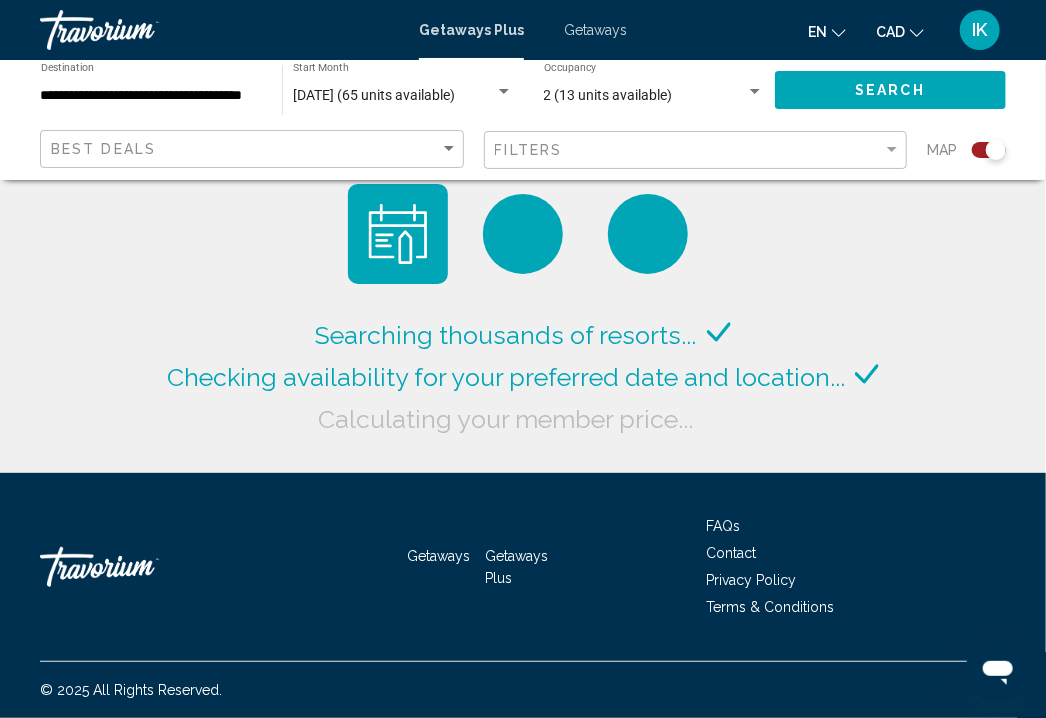 click on "Searching thousands of resorts...
Checking availability for your preferred date and location...
Calculating your member price..." 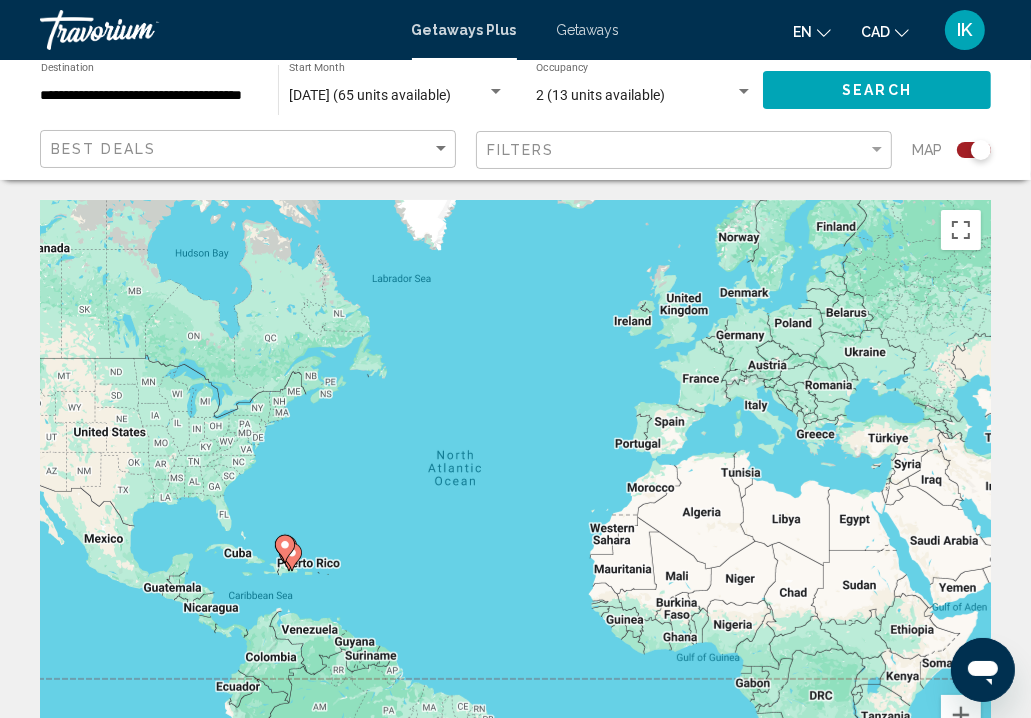 scroll, scrollTop: 400, scrollLeft: 0, axis: vertical 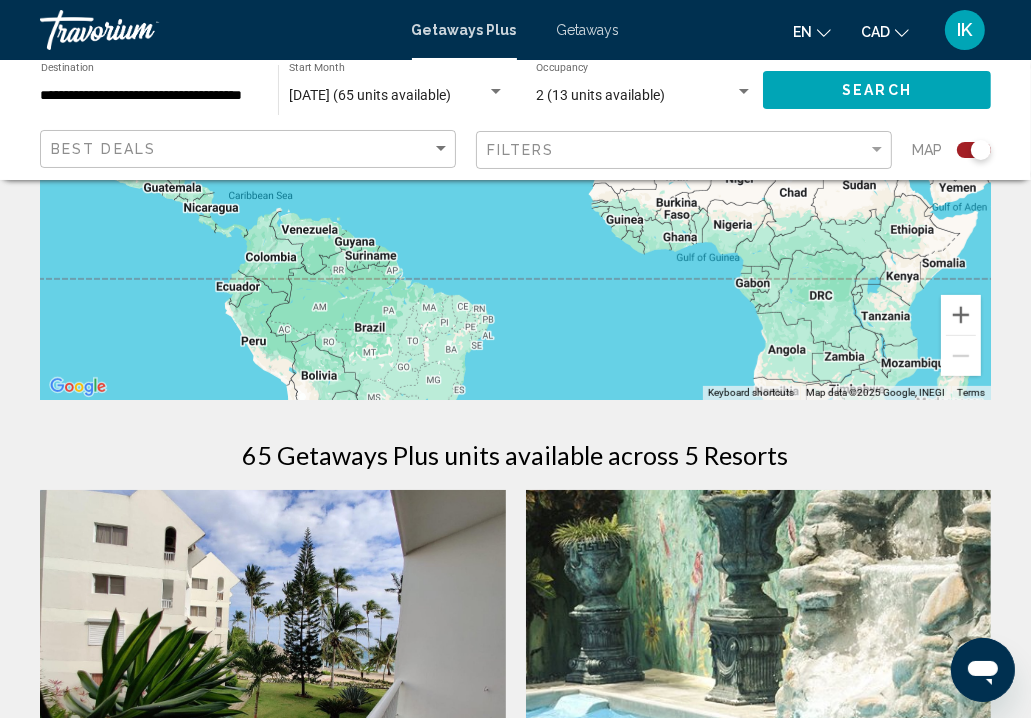 click on "To navigate, press the arrow keys. To activate drag with keyboard, press Alt + Enter. Once in keyboard drag state, use the arrow keys to move the marker. To complete the drag, press the Enter key. To cancel, press Escape." at bounding box center (515, 100) 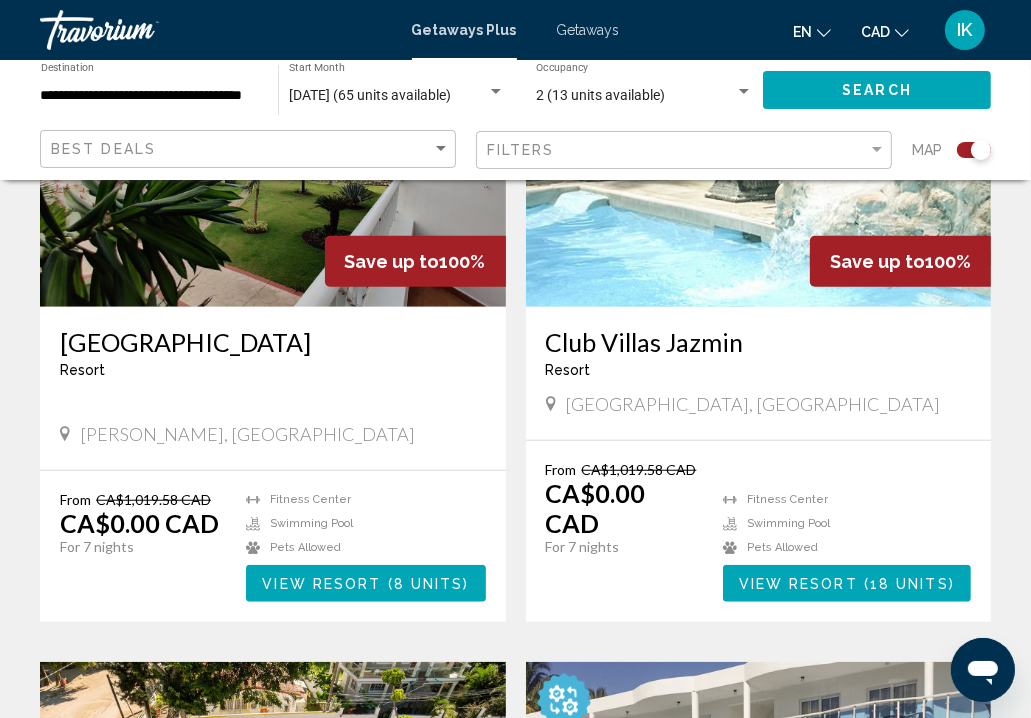 scroll, scrollTop: 1027, scrollLeft: 0, axis: vertical 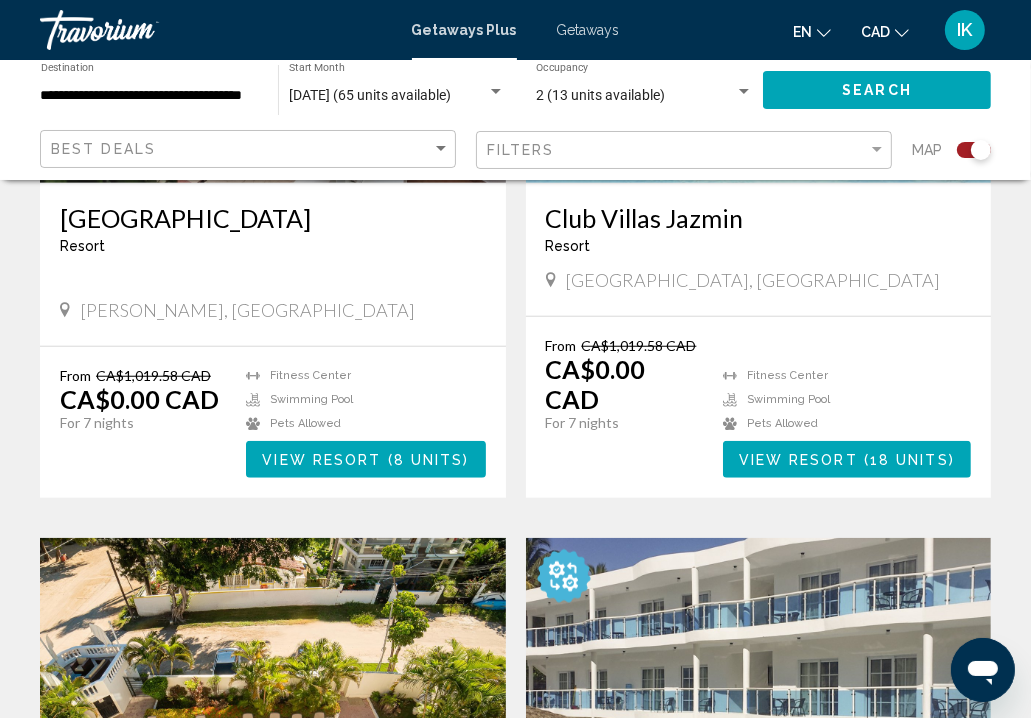 click on "← Move left → Move right ↑ Move up ↓ Move down + Zoom in - Zoom out Home Jump left by 75% End Jump right by 75% Page Up Jump up by 75% Page Down Jump down by 75% To navigate, press the arrow keys. To activate drag with keyboard, press Alt + Enter. Once in keyboard drag state, use the arrow keys to move the marker. To complete the drag, press the Enter key. To cancel, press Escape. Keyboard shortcuts Map Data Map data ©2025 Google, INEGI Map data ©2025 Google, INEGI 1000 km  Click to toggle between metric and imperial units Terms Report a map error 65 Getaways Plus units available across 5 Resorts Save up to  100%   [GEOGRAPHIC_DATA]  -  This is an adults only resort
[PERSON_NAME], [GEOGRAPHIC_DATA] From [GEOGRAPHIC_DATA]$1,019.58 CAD CA$0.00 CAD For 7 nights You save  CA$1,019.58 CAD   temp  3
[GEOGRAPHIC_DATA]
Swimming Pool
(" at bounding box center (515, 553) 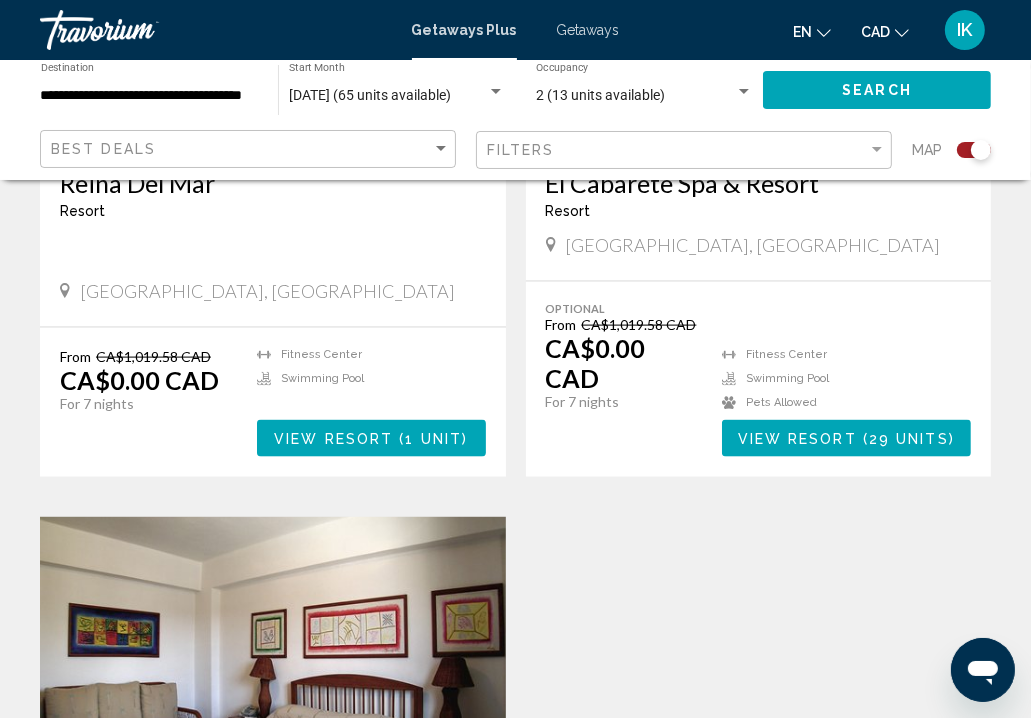 scroll, scrollTop: 1837, scrollLeft: 0, axis: vertical 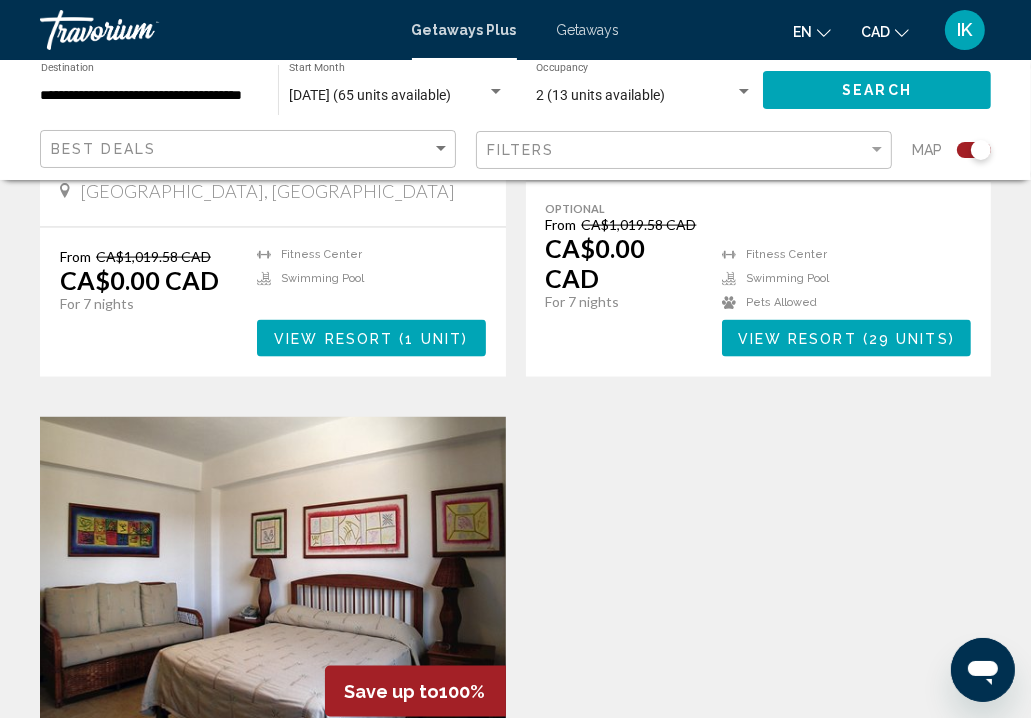 click on "Getaways Plus  Getaways en
English Español Français Italiano Português русский CAD
USD ($) MXN (Mex$) CAD (Can$) GBP (£) EUR (€) AUD (A$) NZD (NZ$) CNY (CN¥) IK Login" at bounding box center [515, 30] 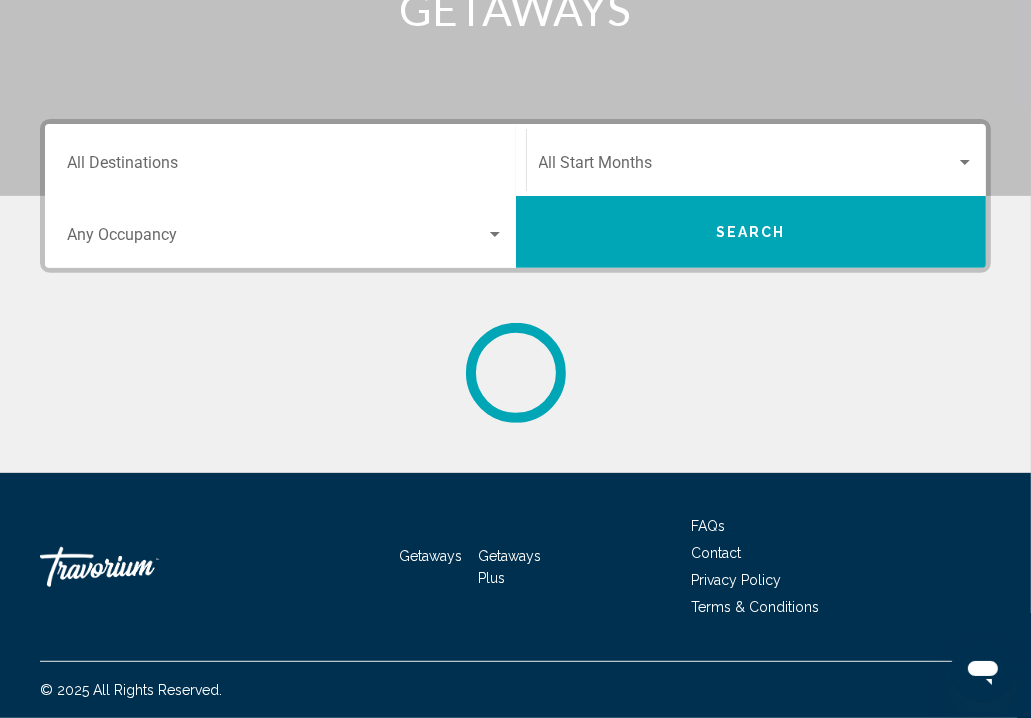scroll, scrollTop: 0, scrollLeft: 0, axis: both 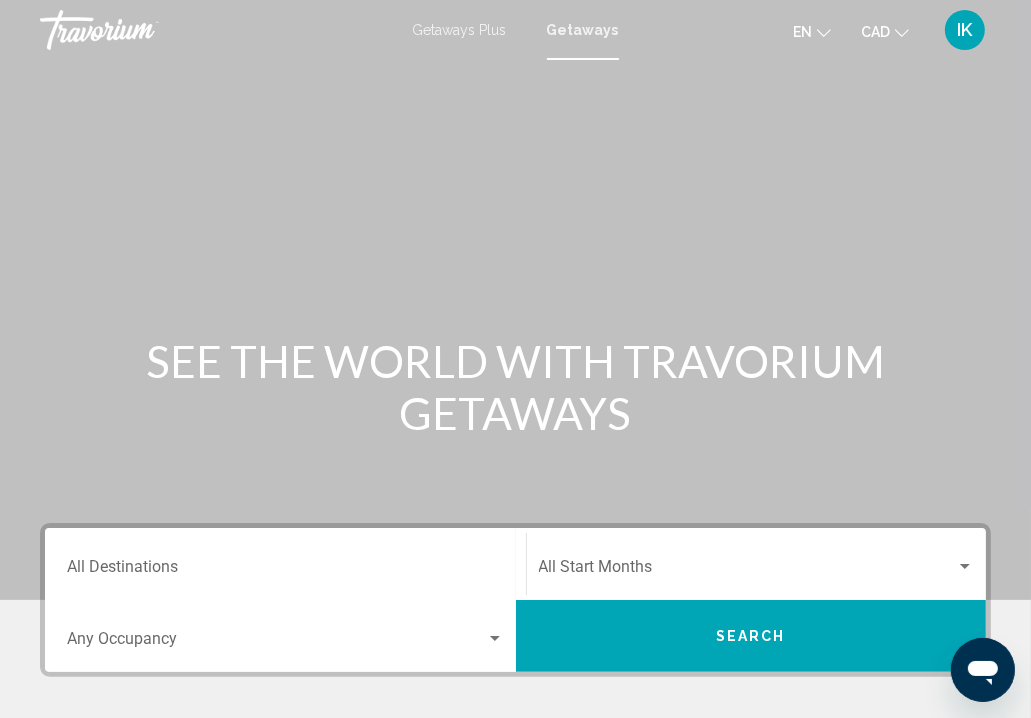 click on "SEE THE WORLD WITH TRAVORIUM GETAWAYS Destination All Destinations Start Month All Start Months Occupancy Any Occupancy Search" at bounding box center (515, 438) 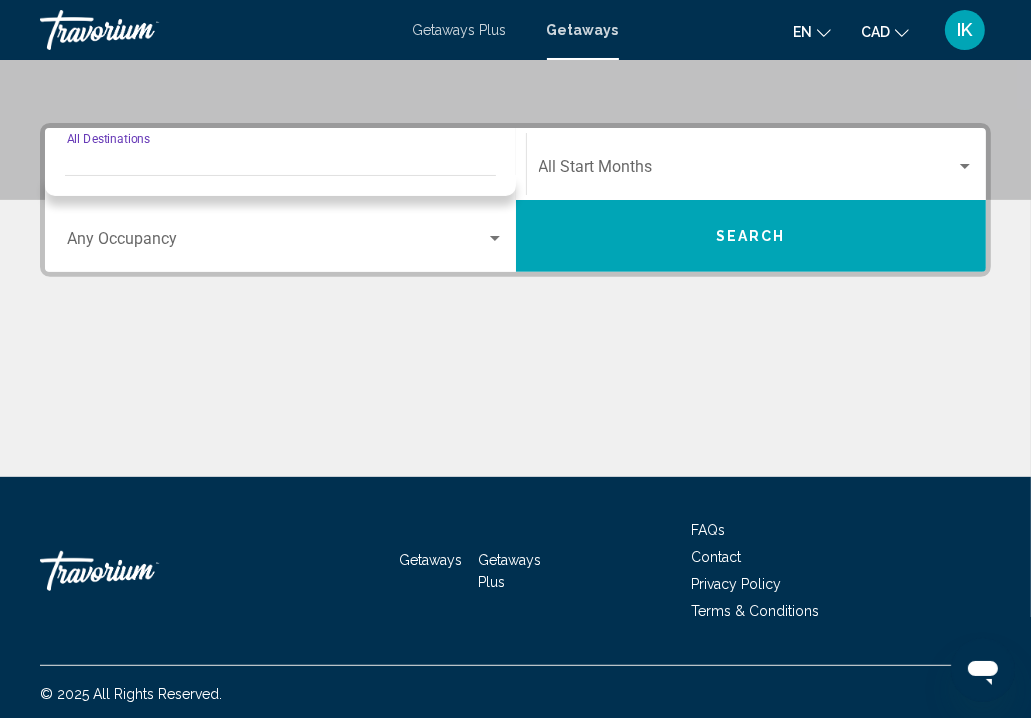 scroll, scrollTop: 403, scrollLeft: 0, axis: vertical 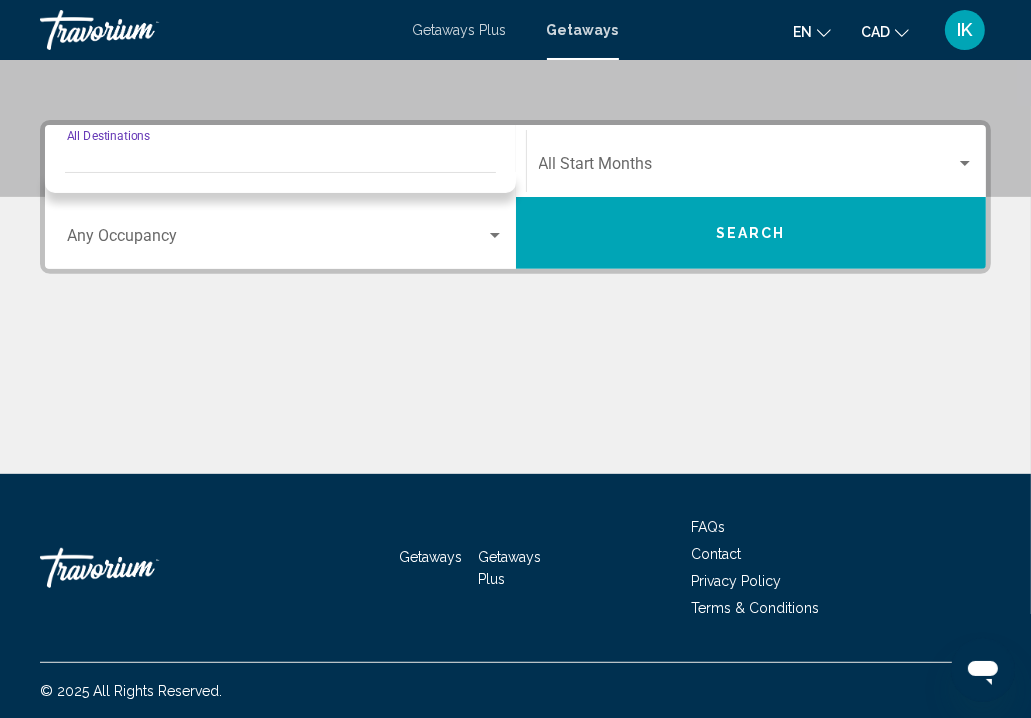 click on "Occupancy Any Occupancy" at bounding box center (285, 233) 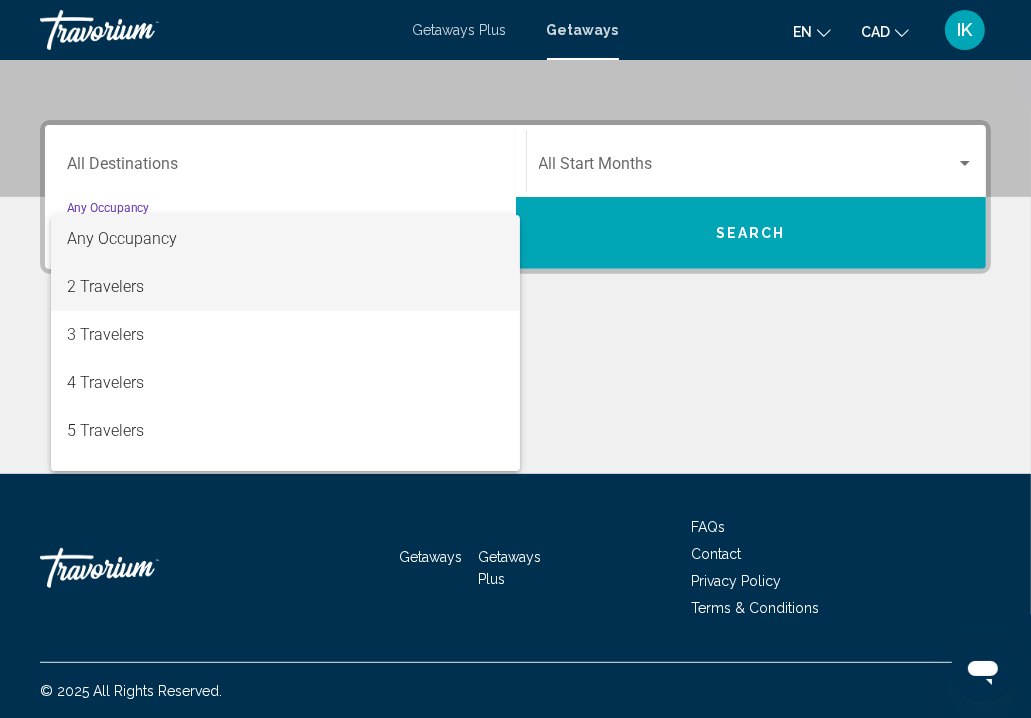 click on "2 Travelers" at bounding box center (285, 287) 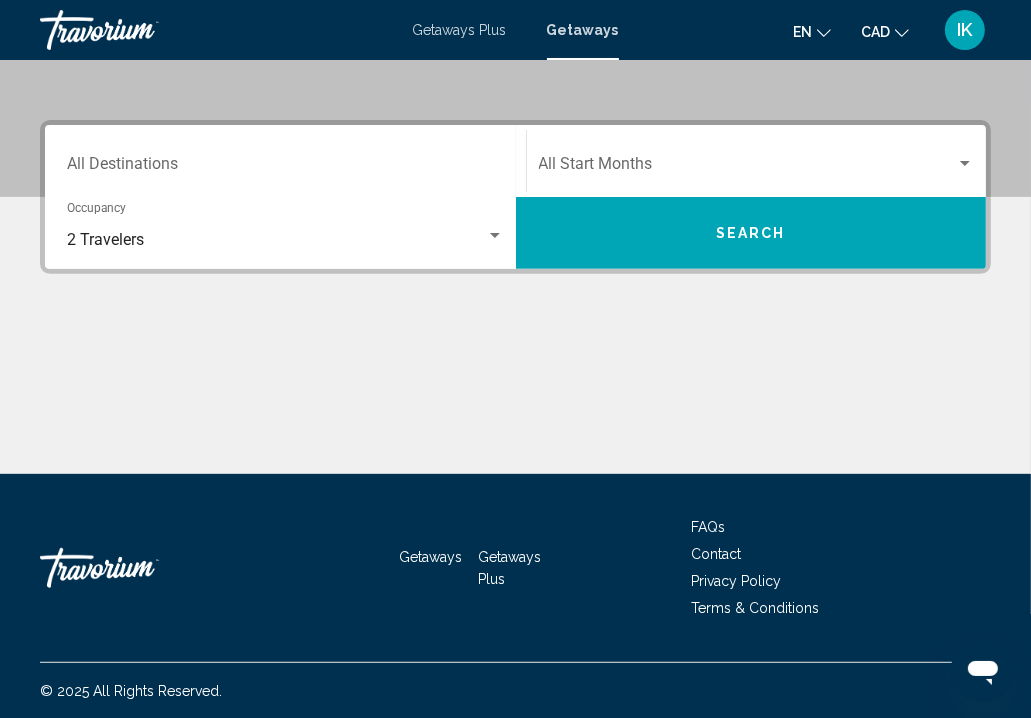 click on "2 Travelers Occupancy Any Occupancy" at bounding box center (285, 233) 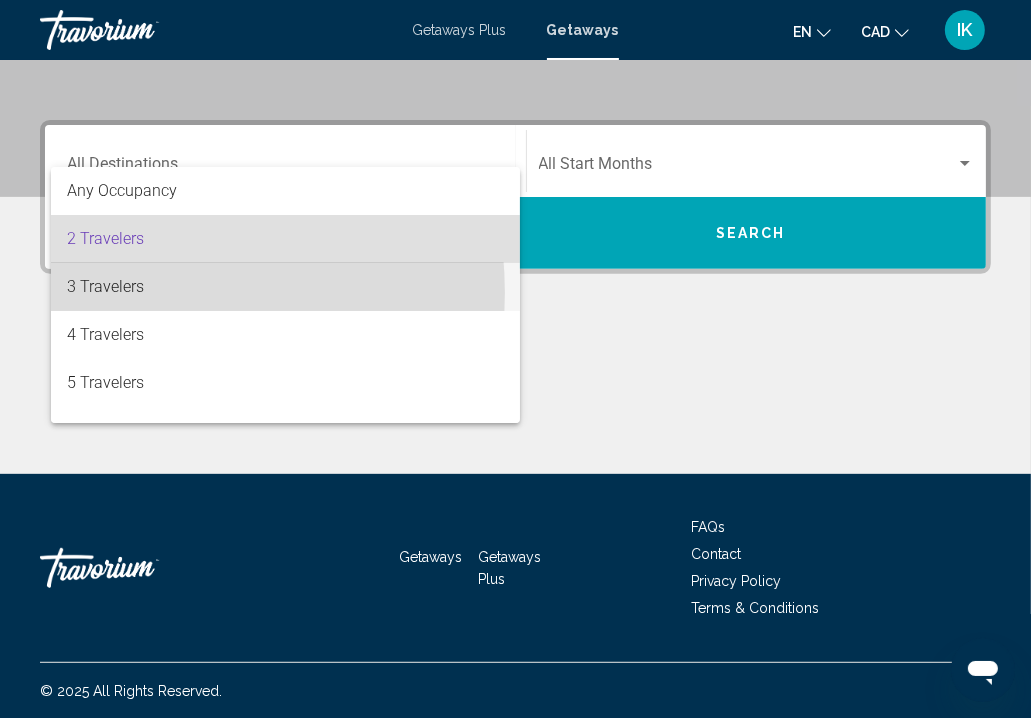 click on "3 Travelers" at bounding box center [285, 287] 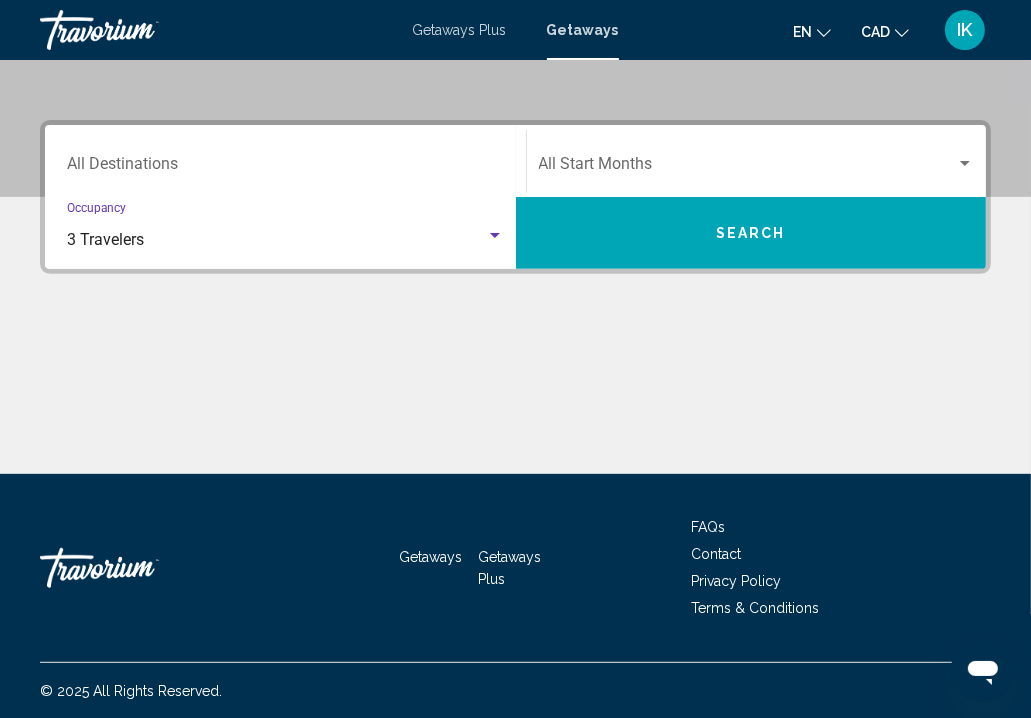 click on "Destination All Destinations" at bounding box center (285, 168) 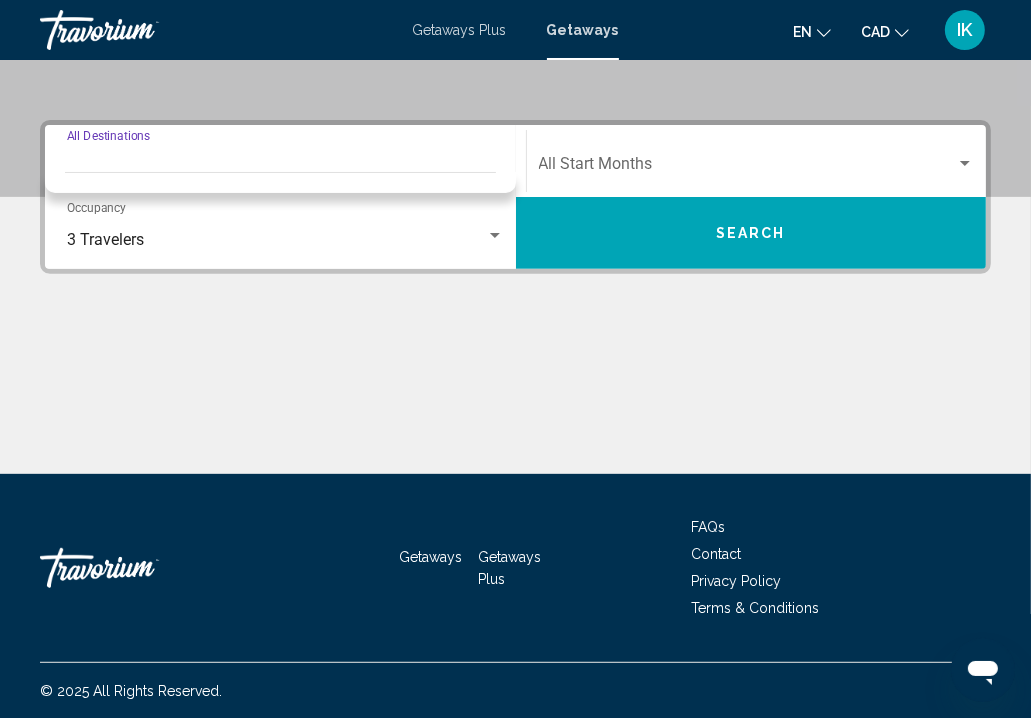 click at bounding box center (280, 178) 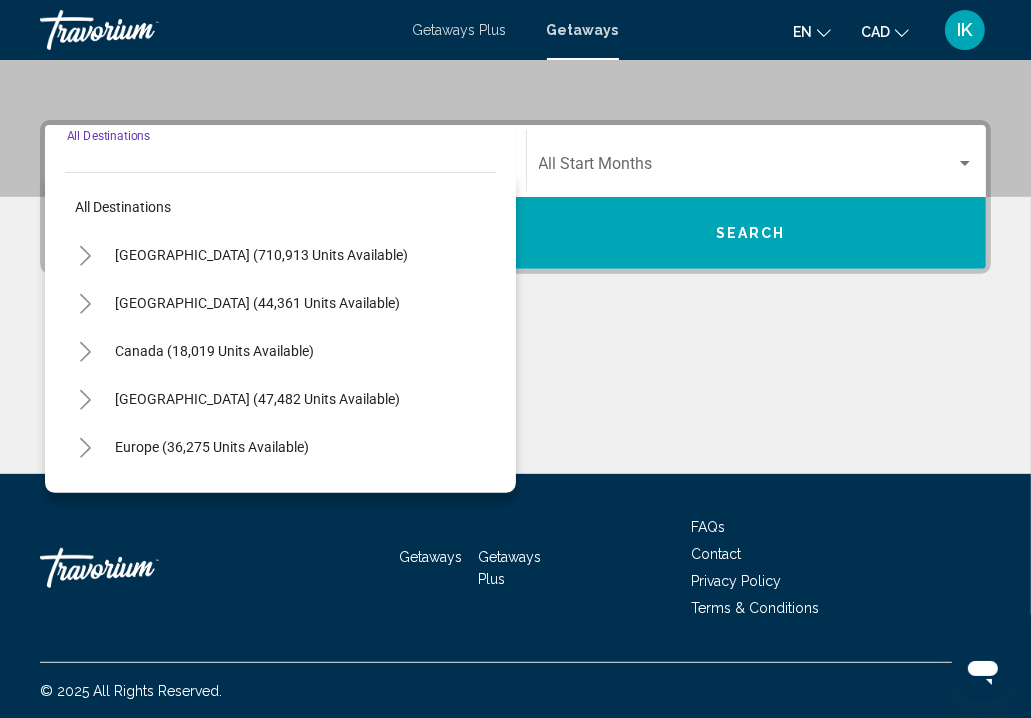 click on "Destination All Destinations" at bounding box center (285, 168) 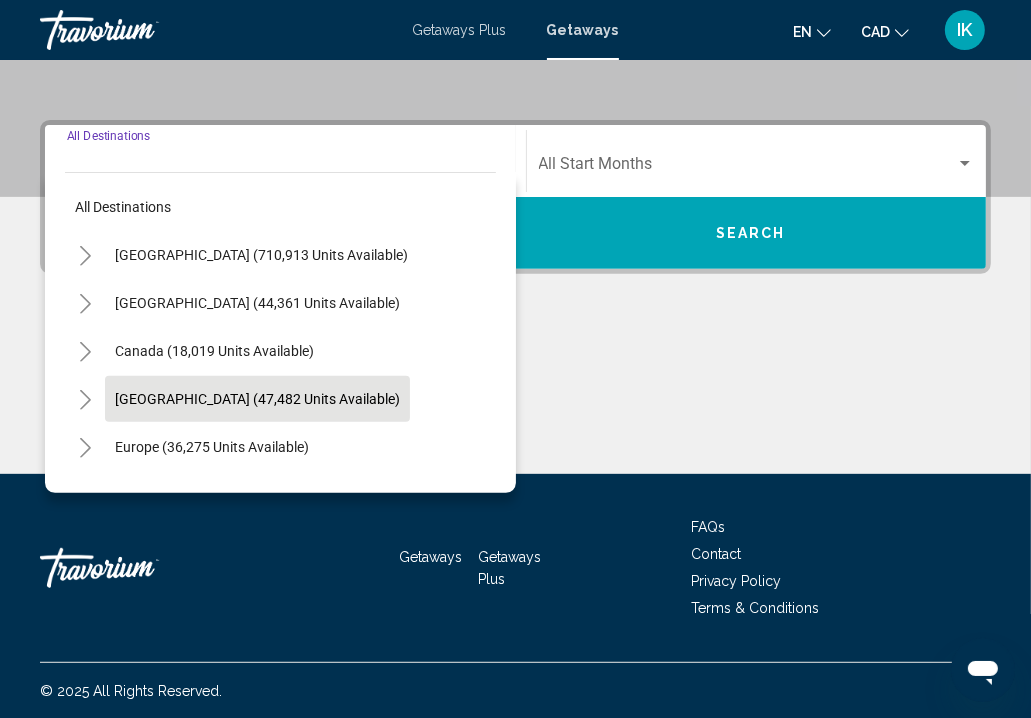 click on "[GEOGRAPHIC_DATA] (47,482 units available)" at bounding box center (212, 447) 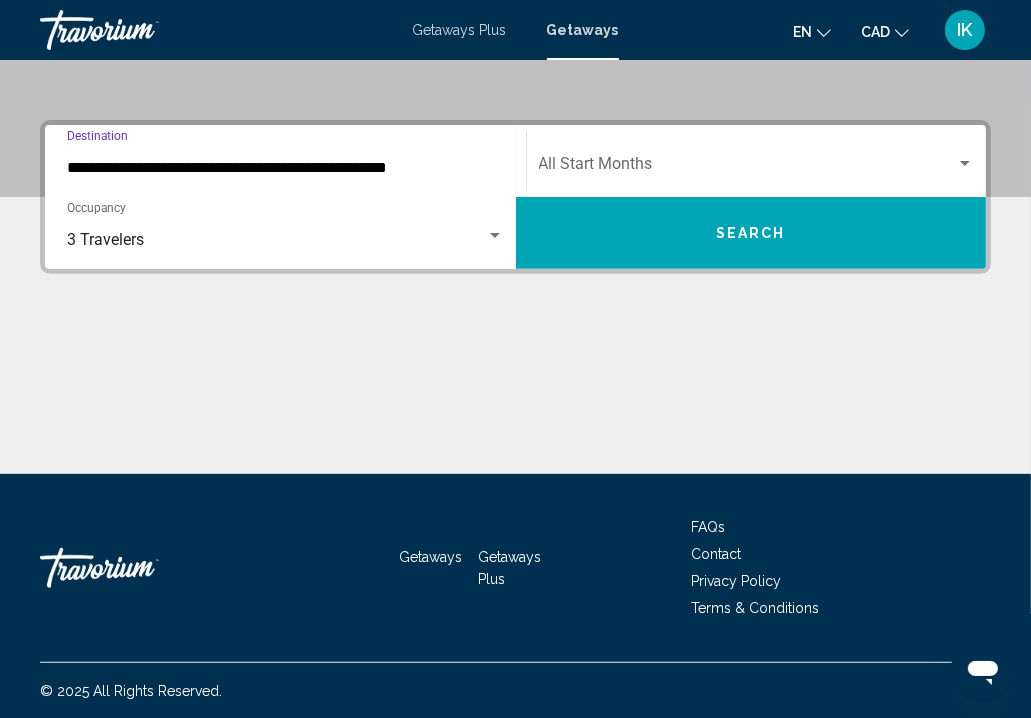 click on "**********" at bounding box center [285, 168] 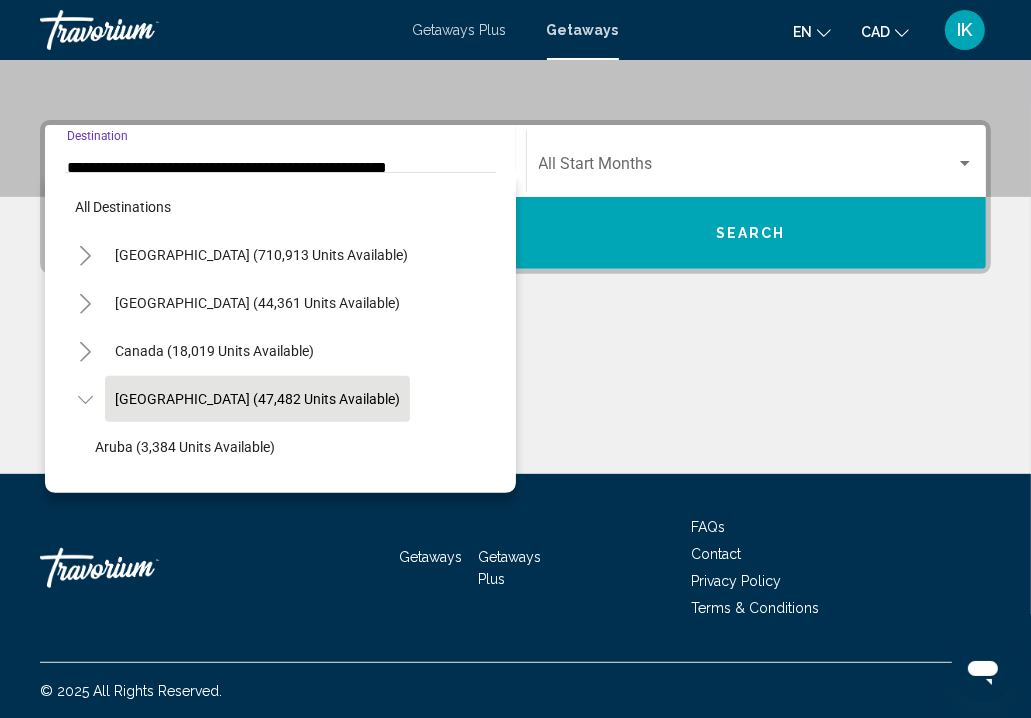 scroll, scrollTop: 371, scrollLeft: 0, axis: vertical 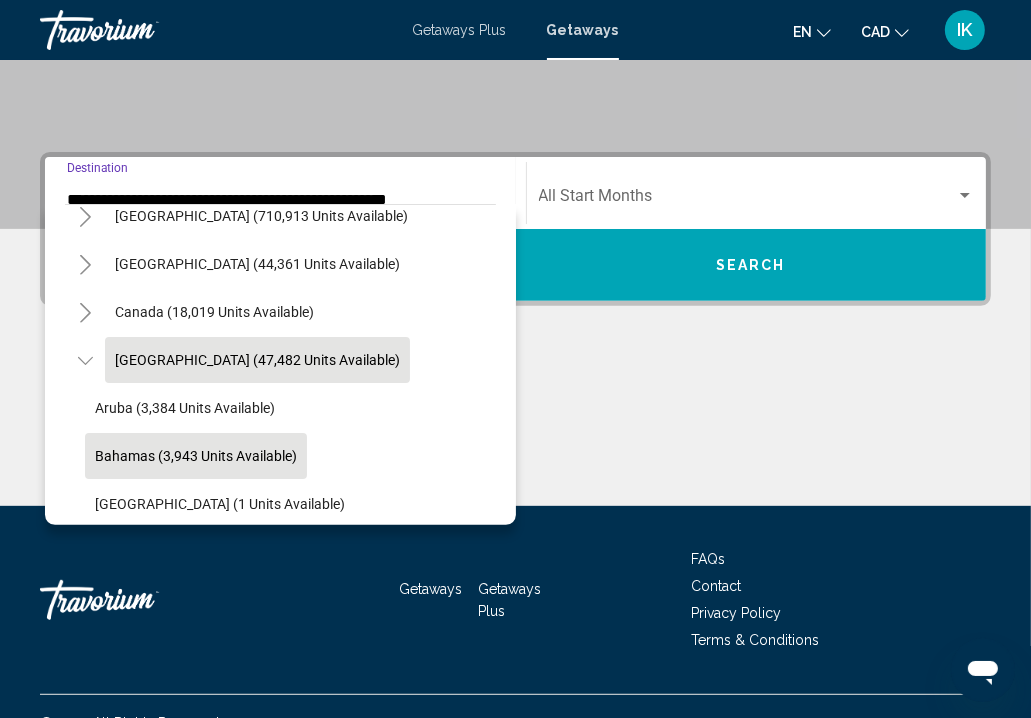 click on "Aruba (3,384 units available)   [GEOGRAPHIC_DATA] (3,943 units available)   [GEOGRAPHIC_DATA] (1 units available)   [GEOGRAPHIC_DATA] (6,201 units available)   [GEOGRAPHIC_DATA] (1,775 units available)   [GEOGRAPHIC_DATA] (4,272 units available)   [GEOGRAPHIC_DATA] (11 units available)   Other (5,220 units available)   [US_STATE] (18,184 units available)   [GEOGRAPHIC_DATA][DATE] (492 units available)   [GEOGRAPHIC_DATA] and [GEOGRAPHIC_DATA][PERSON_NAME] (338 units available)   [GEOGRAPHIC_DATA] (2 units available)   [GEOGRAPHIC_DATA] (3,524 units available)   [GEOGRAPHIC_DATA] (135 units available)" 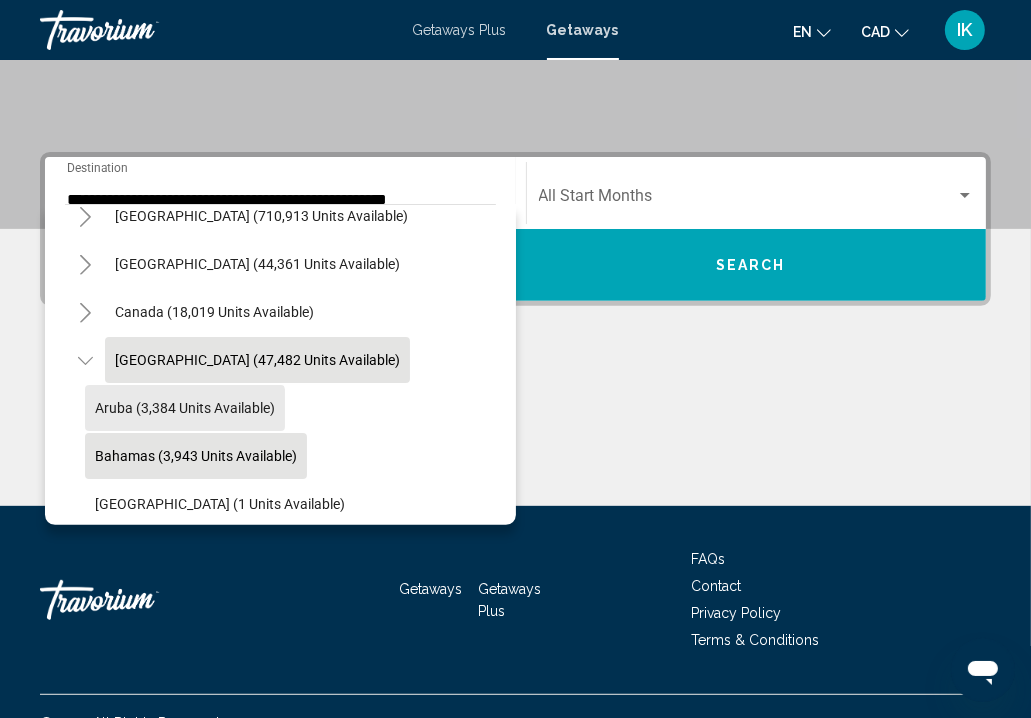 scroll, scrollTop: 403, scrollLeft: 0, axis: vertical 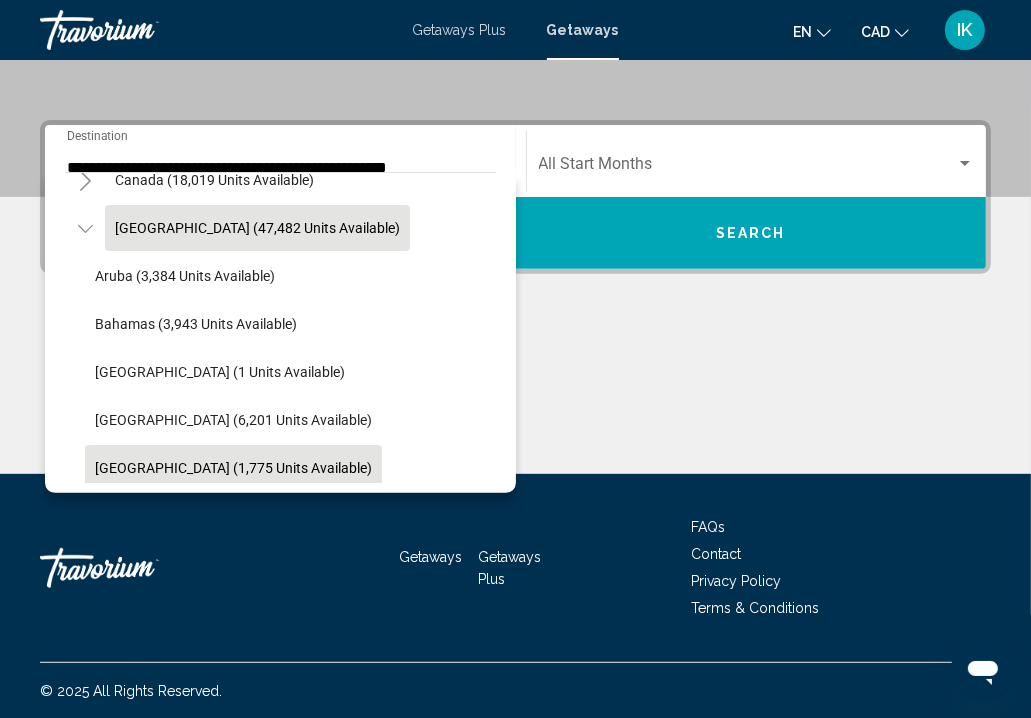click on "[GEOGRAPHIC_DATA] (1,775 units available)" 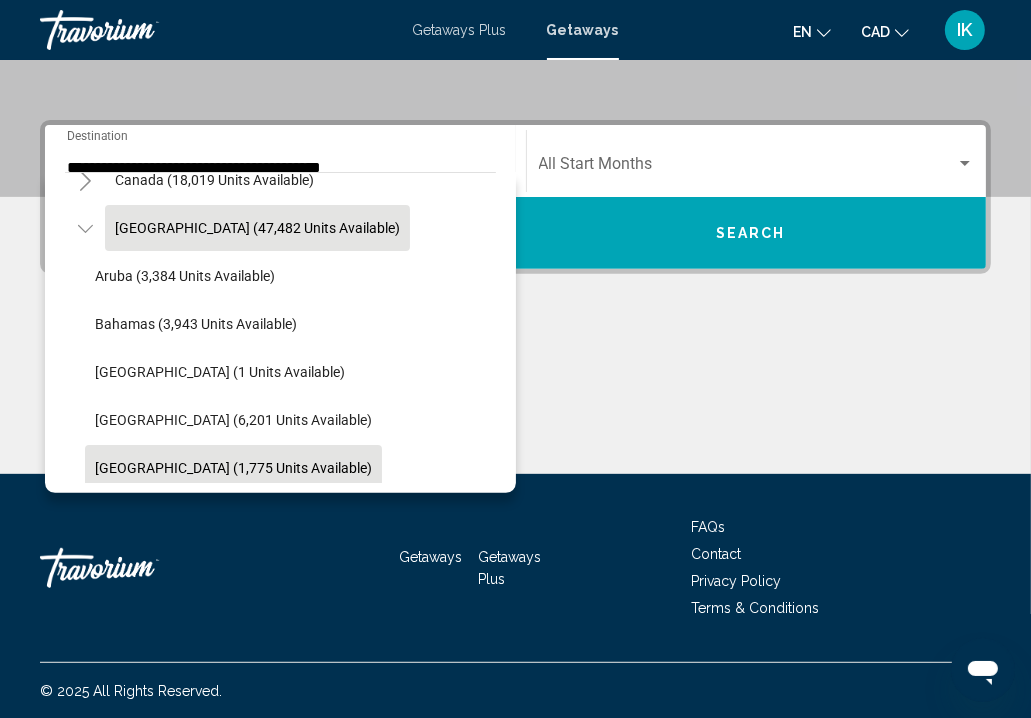 click at bounding box center [515, 399] 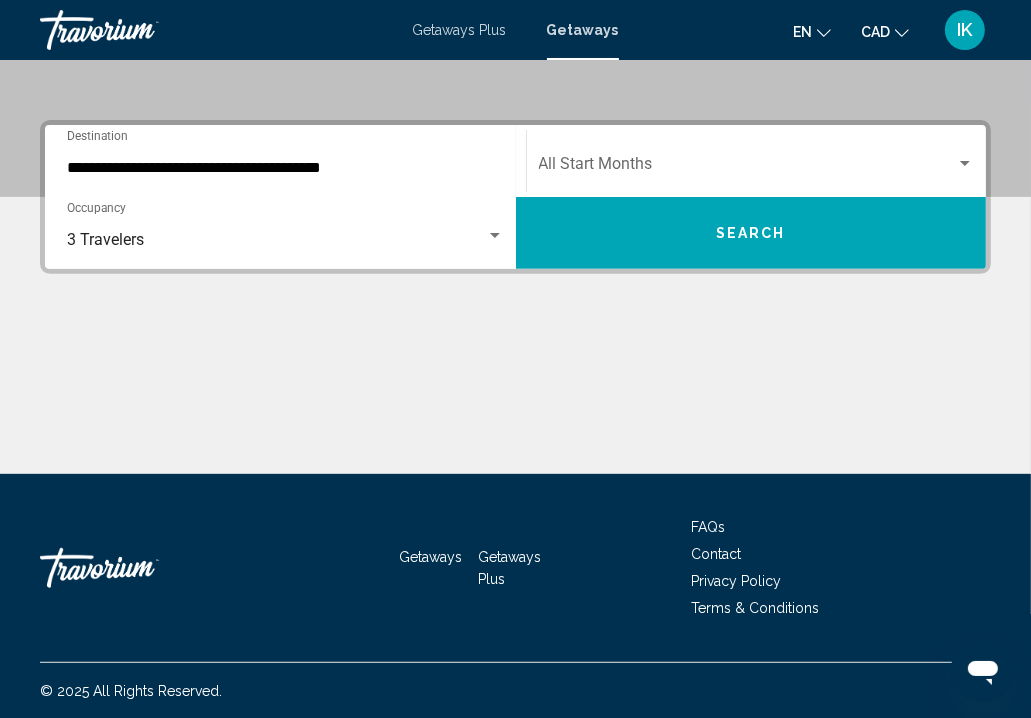 click at bounding box center (515, -103) 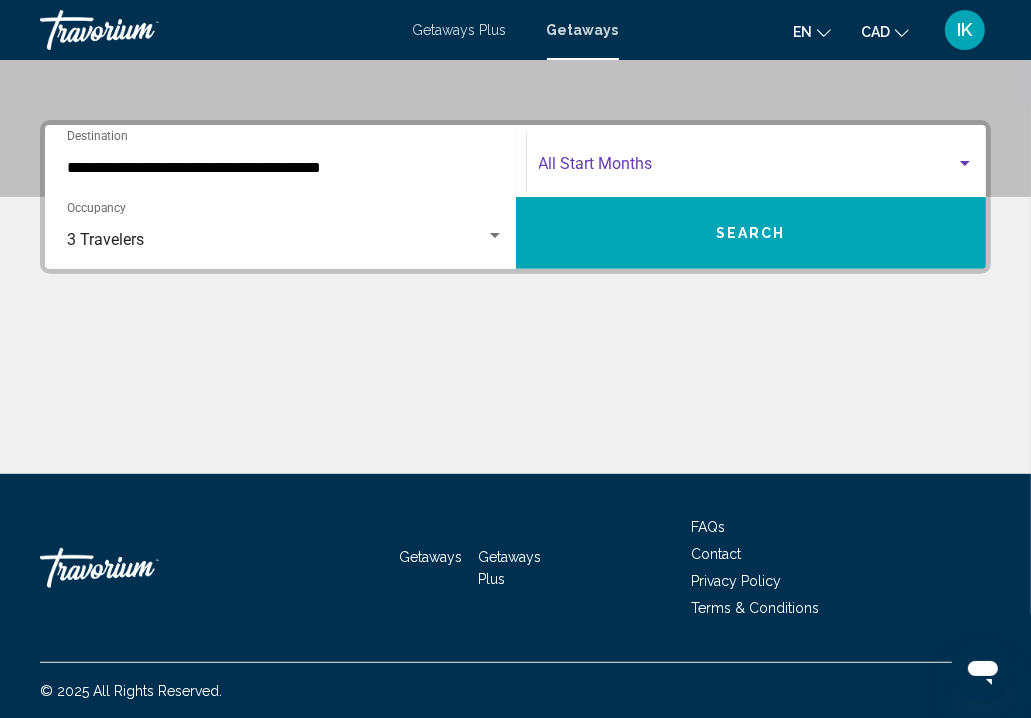 click at bounding box center (748, 168) 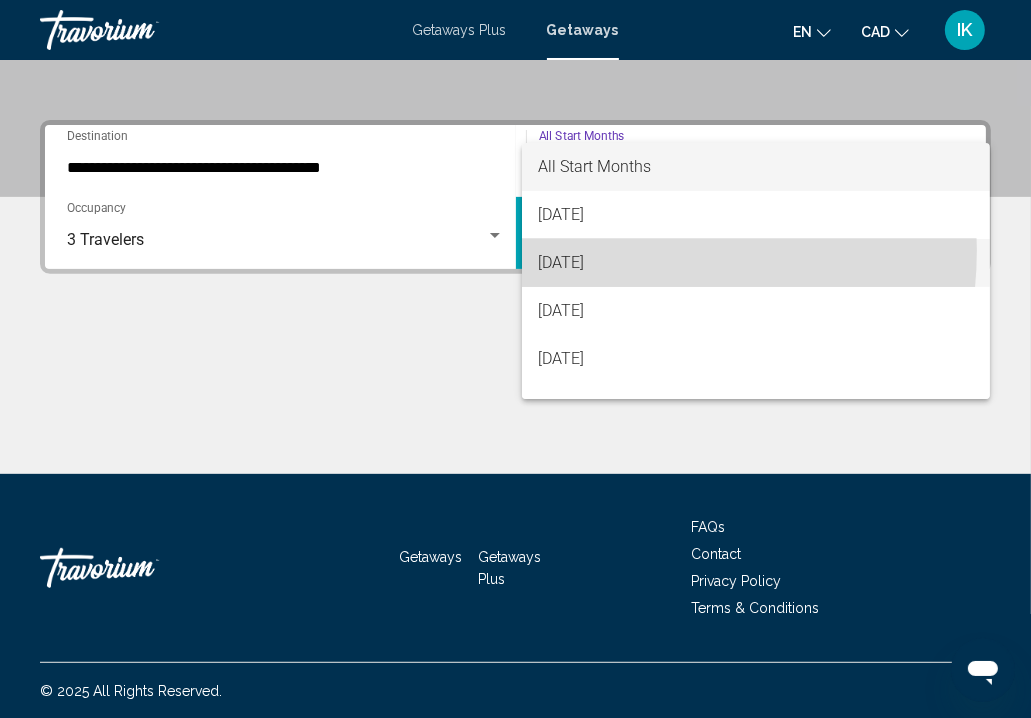 click on "[DATE]" at bounding box center (756, 263) 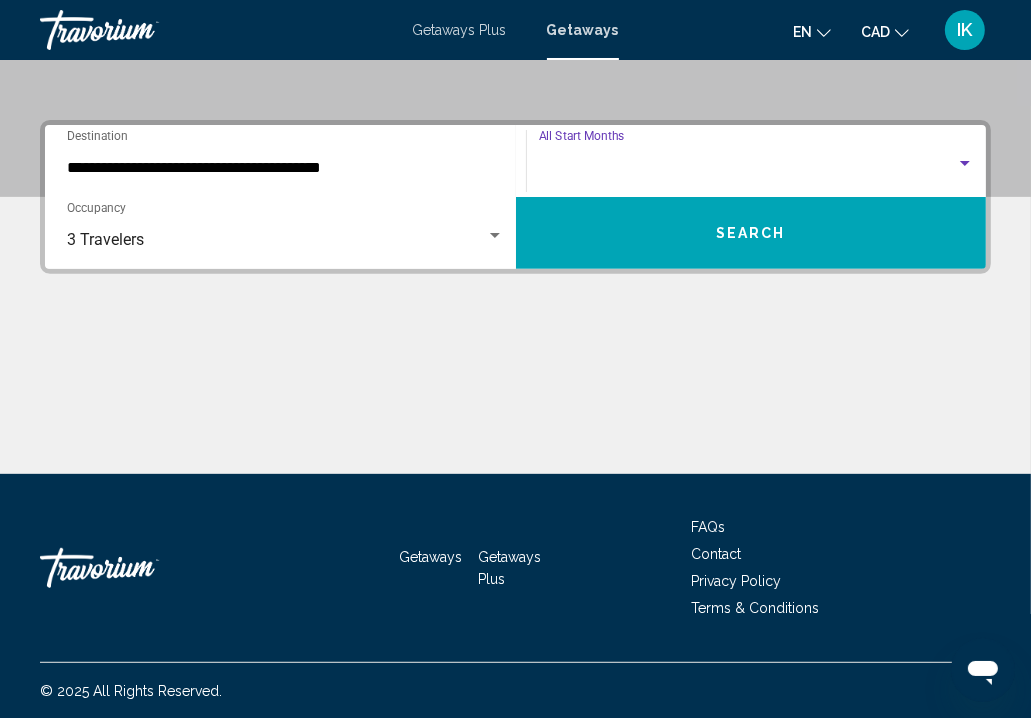 click on "Search" at bounding box center (751, 233) 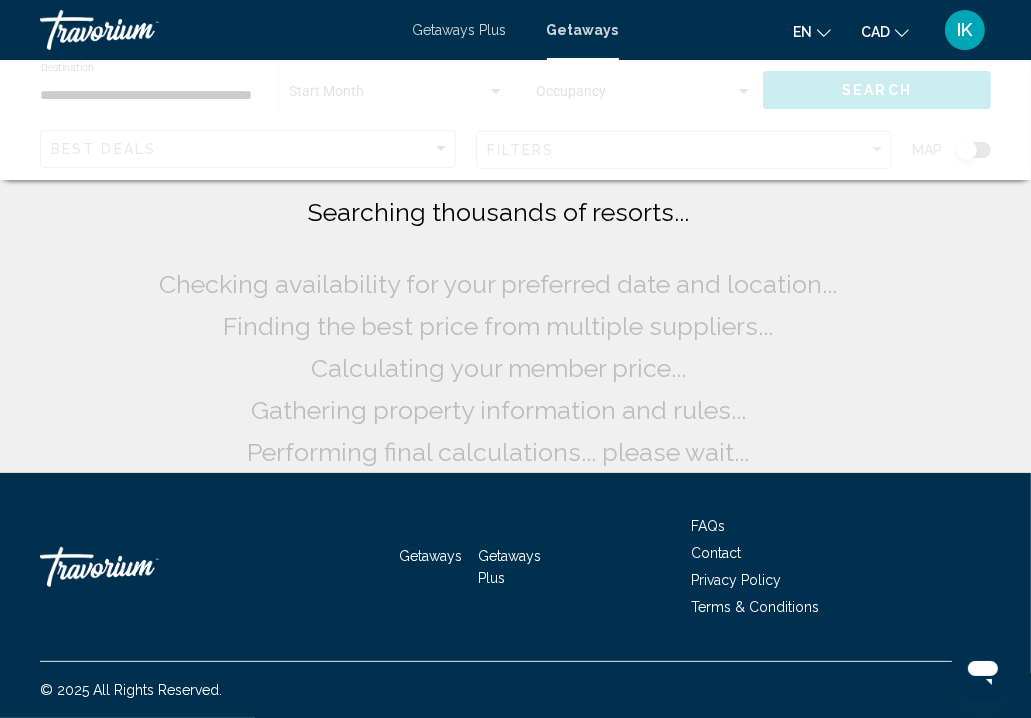 scroll, scrollTop: 0, scrollLeft: 0, axis: both 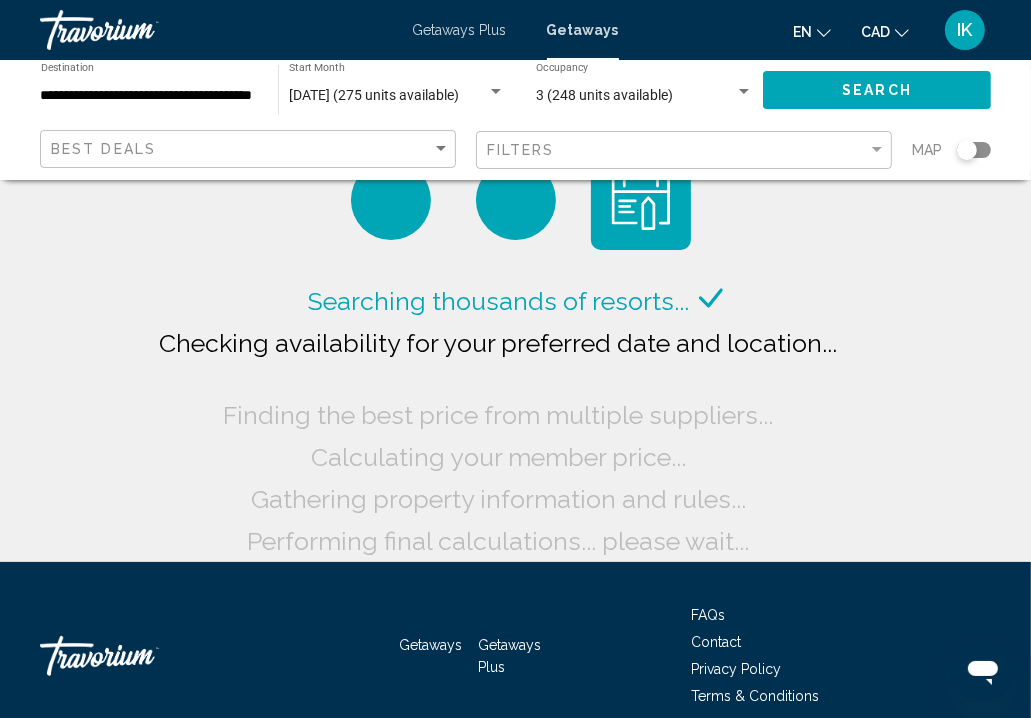 click on "Searching thousands of resorts..." 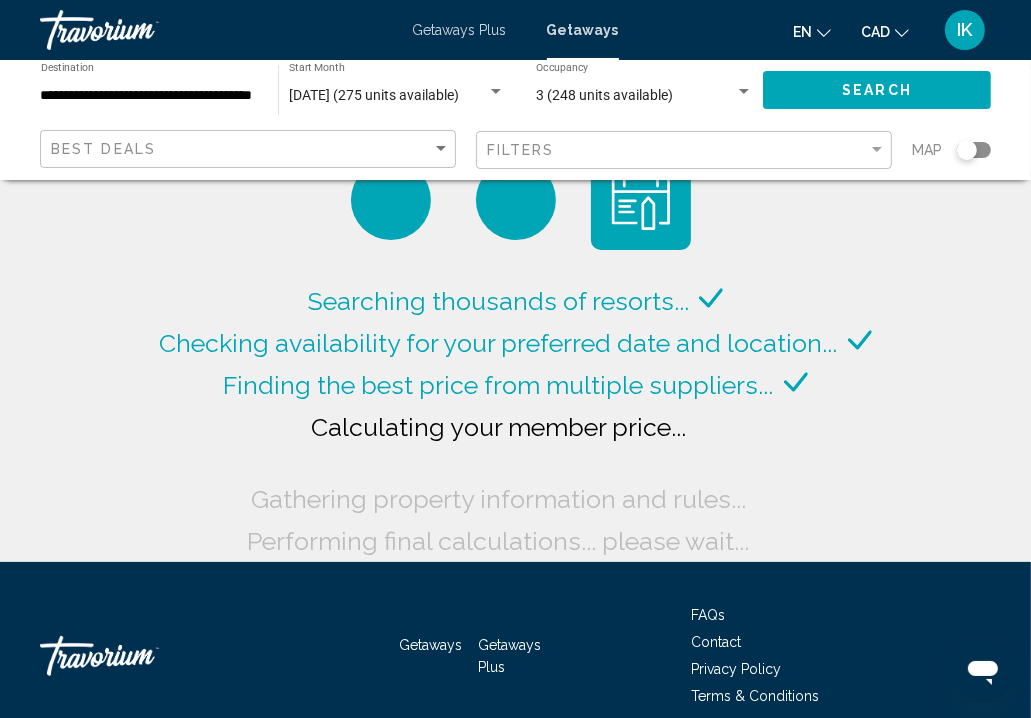 click on "Searching thousands of resorts..." 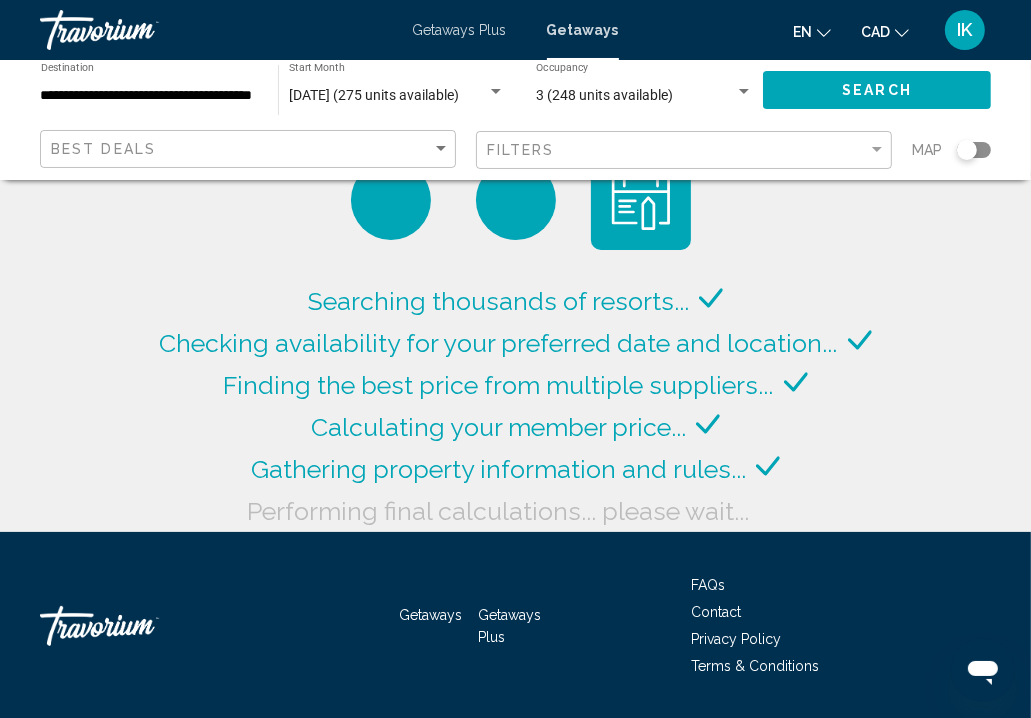 click on "Searching thousands of resorts..." 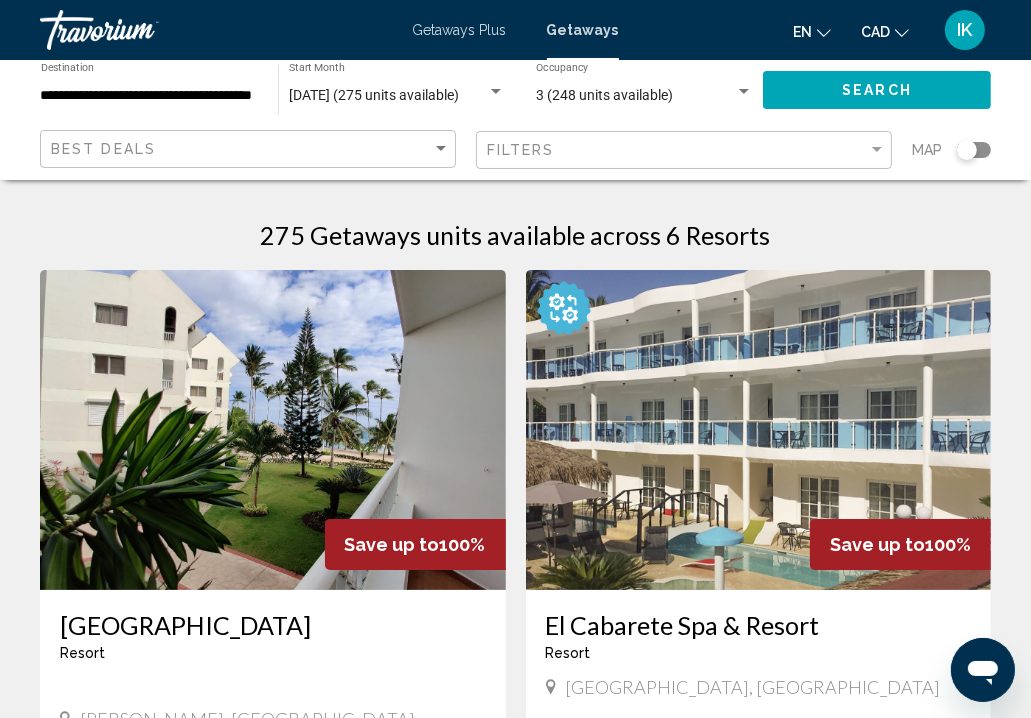 drag, startPoint x: 590, startPoint y: 311, endPoint x: 602, endPoint y: 297, distance: 18.439089 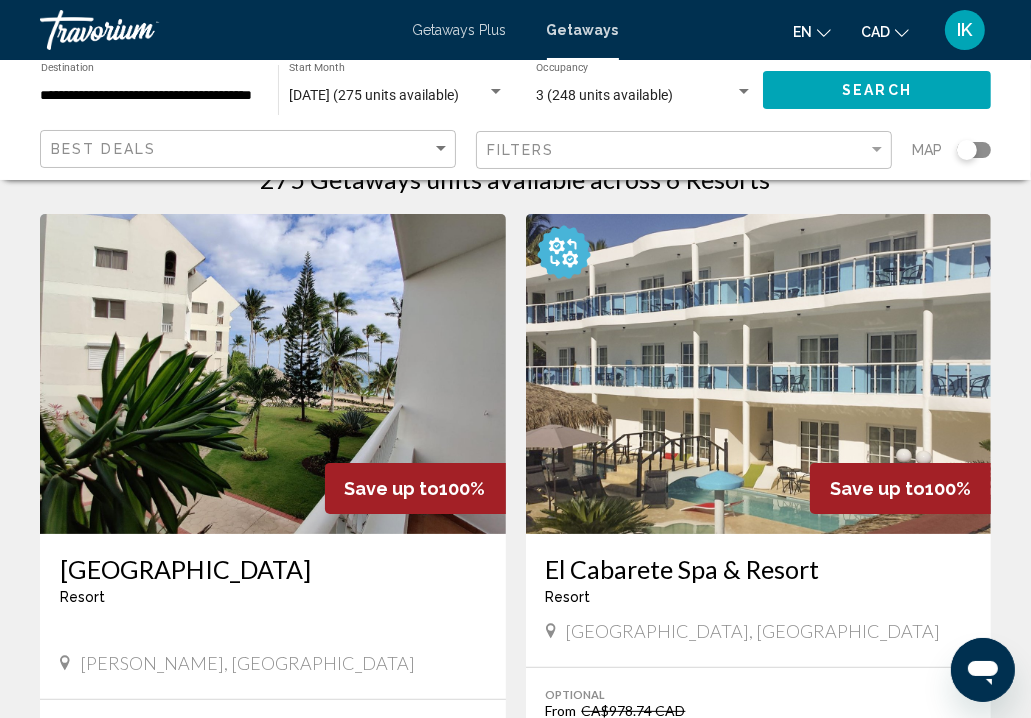 scroll, scrollTop: 669, scrollLeft: 0, axis: vertical 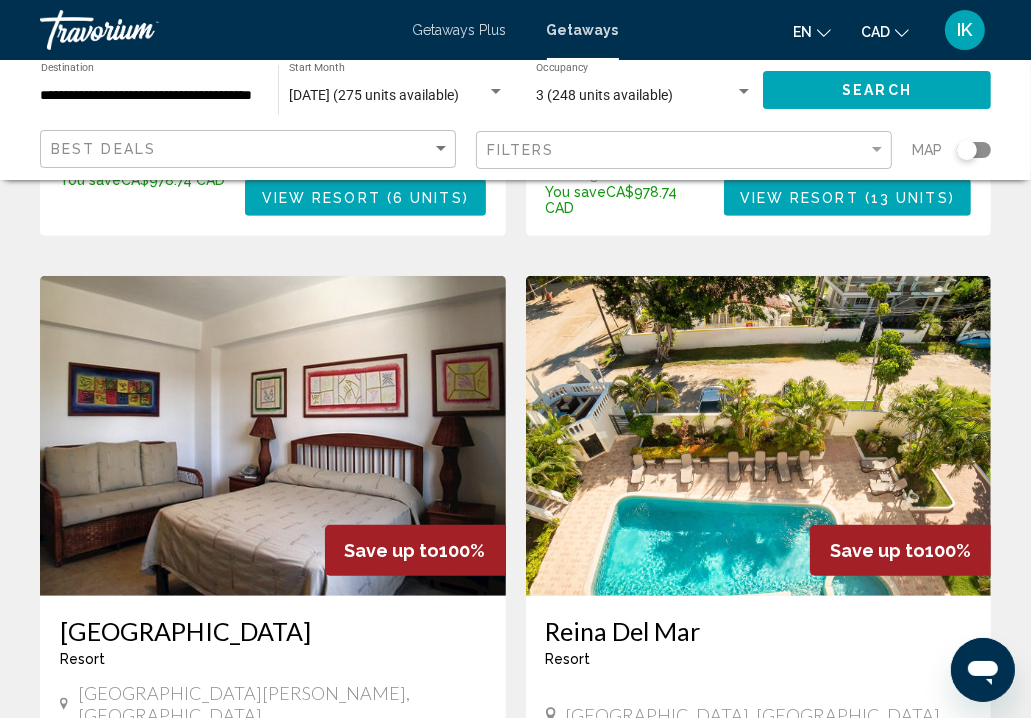 click at bounding box center (273, 436) 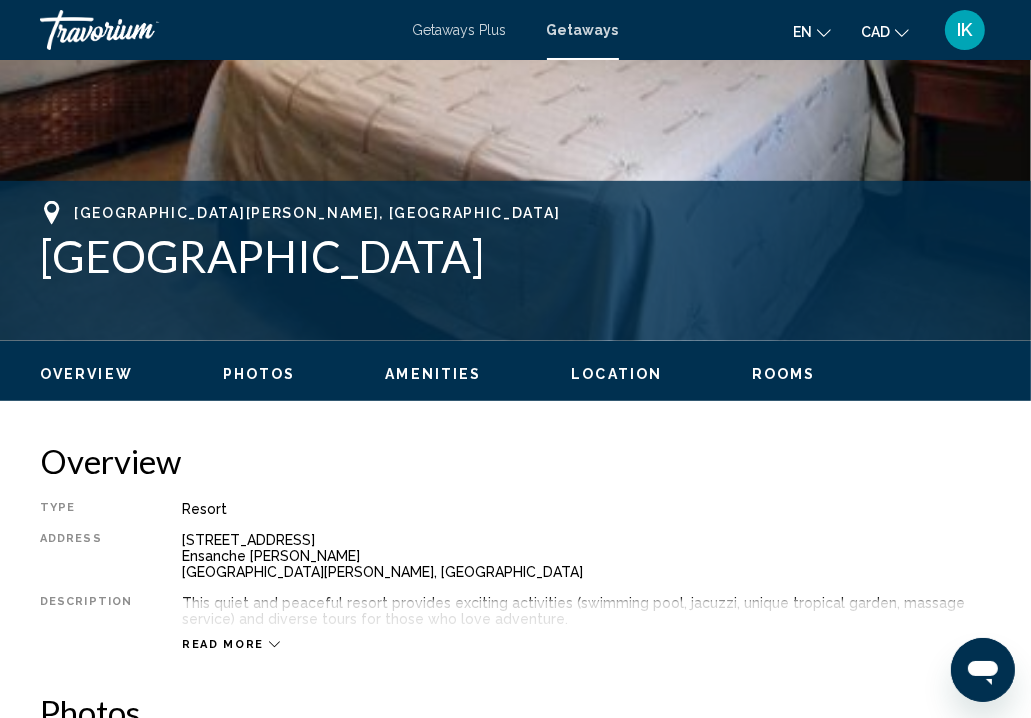 scroll, scrollTop: 176, scrollLeft: 0, axis: vertical 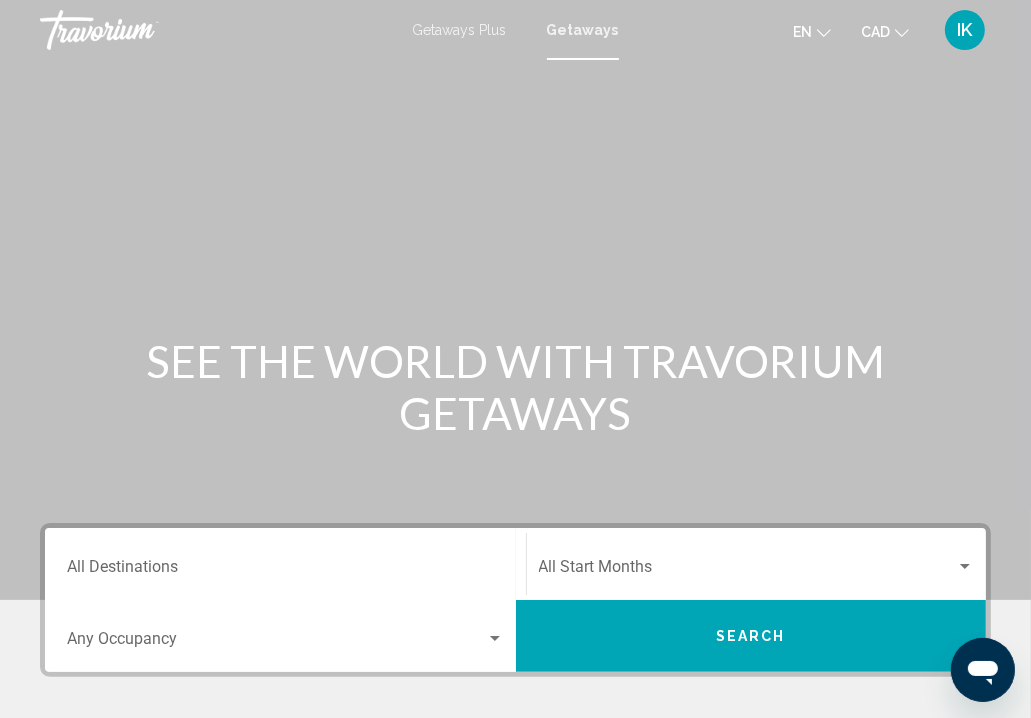 click at bounding box center (515, 300) 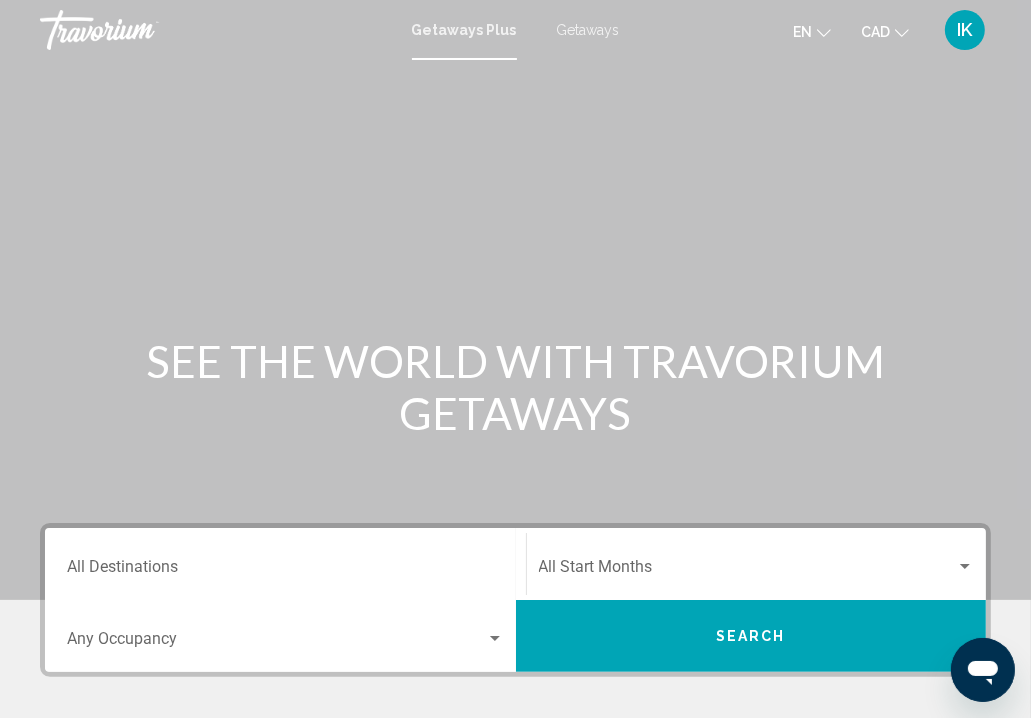 click on "Getaways Plus" at bounding box center (464, 30) 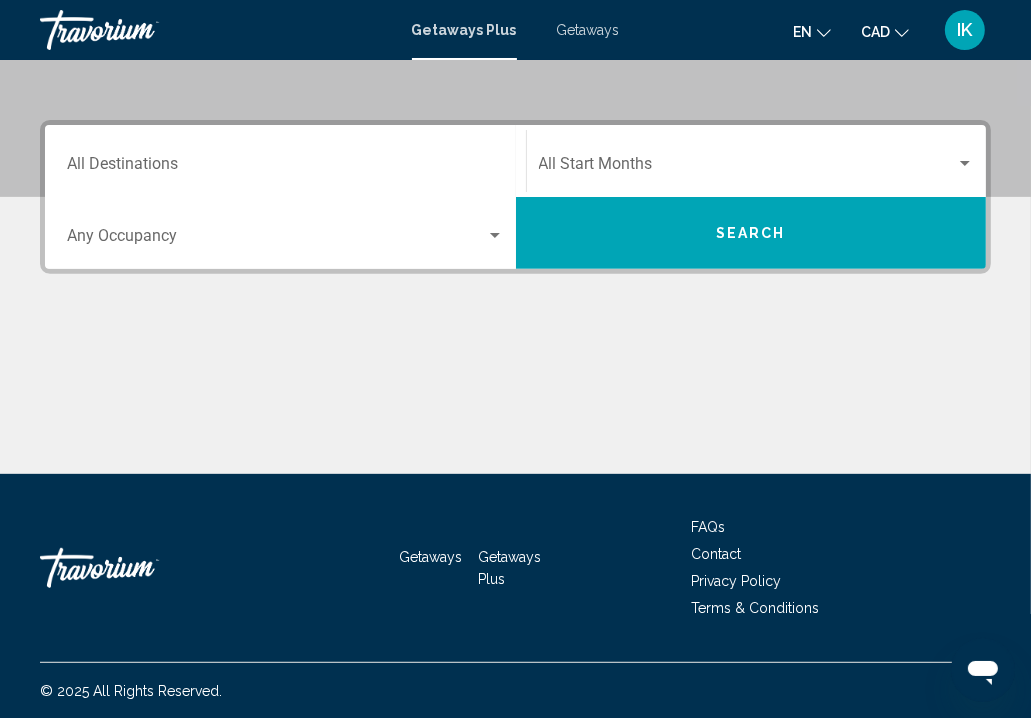 click on "Occupancy Any Occupancy" at bounding box center [285, 233] 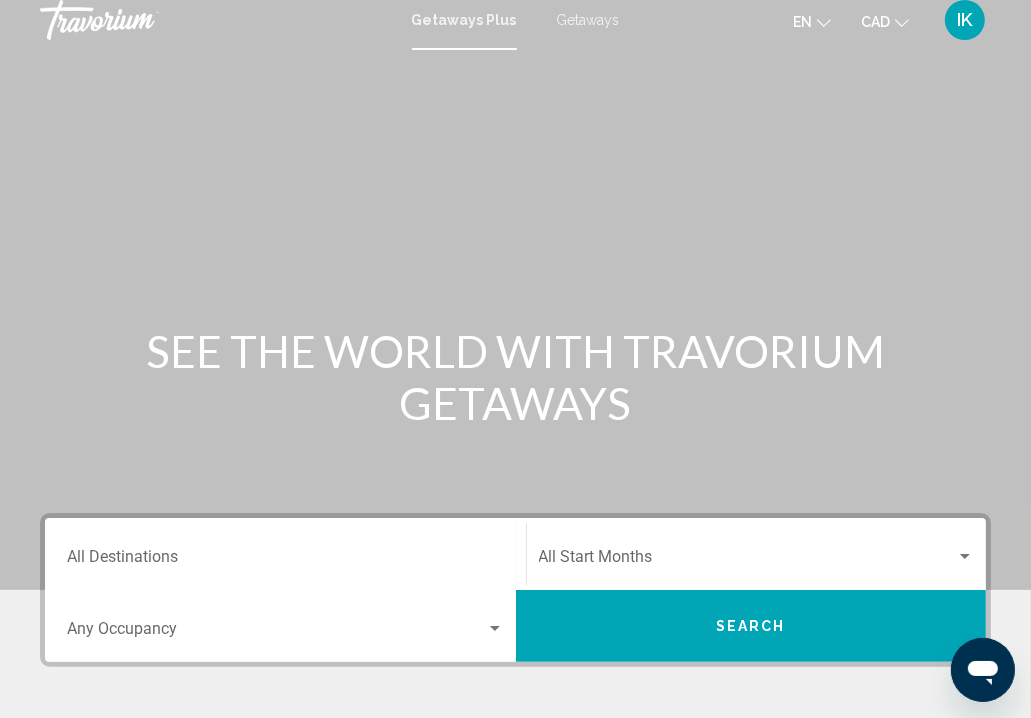 scroll, scrollTop: 0, scrollLeft: 0, axis: both 